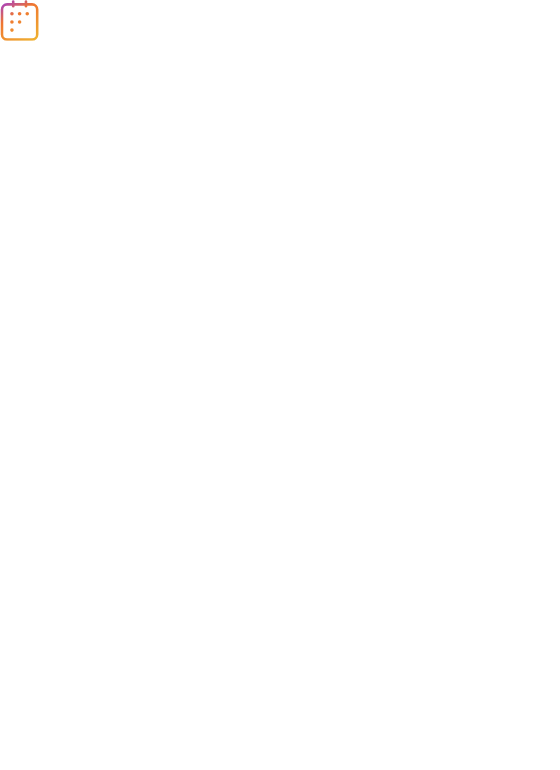 scroll, scrollTop: 0, scrollLeft: 0, axis: both 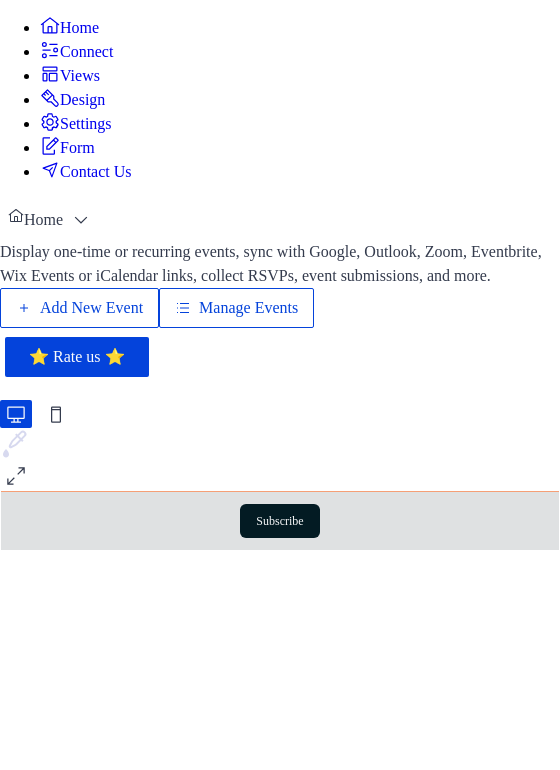 click on "Add New Event" at bounding box center (91, 308) 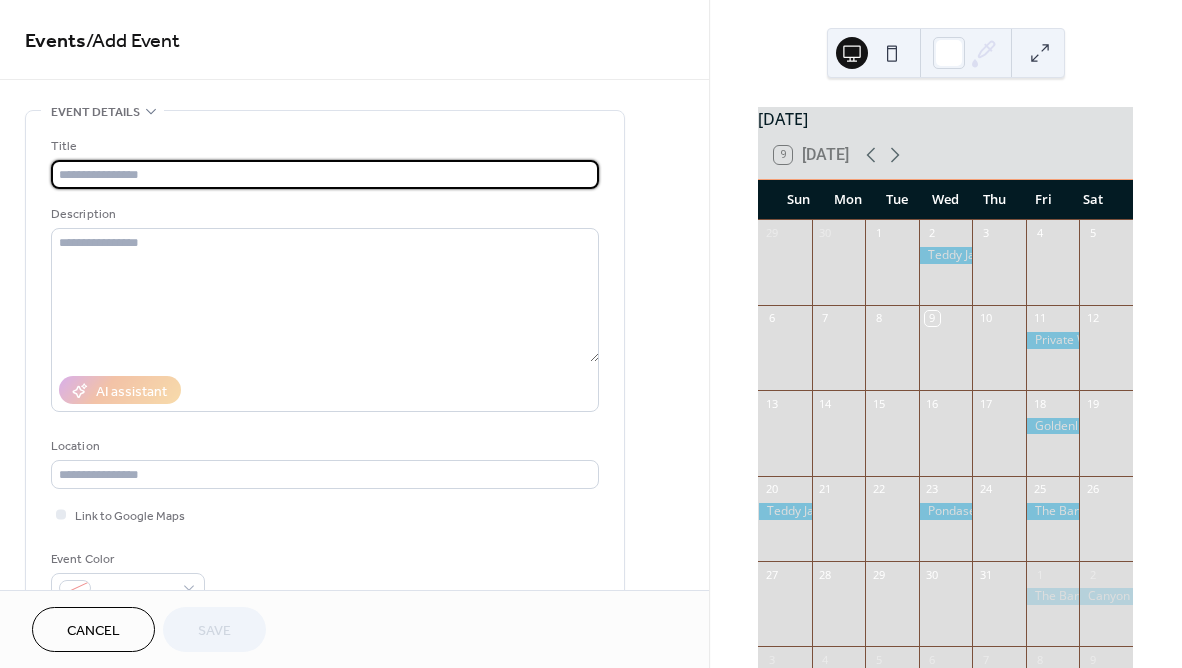 scroll, scrollTop: 0, scrollLeft: 0, axis: both 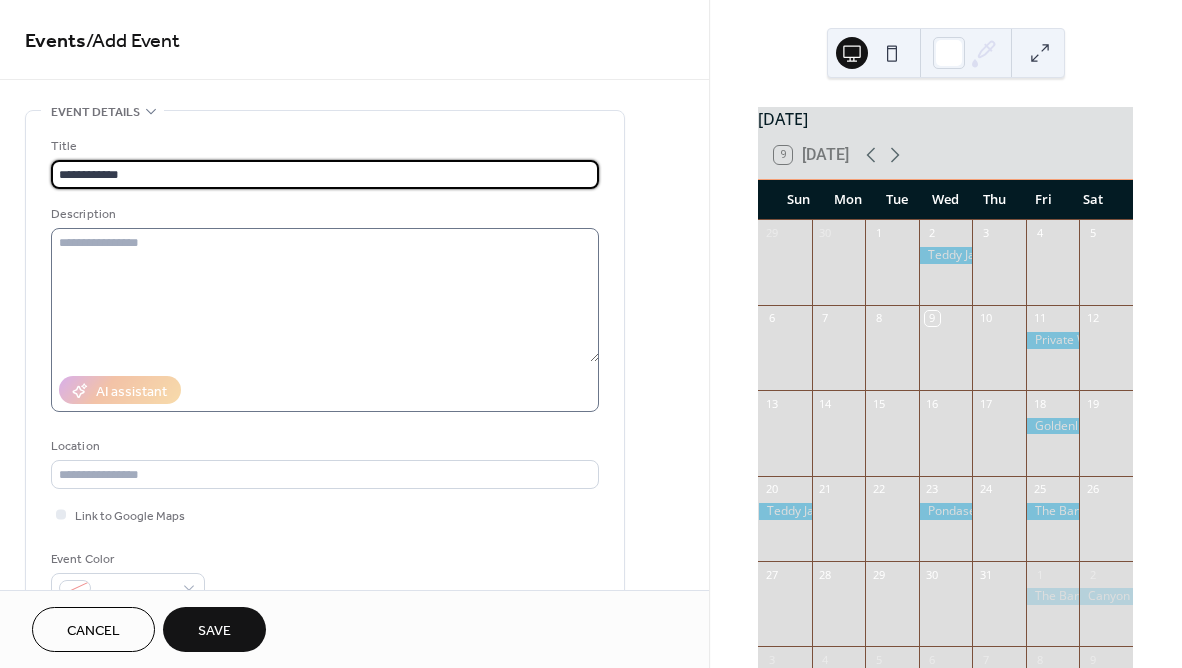 type on "**********" 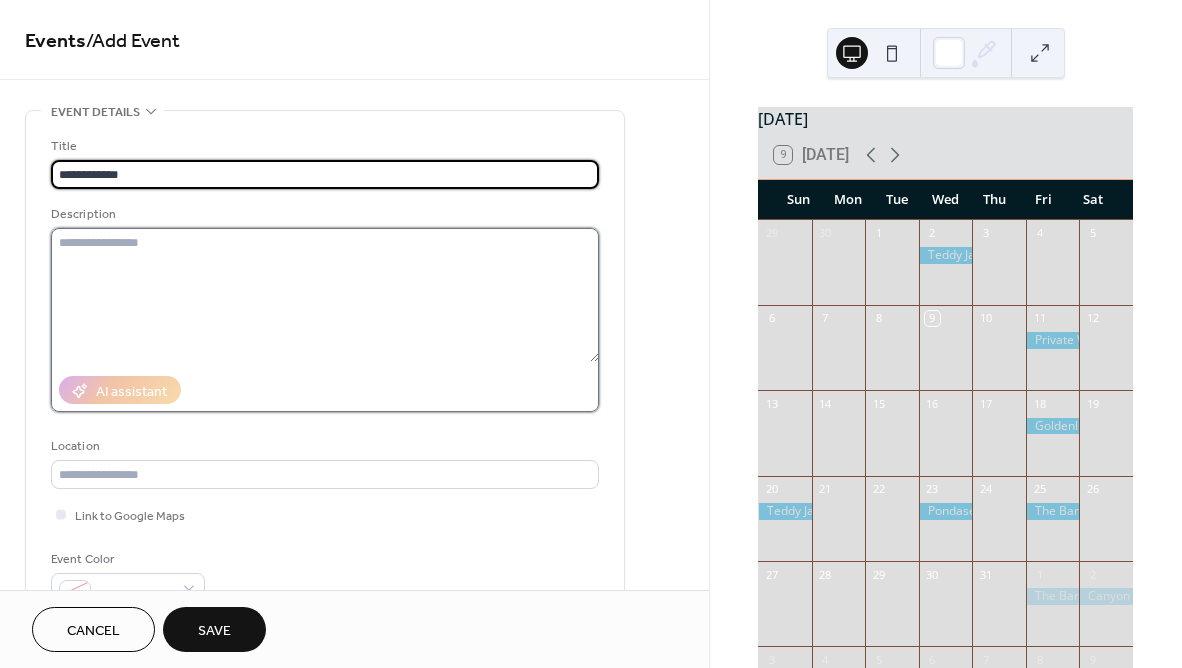 click at bounding box center [325, 295] 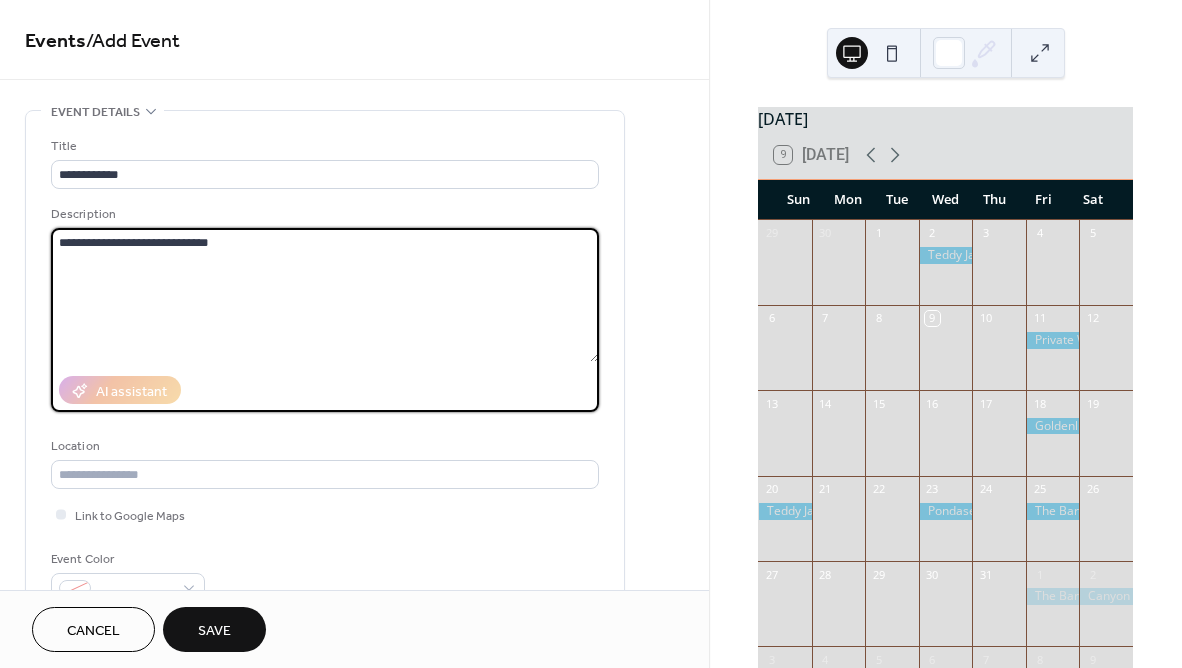 click on "**********" at bounding box center (325, 295) 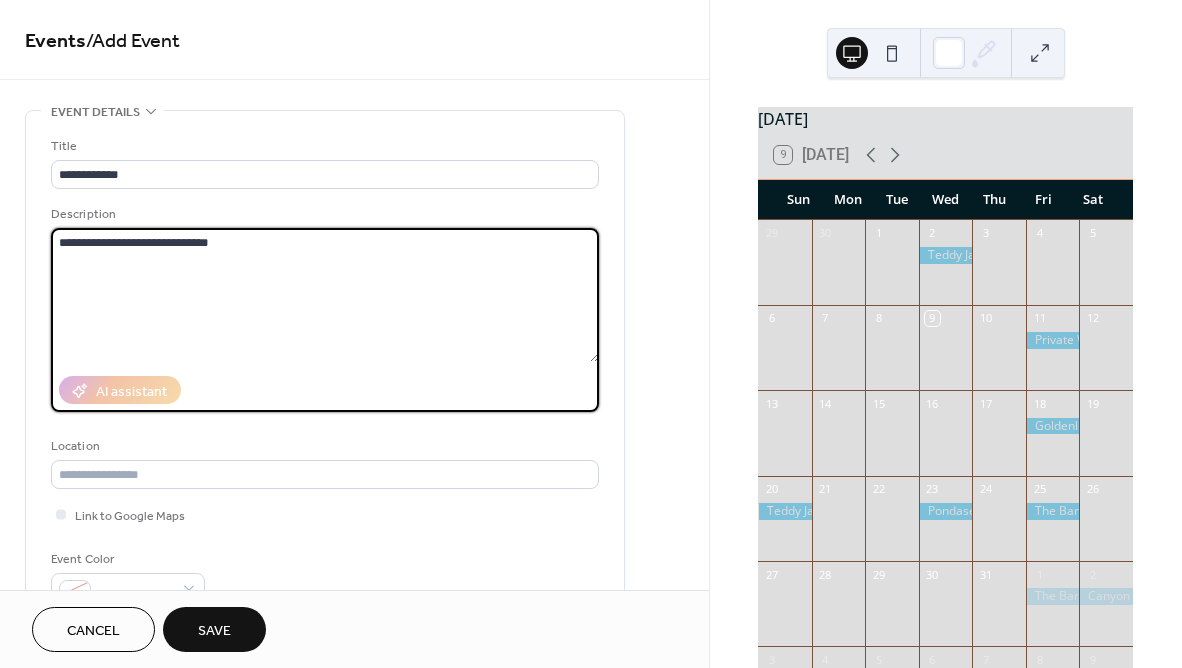 click on "**********" at bounding box center (325, 295) 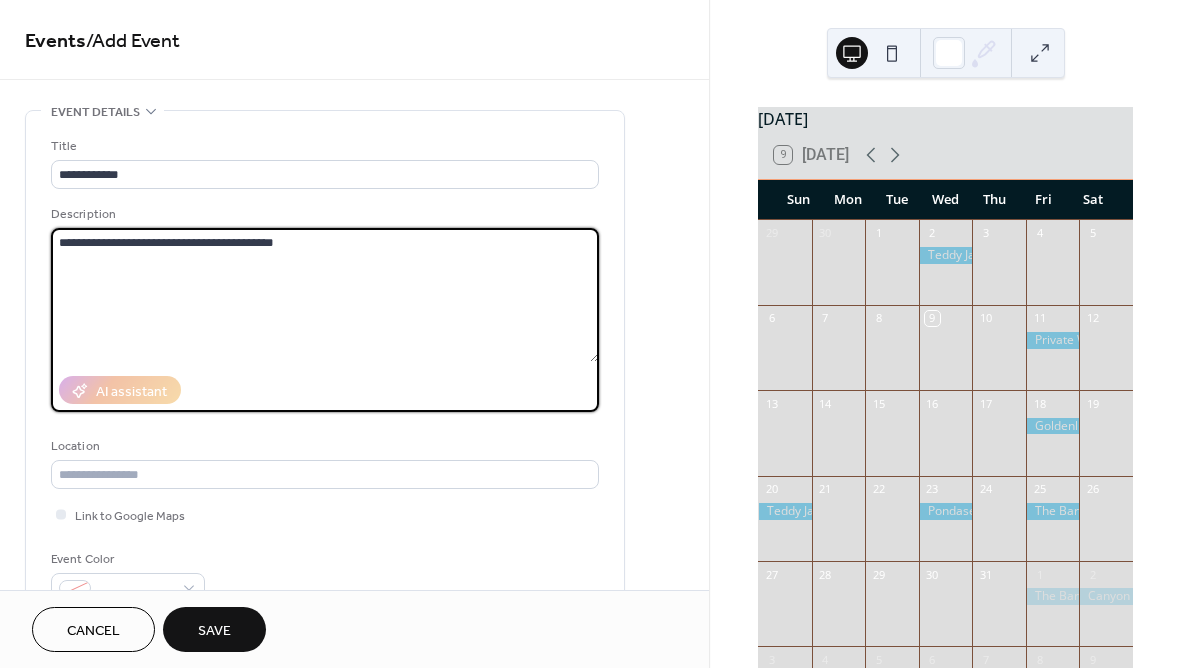 click on "**********" at bounding box center (325, 295) 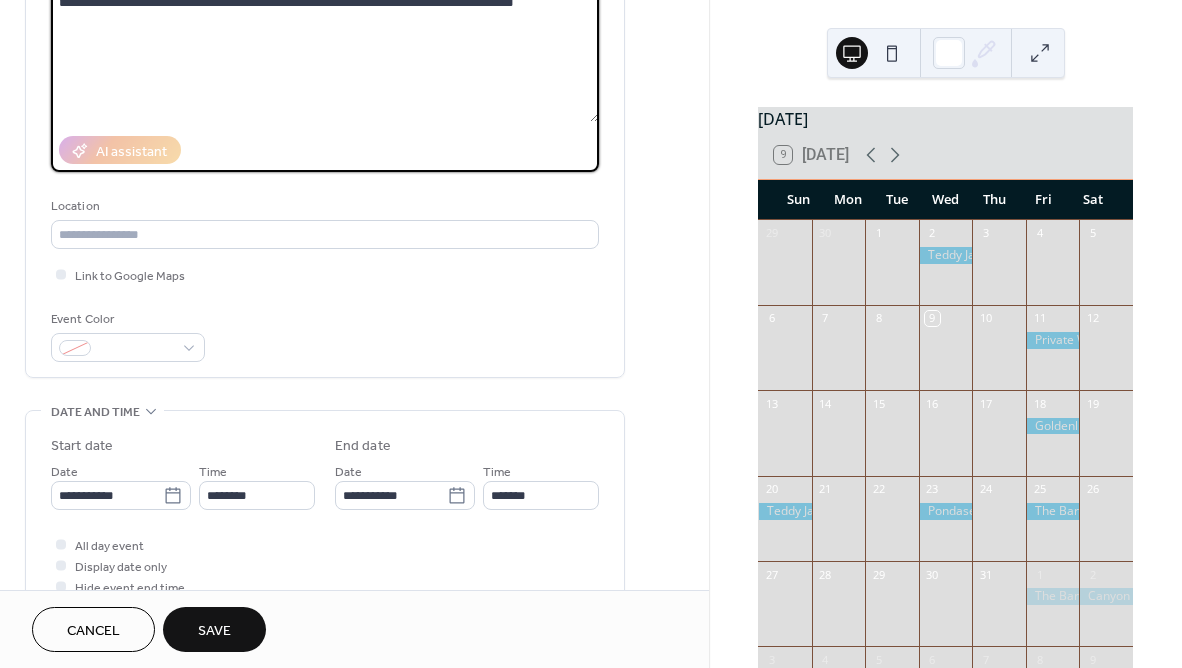 scroll, scrollTop: 250, scrollLeft: 0, axis: vertical 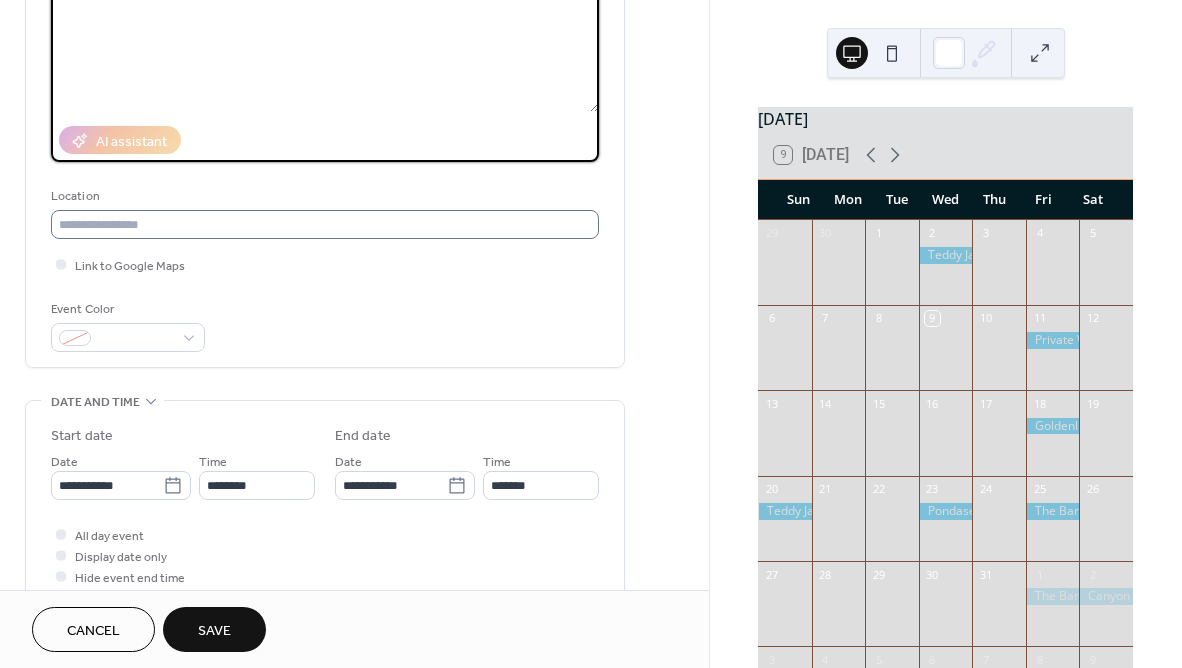 type on "**********" 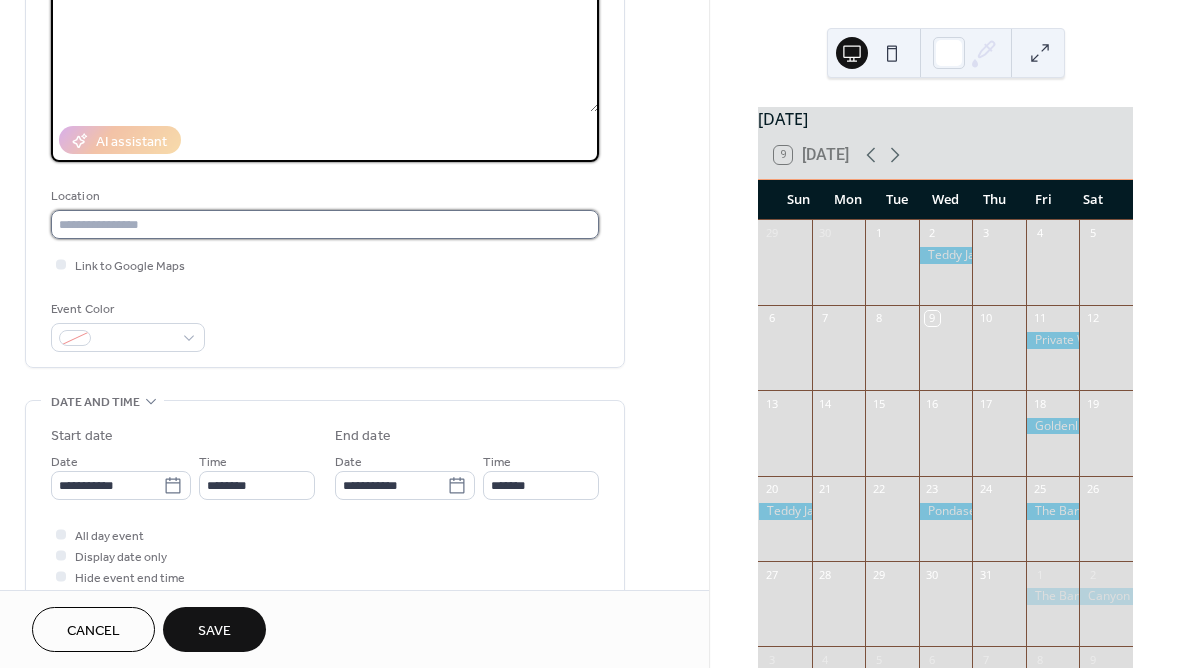 click at bounding box center [325, 224] 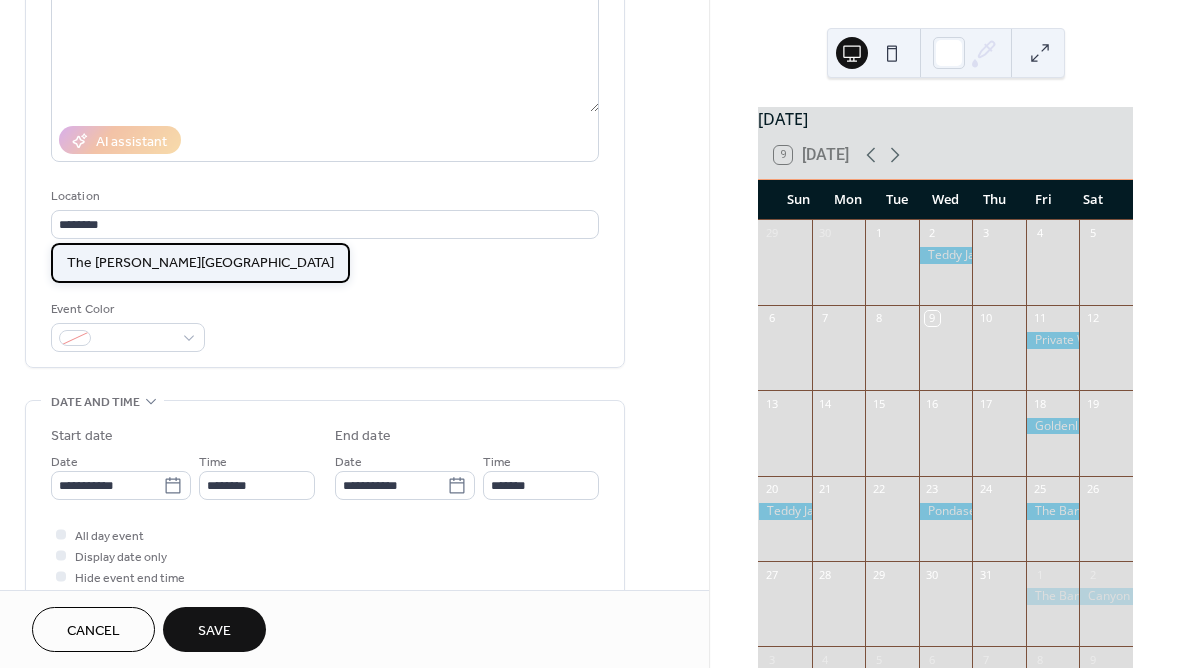click on "The Barfield Hotel" at bounding box center [200, 263] 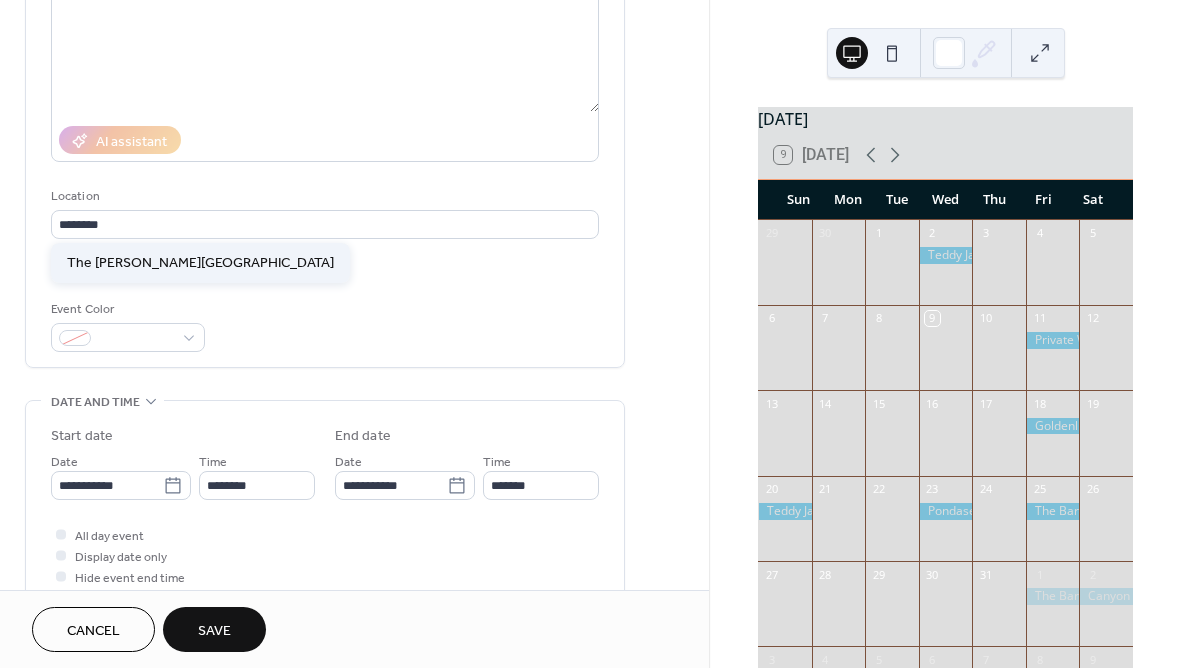 type on "**********" 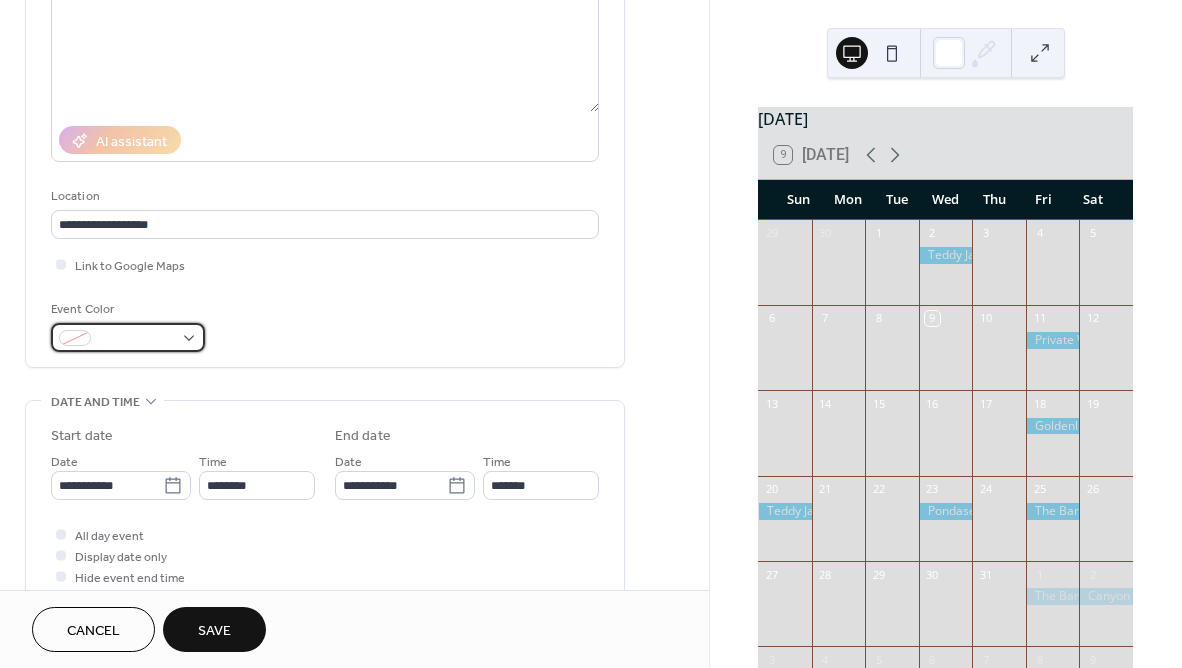 click at bounding box center [136, 339] 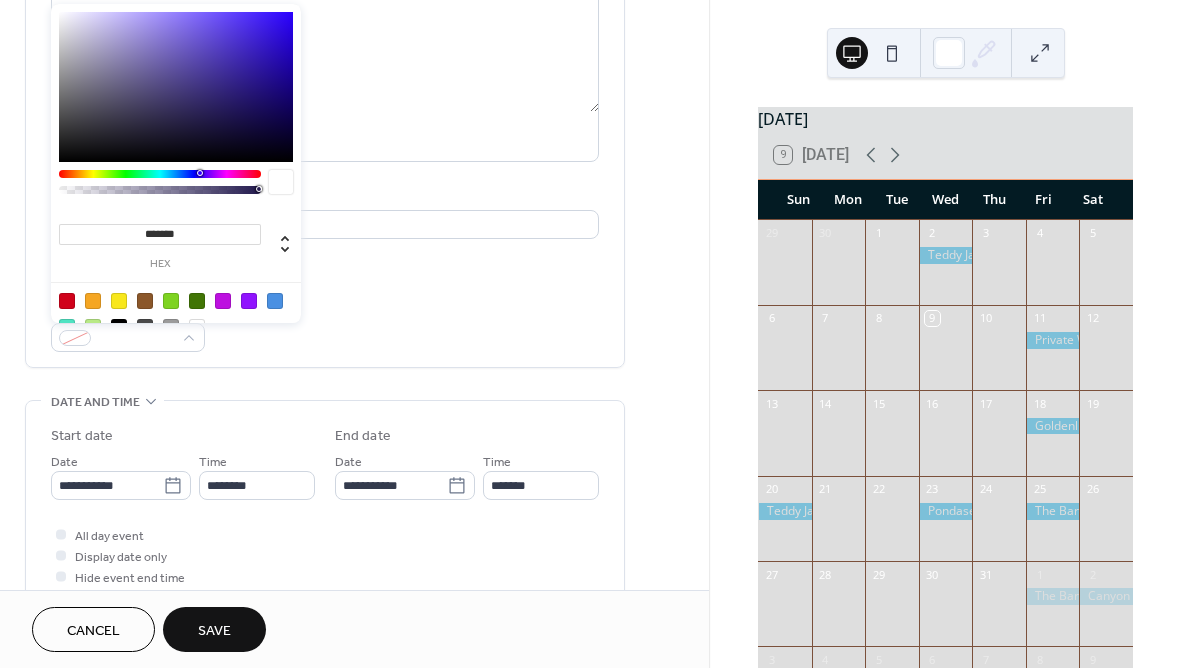 drag, startPoint x: 185, startPoint y: 231, endPoint x: 110, endPoint y: 229, distance: 75.026665 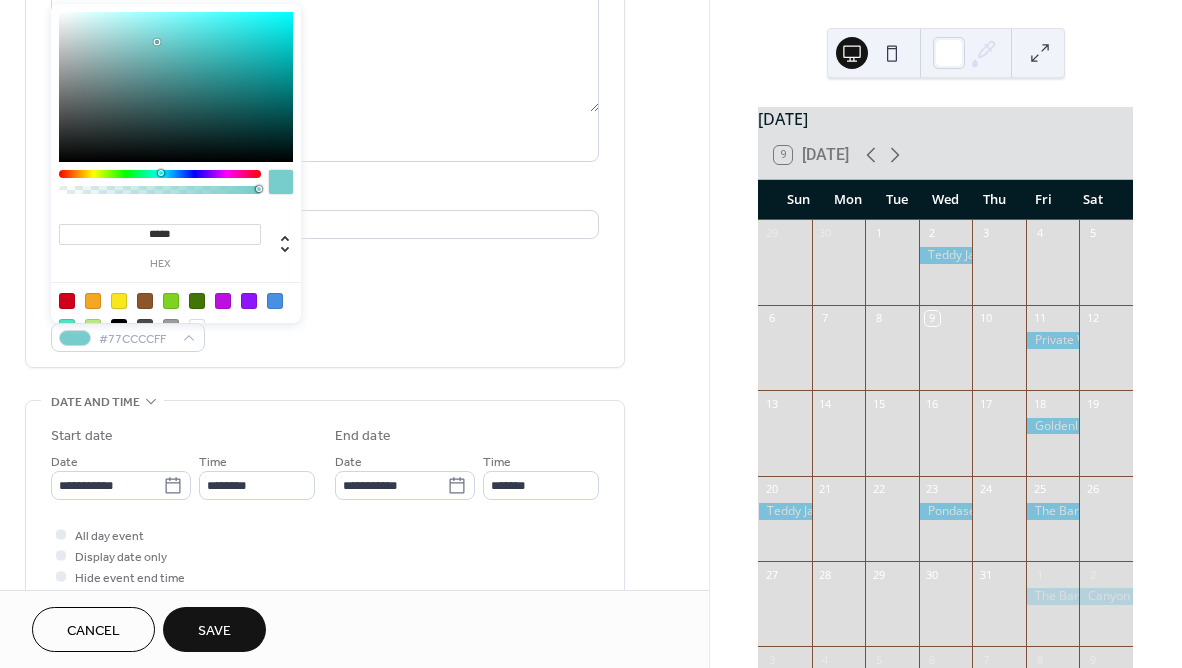 type on "******" 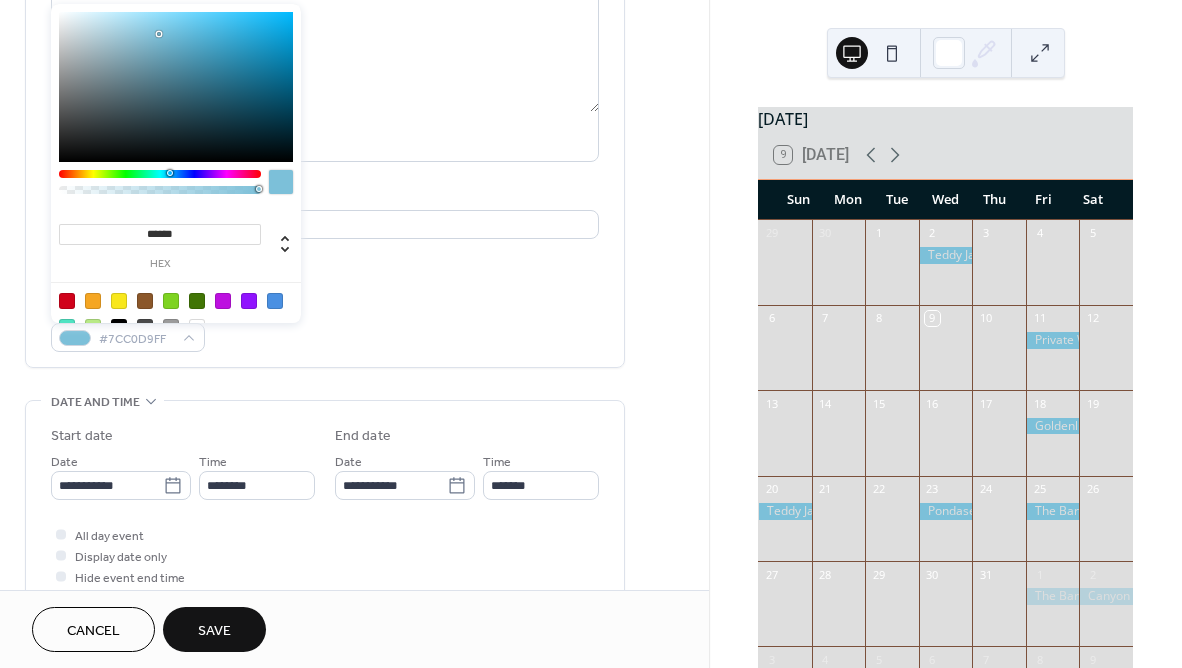 click on "**********" at bounding box center (325, 119) 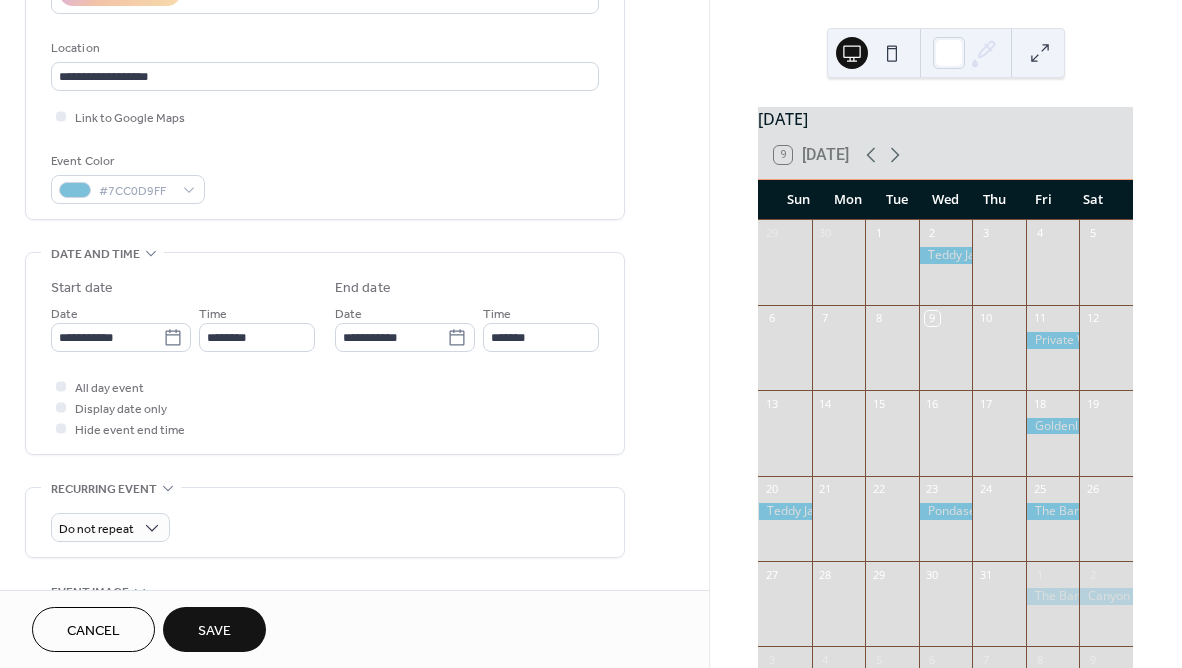 scroll, scrollTop: 400, scrollLeft: 0, axis: vertical 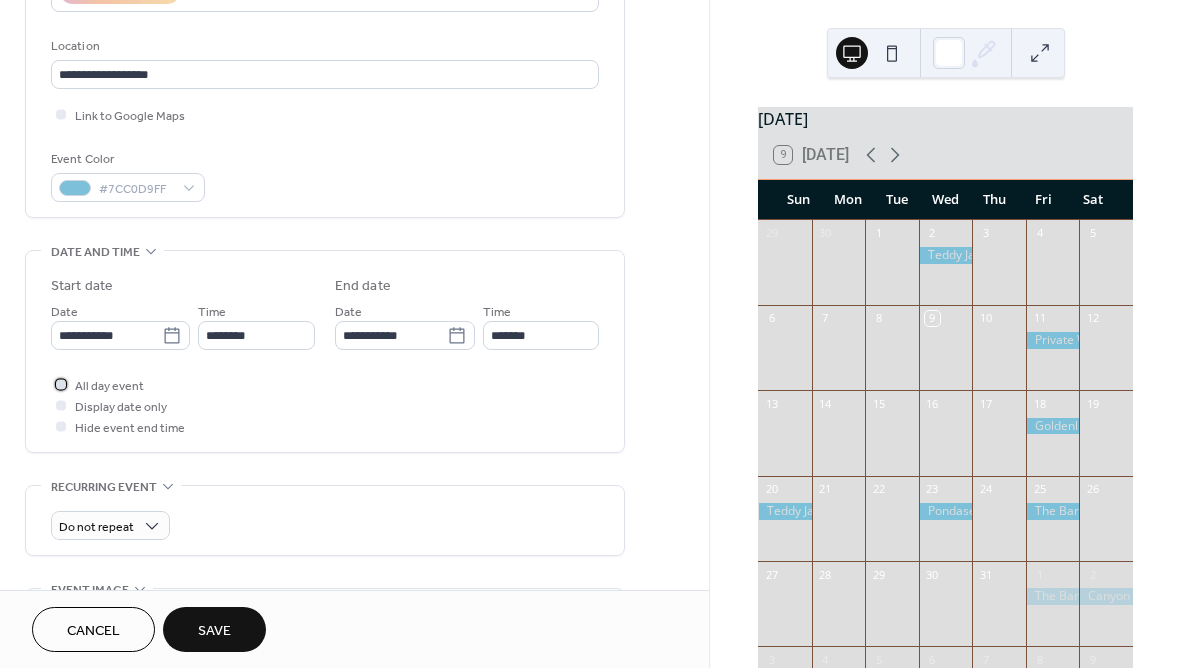 click at bounding box center (61, 384) 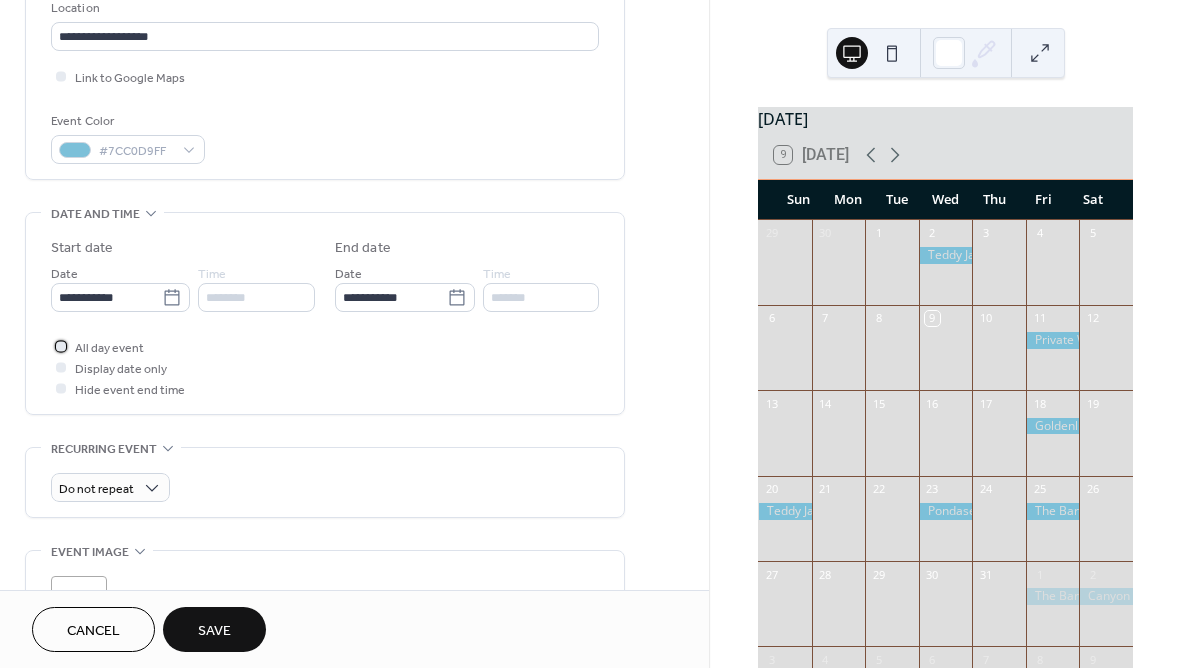 scroll, scrollTop: 0, scrollLeft: 0, axis: both 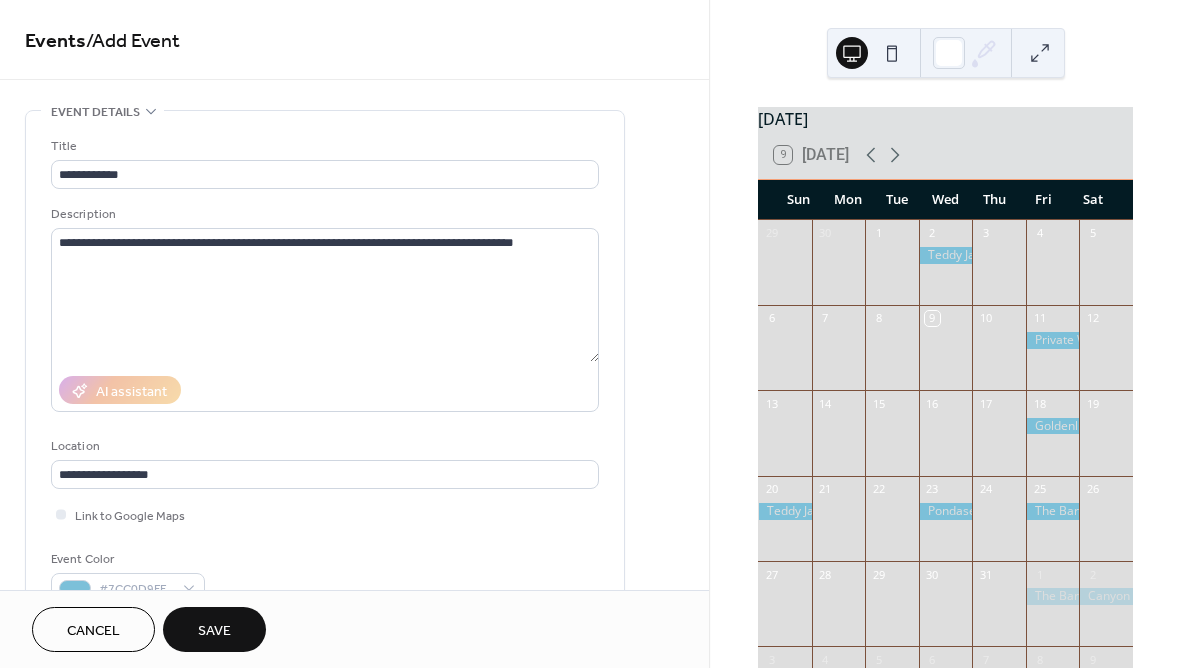 click on "Save" at bounding box center [214, 629] 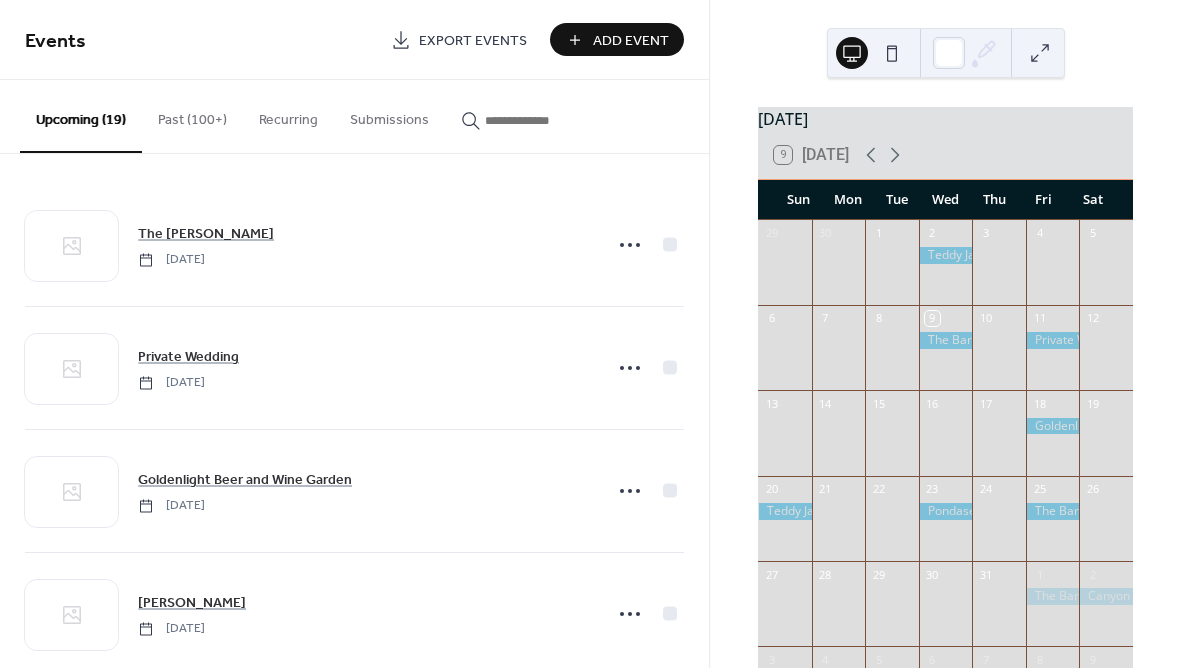 click on "Add Event" at bounding box center (617, 39) 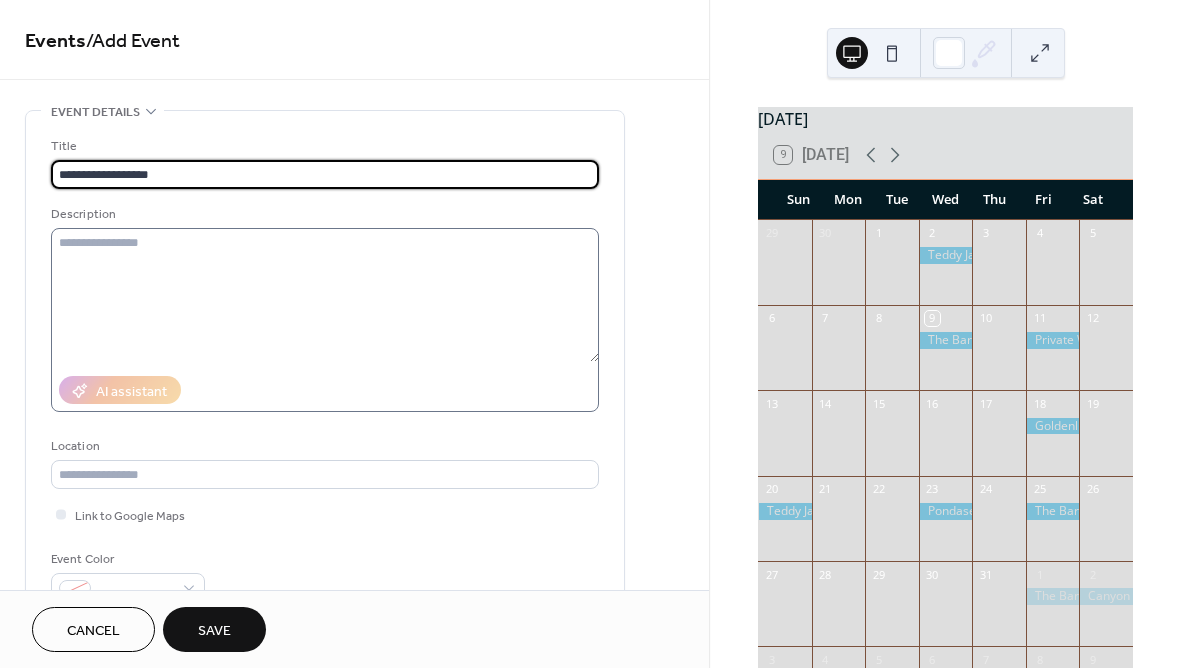 type on "**********" 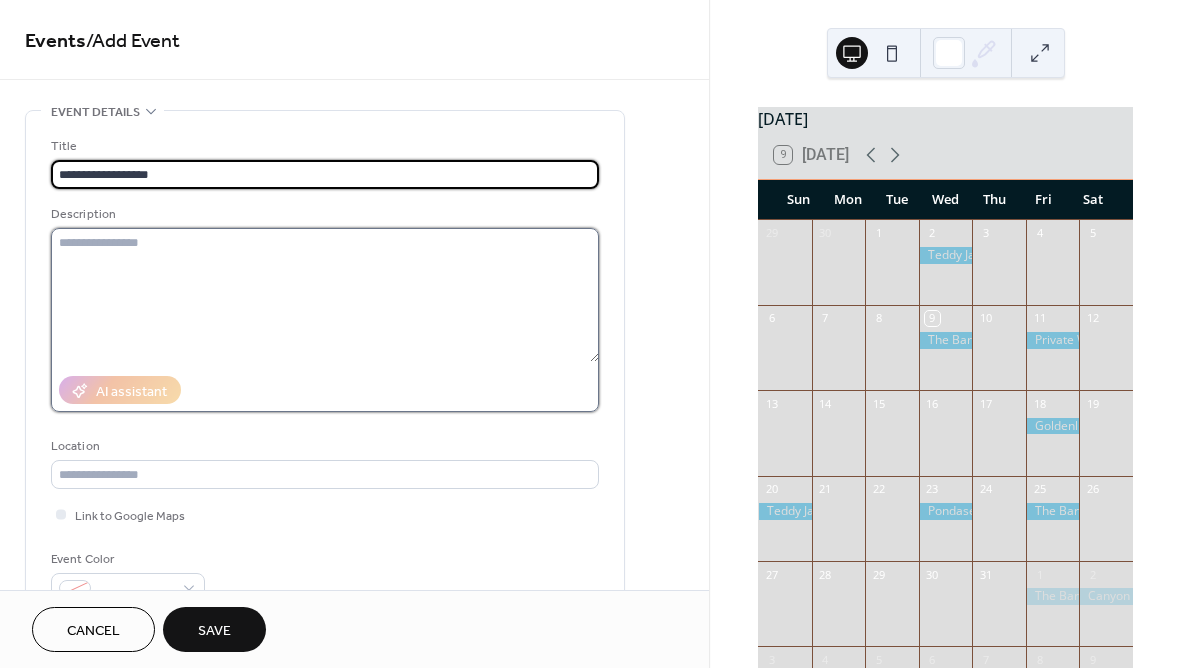 click at bounding box center [325, 295] 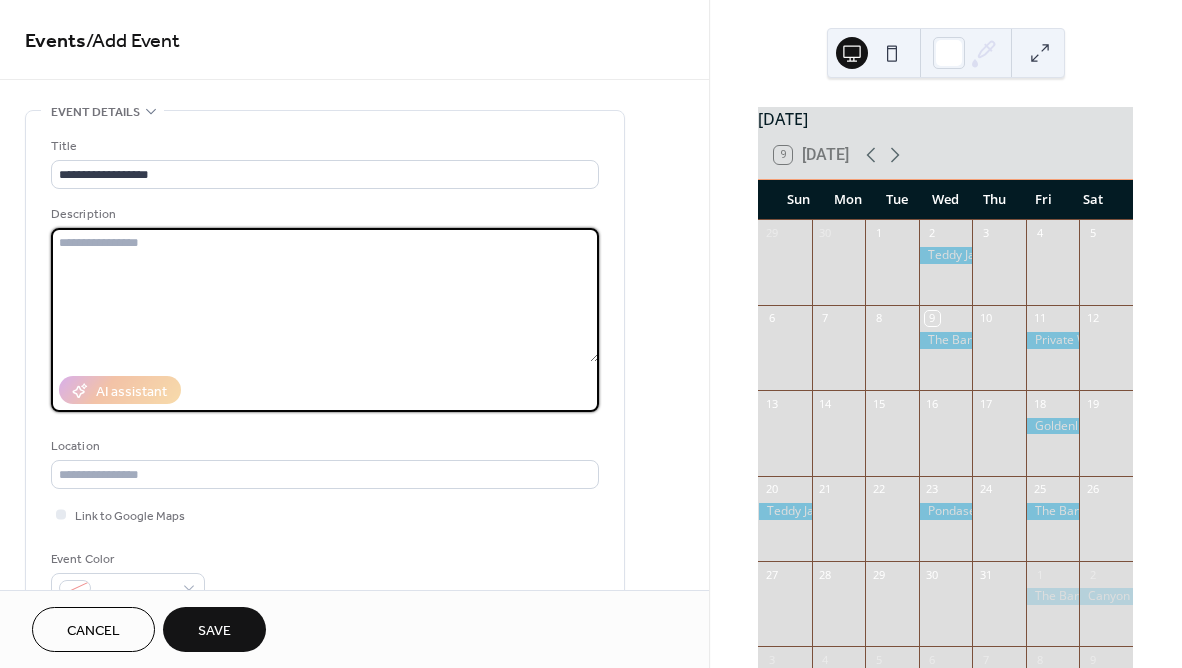 type on "*" 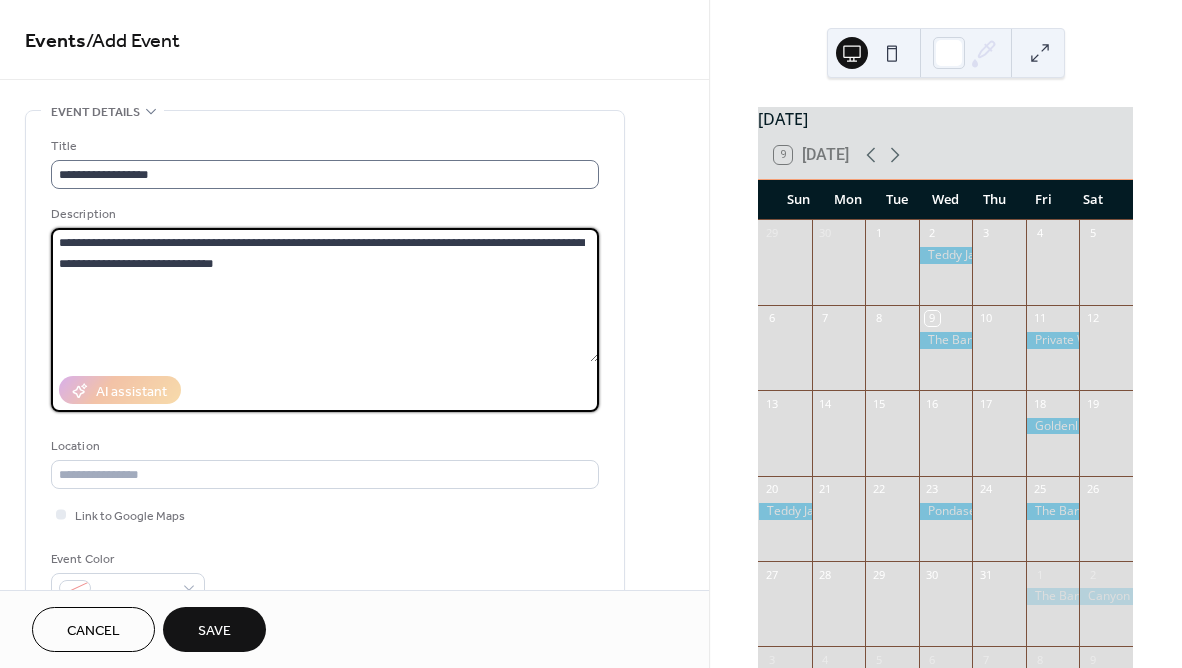 scroll, scrollTop: 1, scrollLeft: 0, axis: vertical 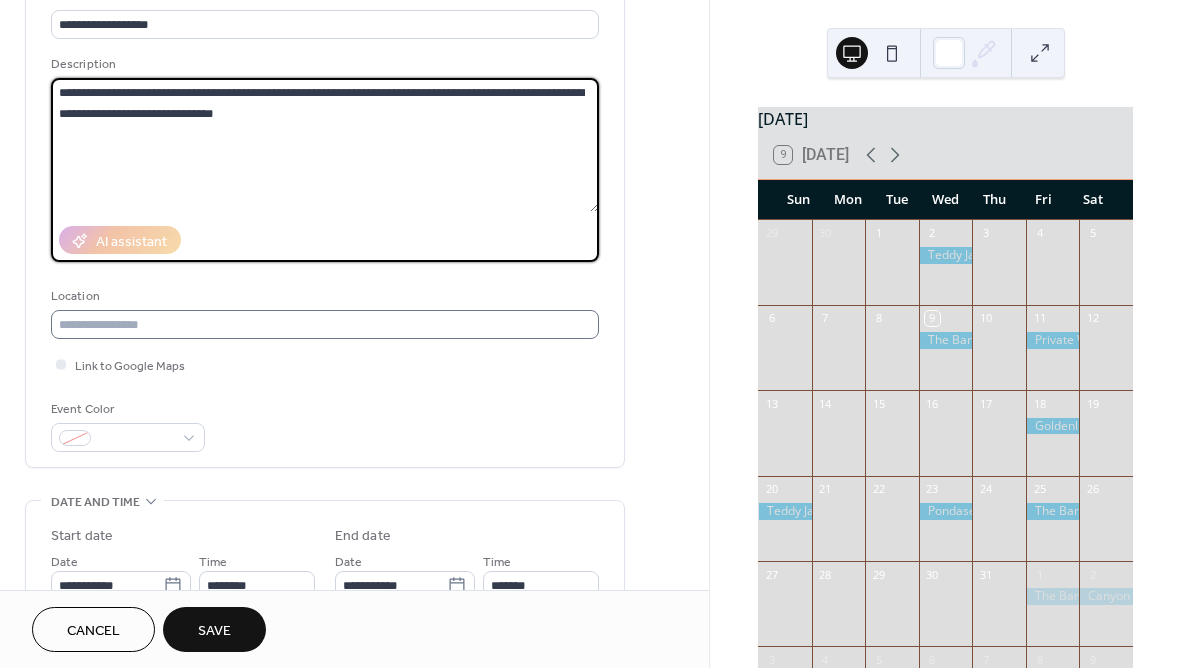 type on "**********" 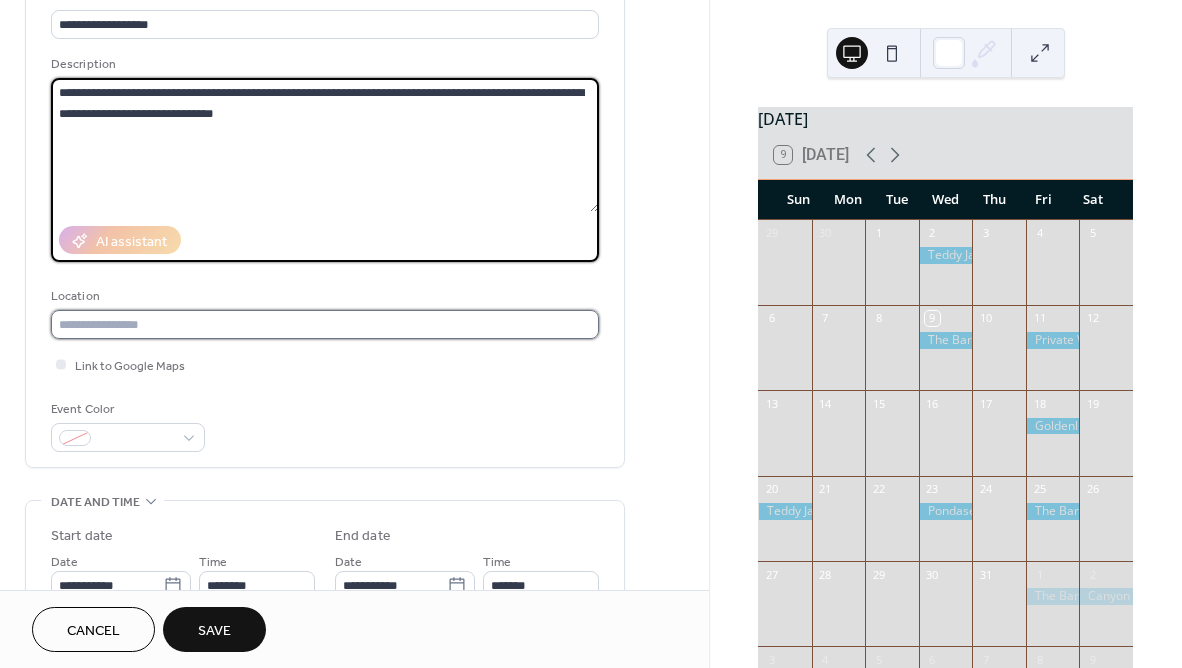 click at bounding box center (325, 324) 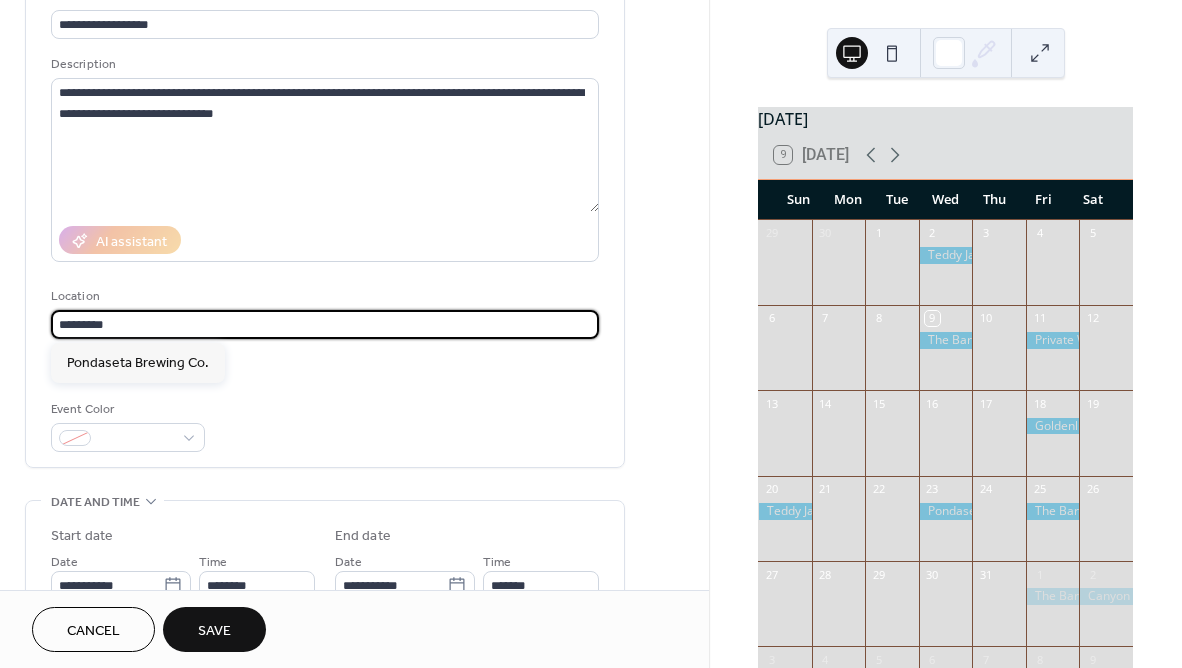 click on "*********" at bounding box center [325, 324] 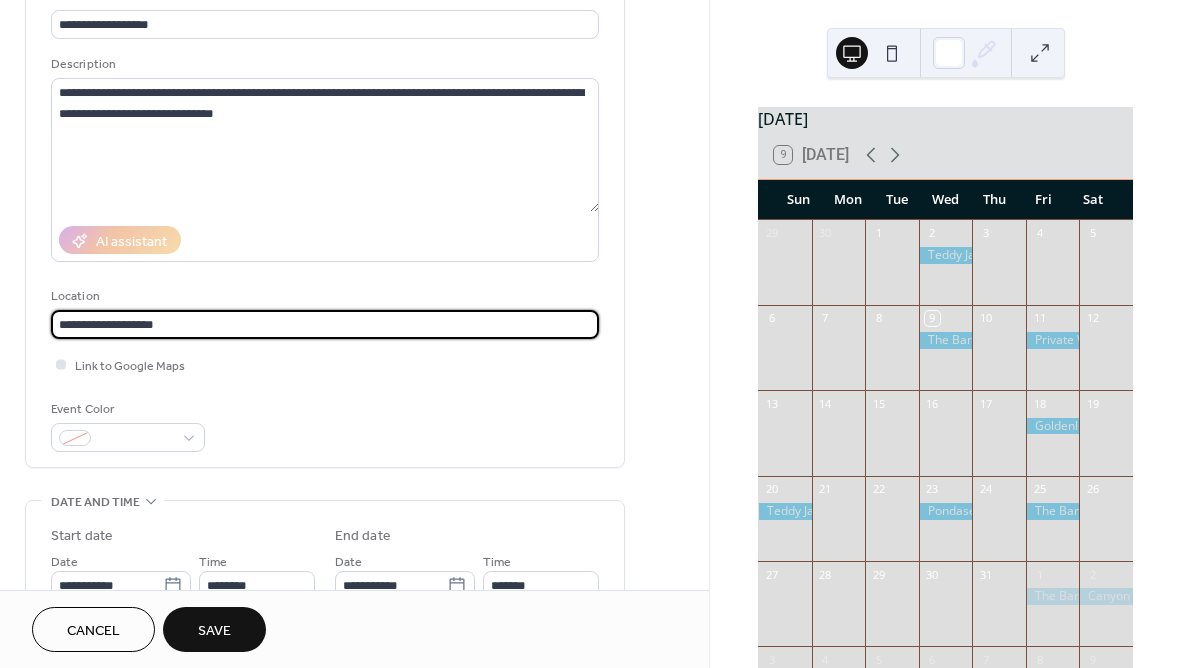 type on "**********" 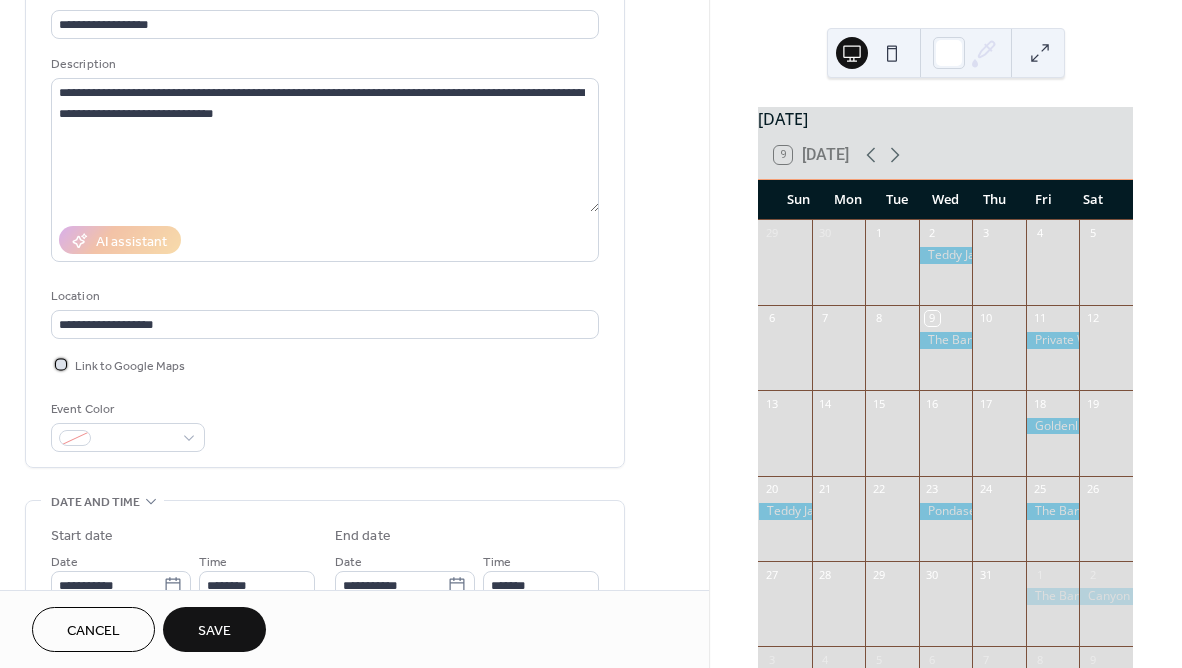 click at bounding box center (61, 364) 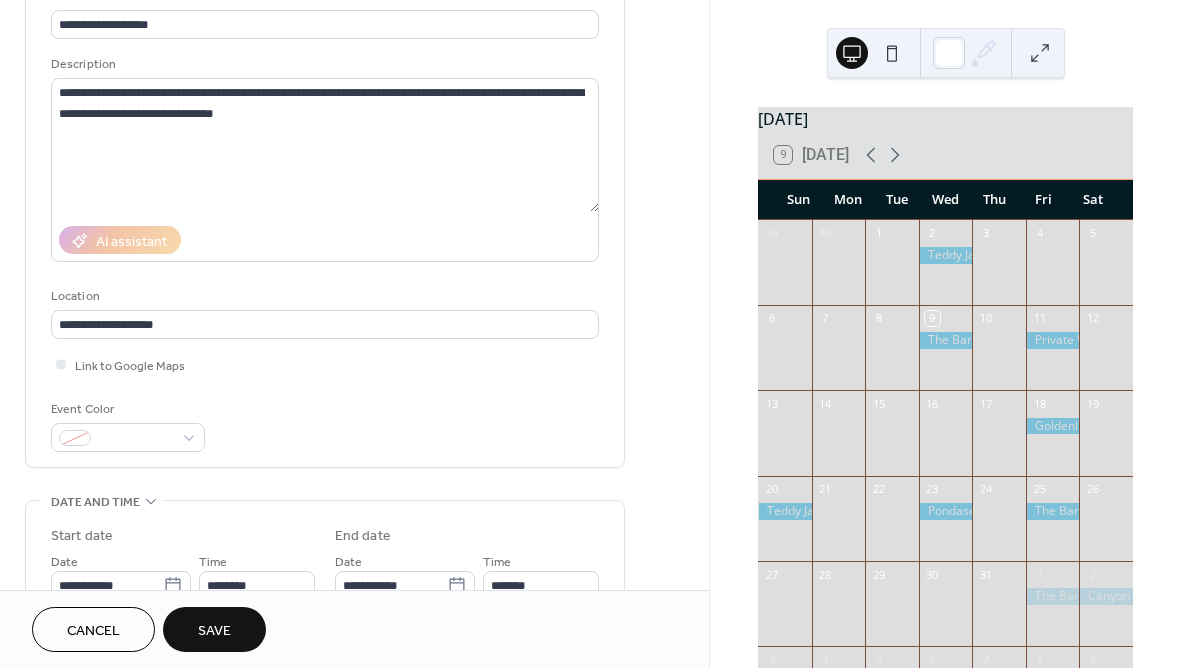 click on "**********" at bounding box center [325, 312] 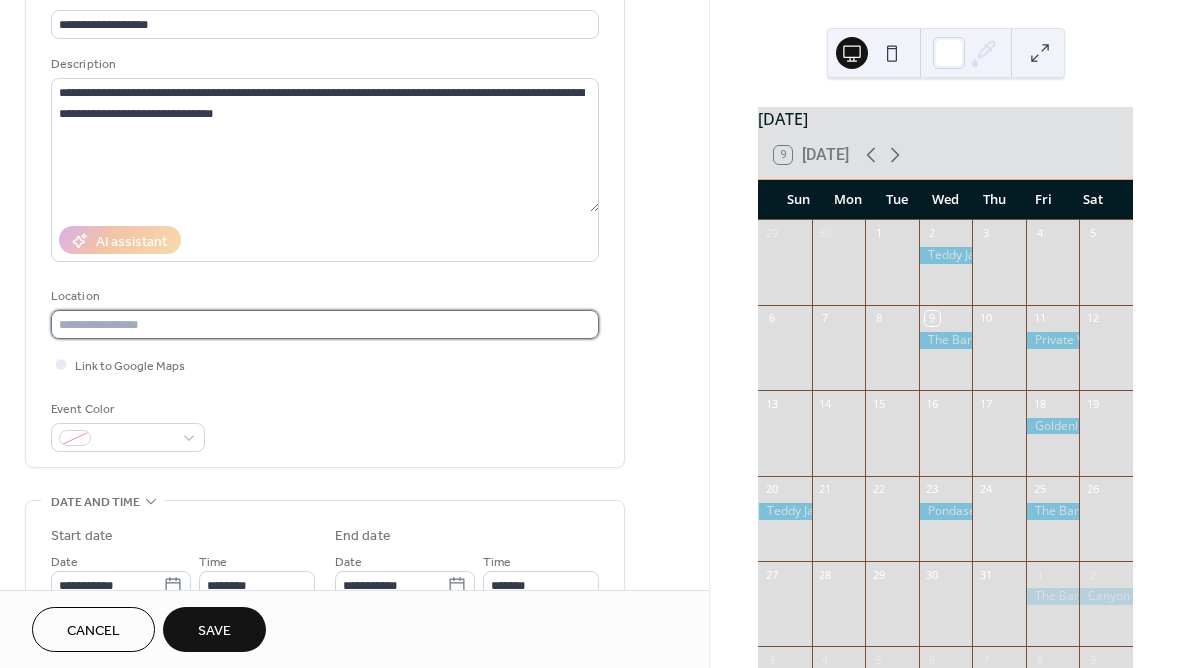 click at bounding box center (325, 324) 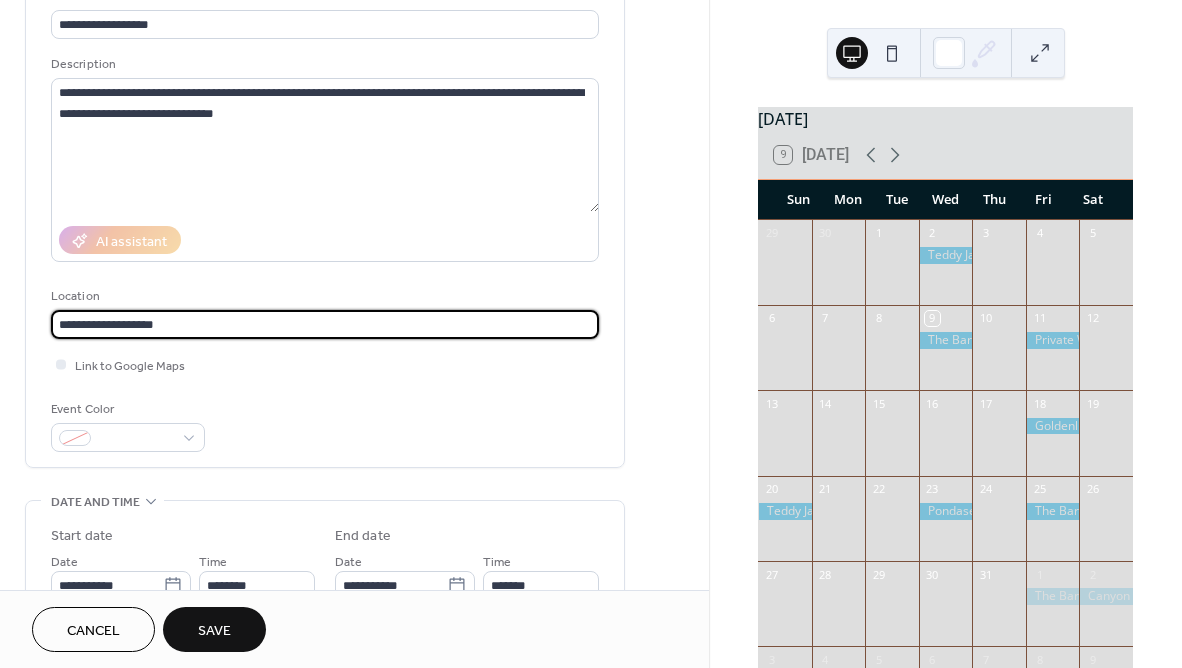 type on "**********" 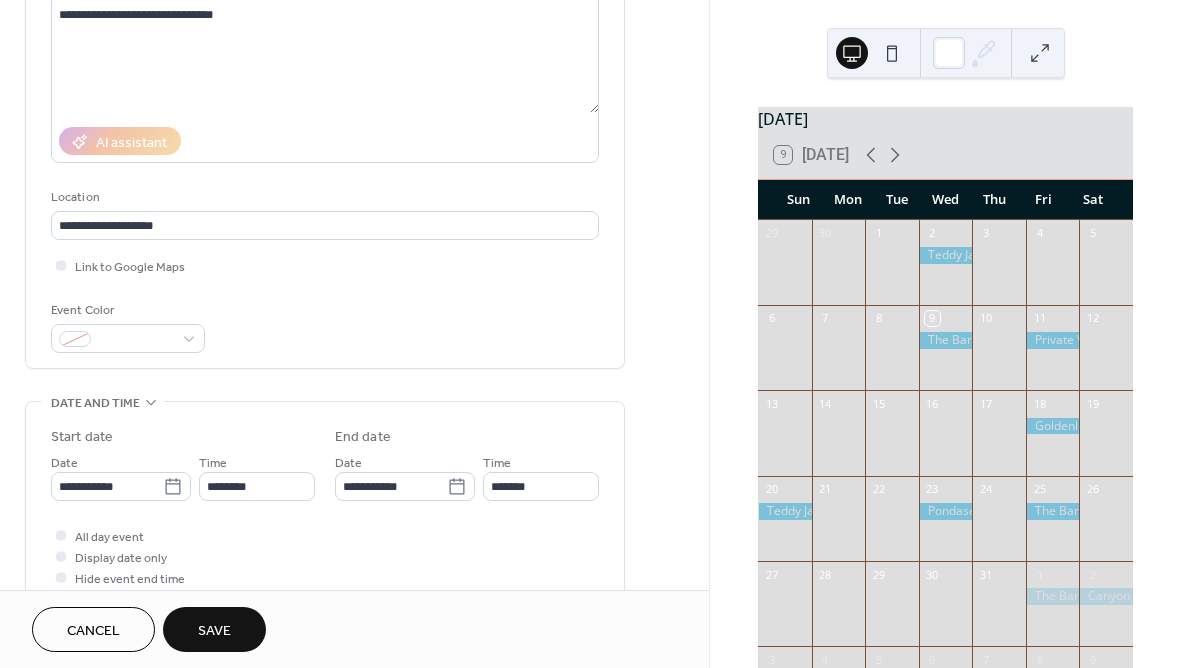 scroll, scrollTop: 258, scrollLeft: 0, axis: vertical 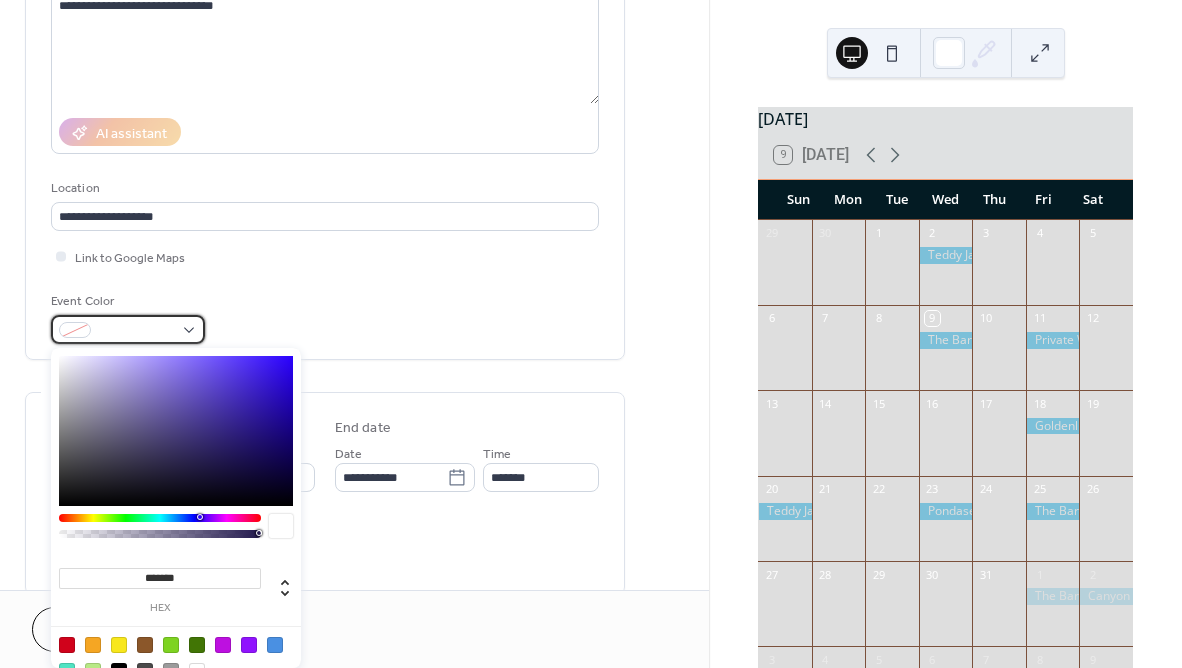 click at bounding box center (128, 329) 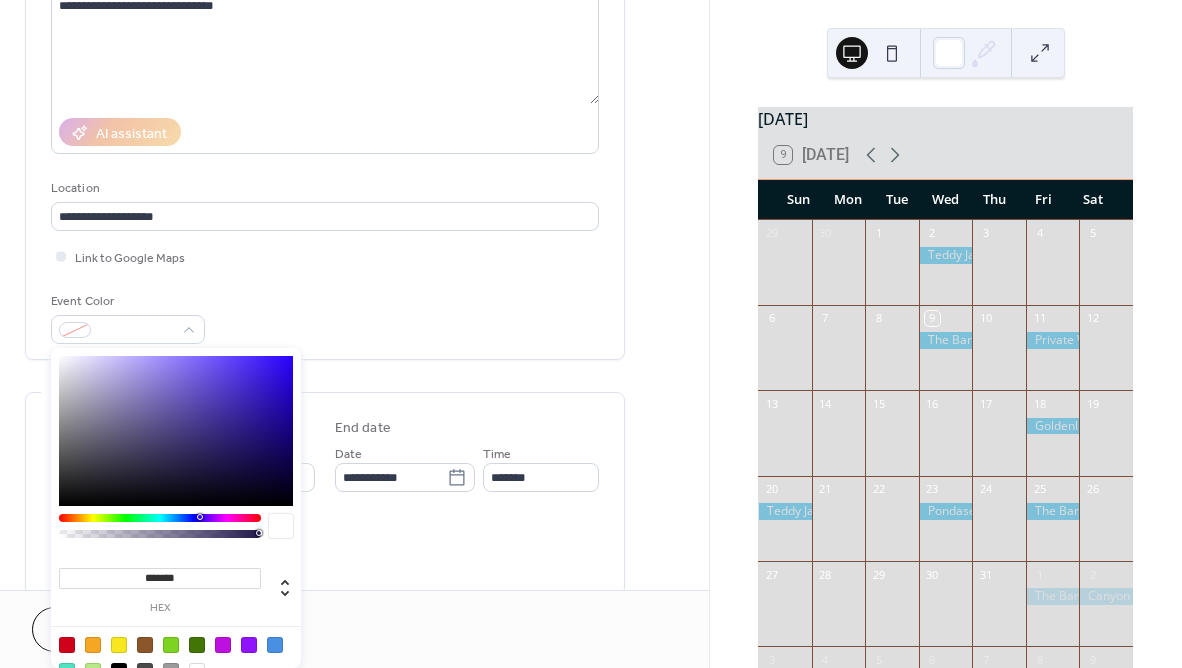 drag, startPoint x: 193, startPoint y: 583, endPoint x: 100, endPoint y: 563, distance: 95.12623 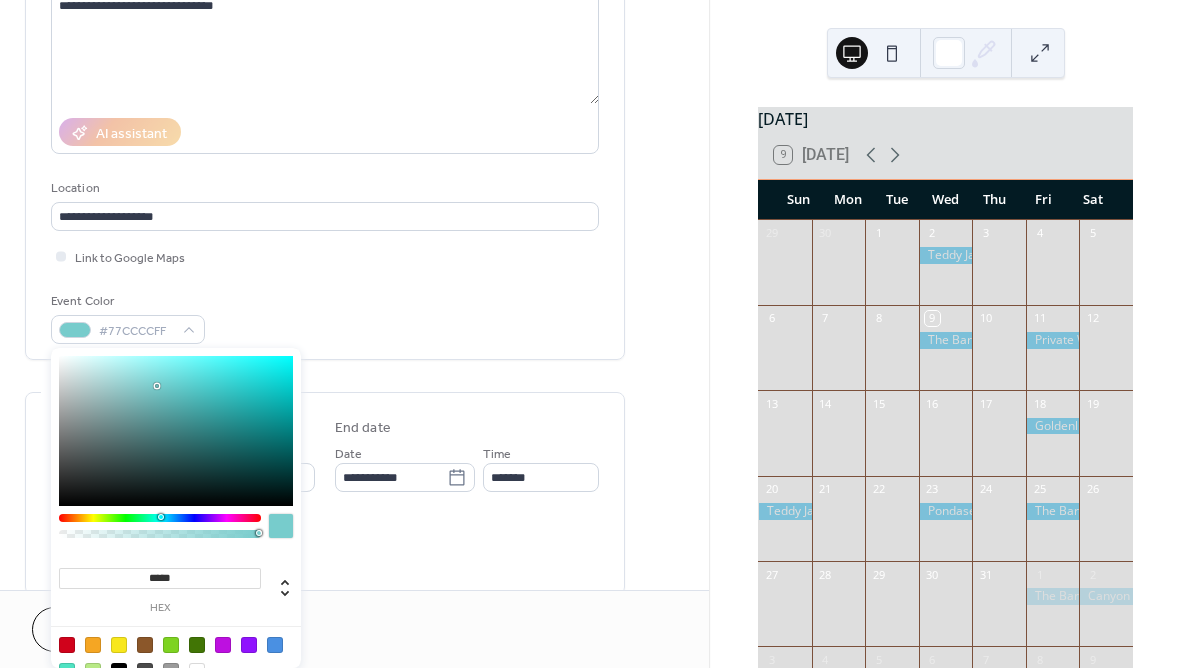 type on "******" 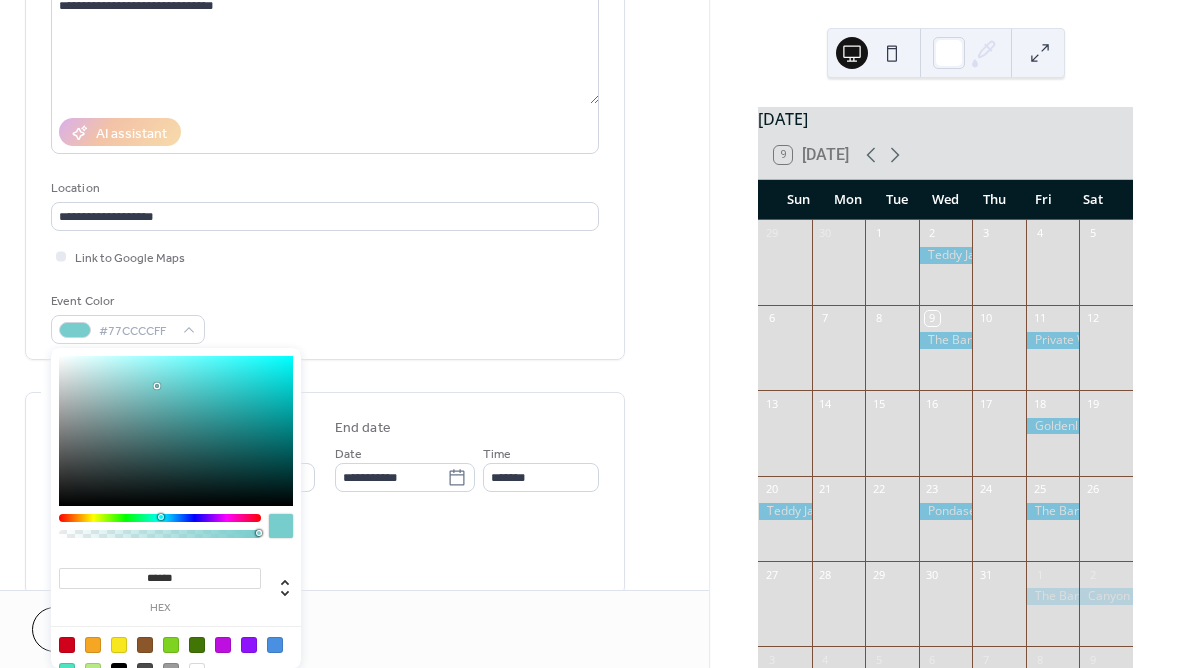 click on "All day event Display date only Hide event end time" at bounding box center [325, 547] 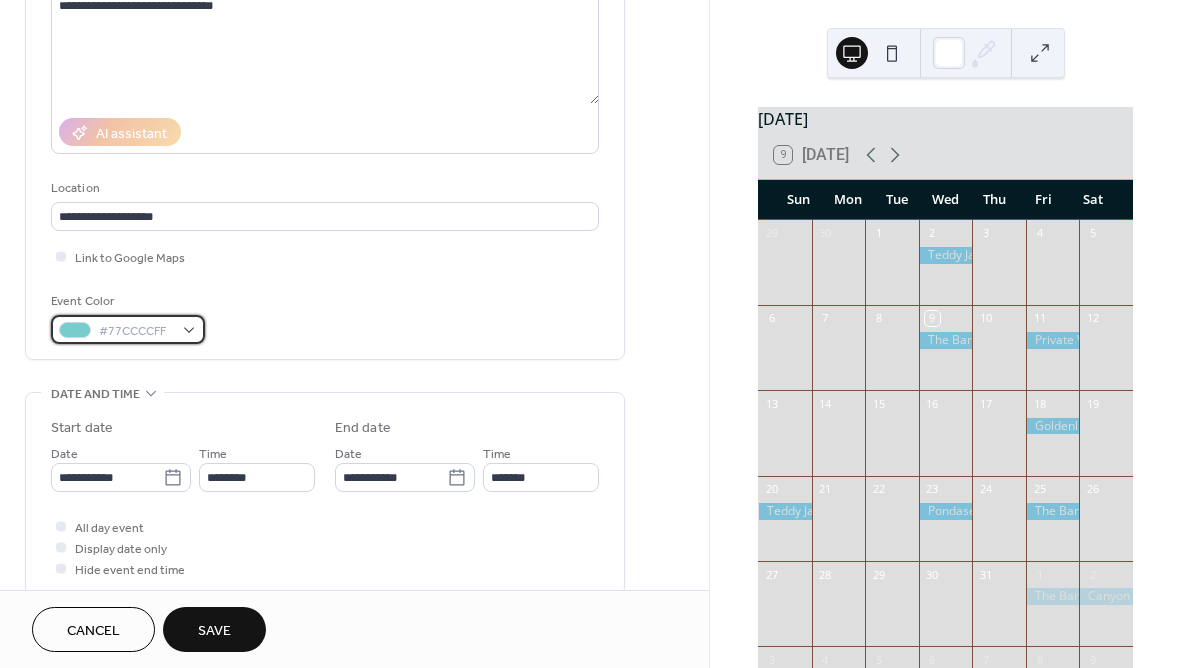 click on "#77CCCCFF" at bounding box center (136, 331) 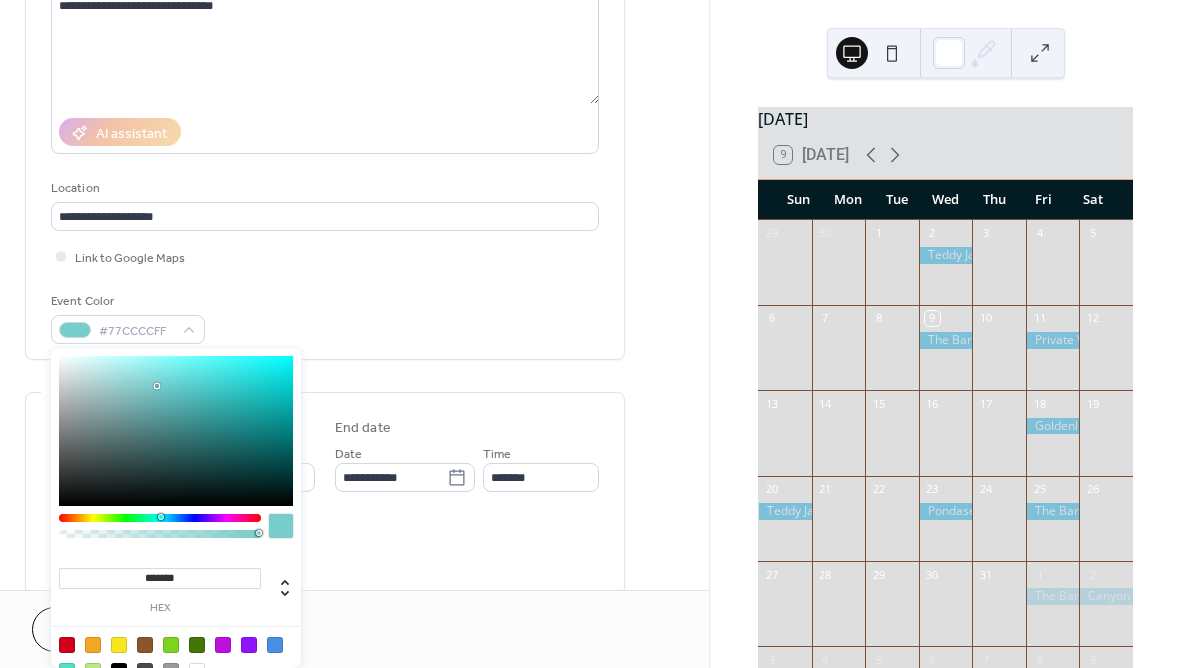 drag, startPoint x: 187, startPoint y: 570, endPoint x: 107, endPoint y: 570, distance: 80 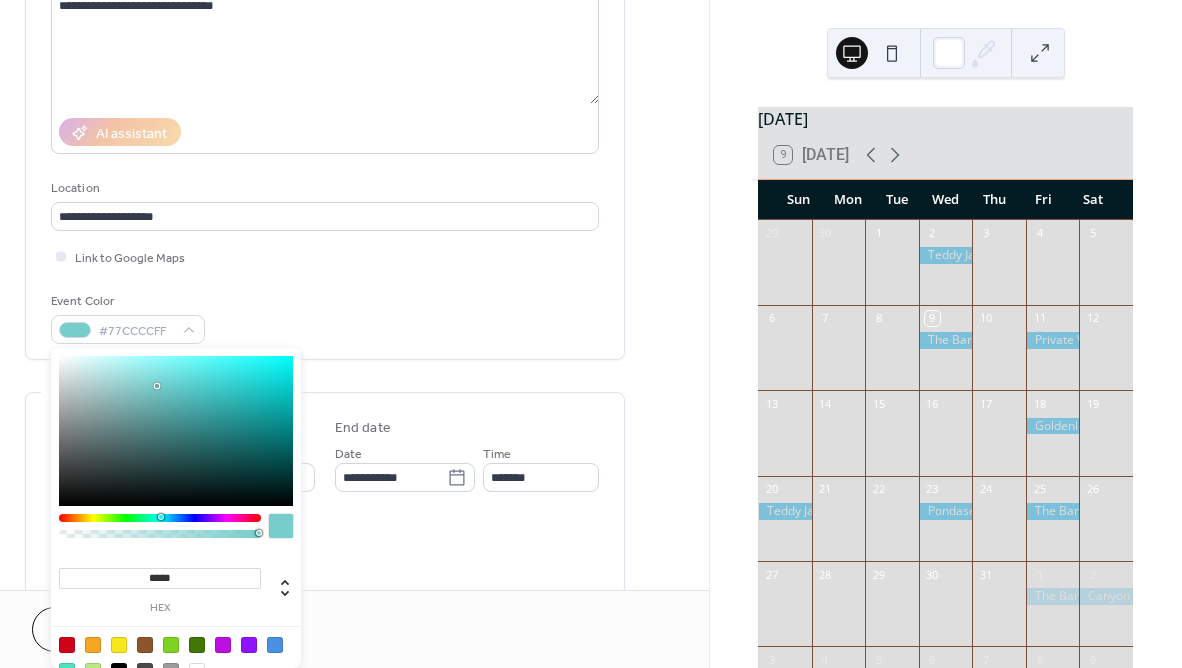 type on "******" 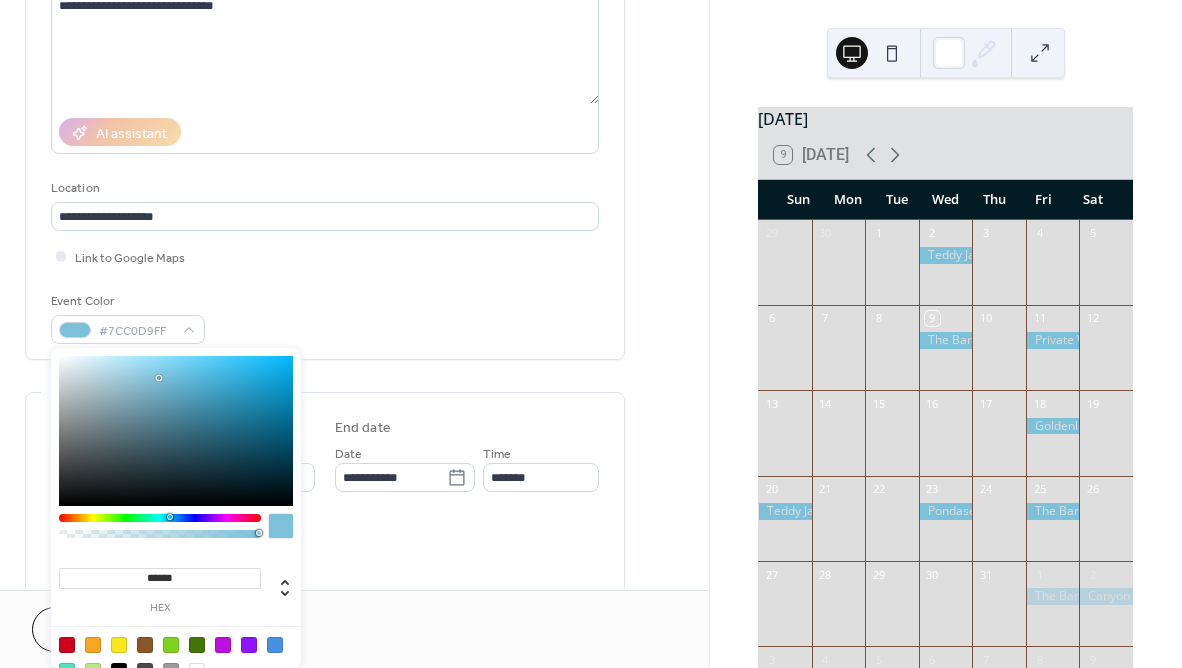 click on "All day event Display date only Hide event end time" at bounding box center (325, 547) 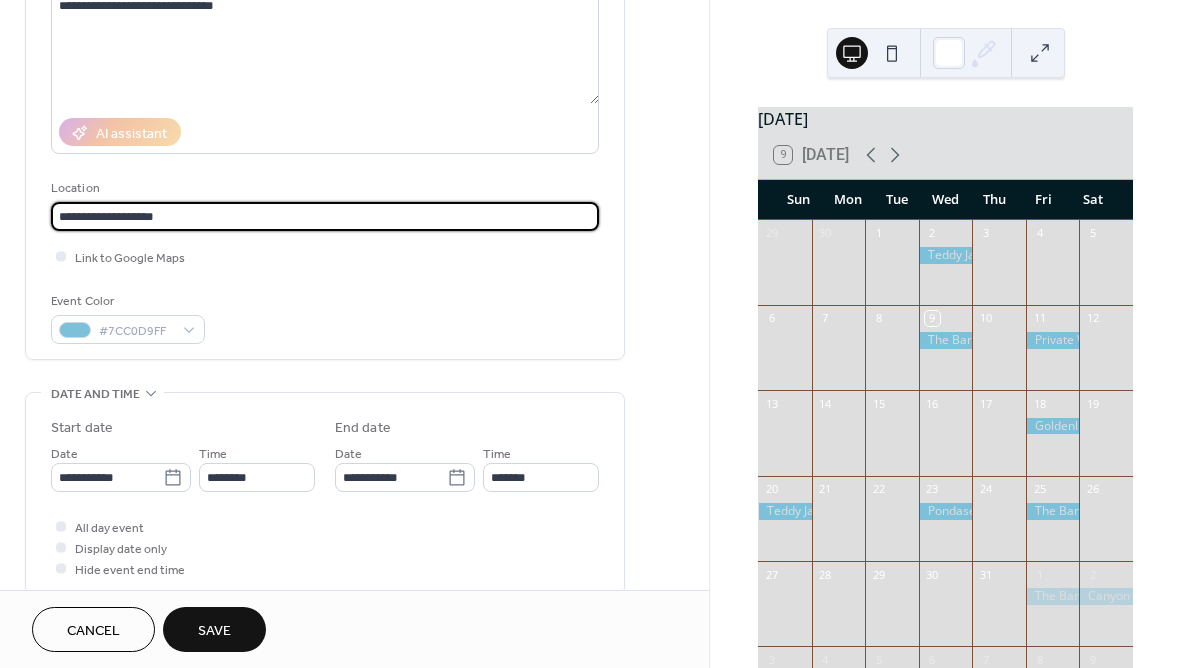 click on "**********" at bounding box center (325, 216) 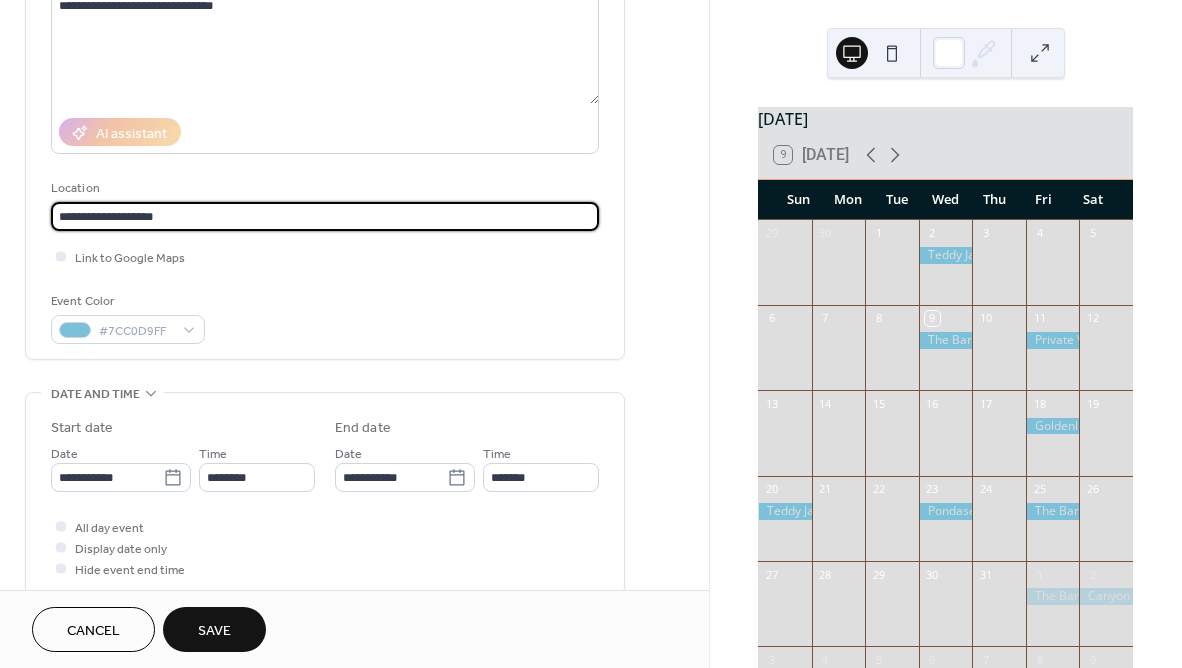 type on "**********" 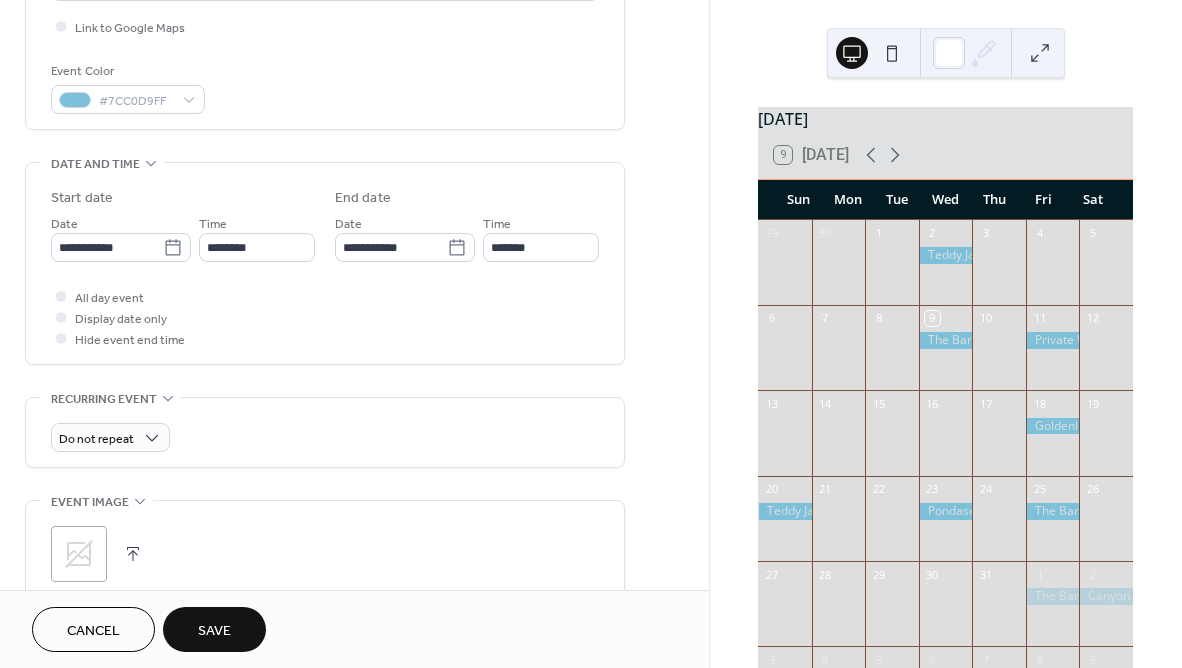 scroll, scrollTop: 516, scrollLeft: 0, axis: vertical 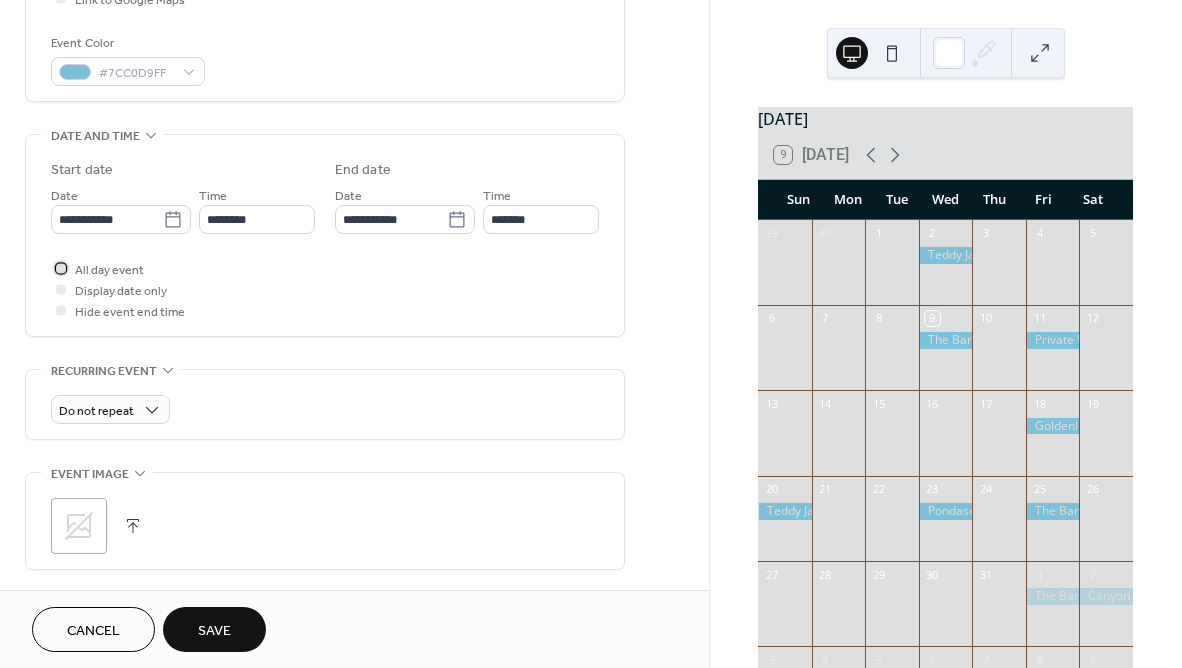 click at bounding box center (61, 268) 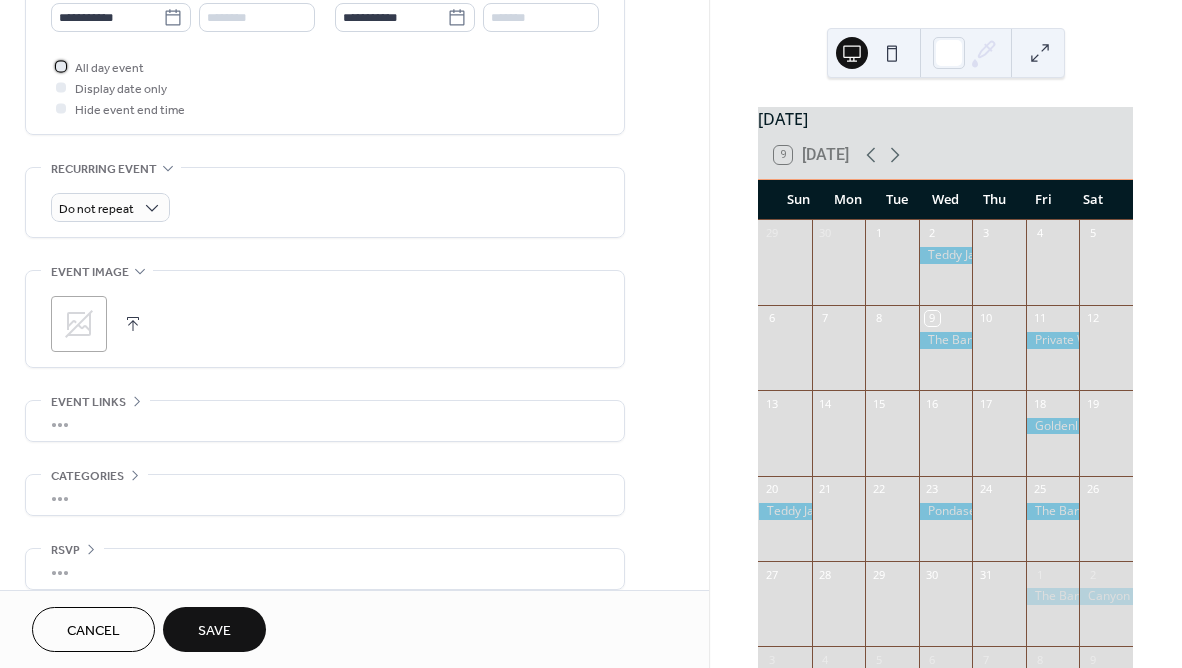 scroll, scrollTop: 738, scrollLeft: 0, axis: vertical 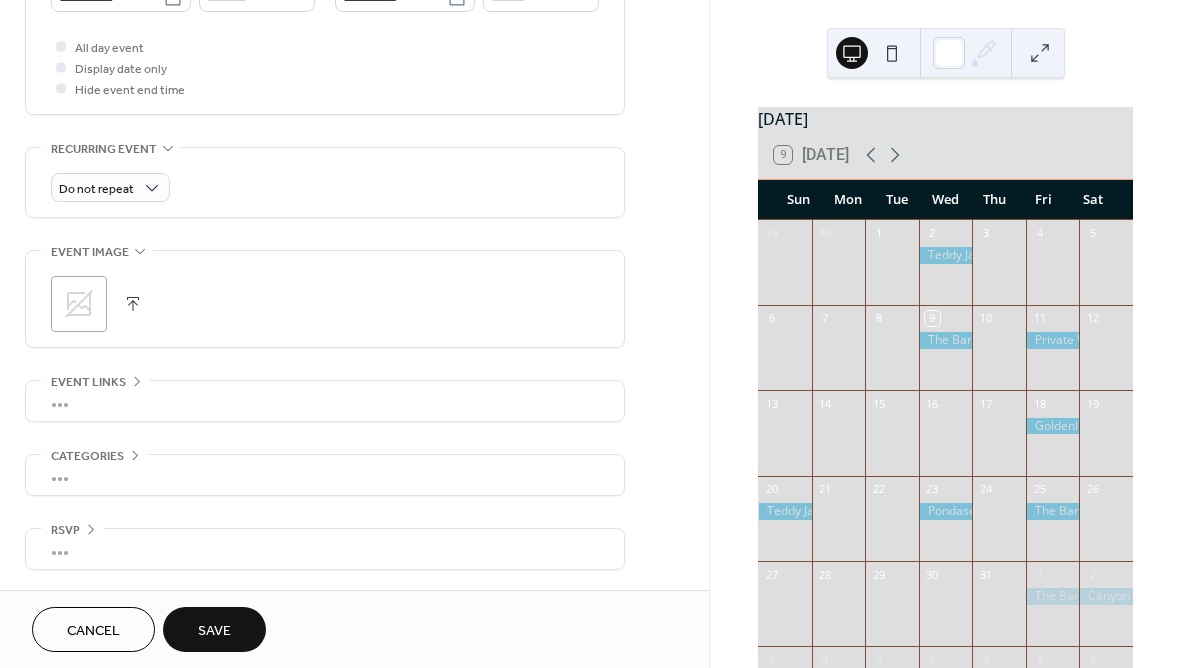 click on "Save" at bounding box center [214, 629] 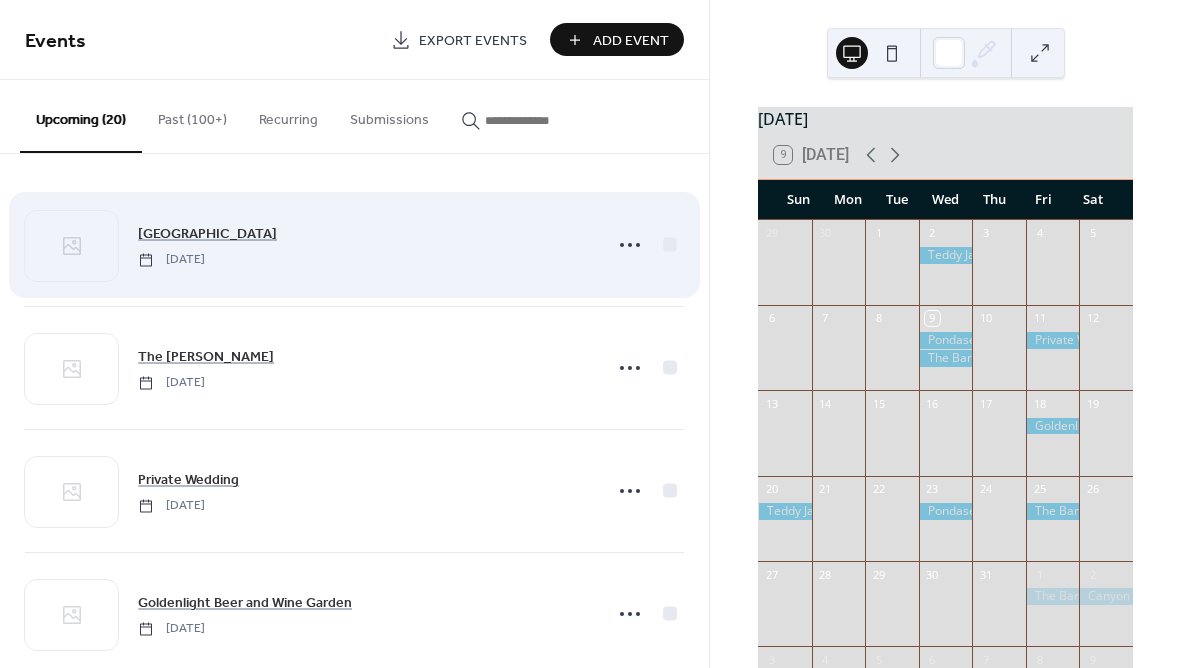 click 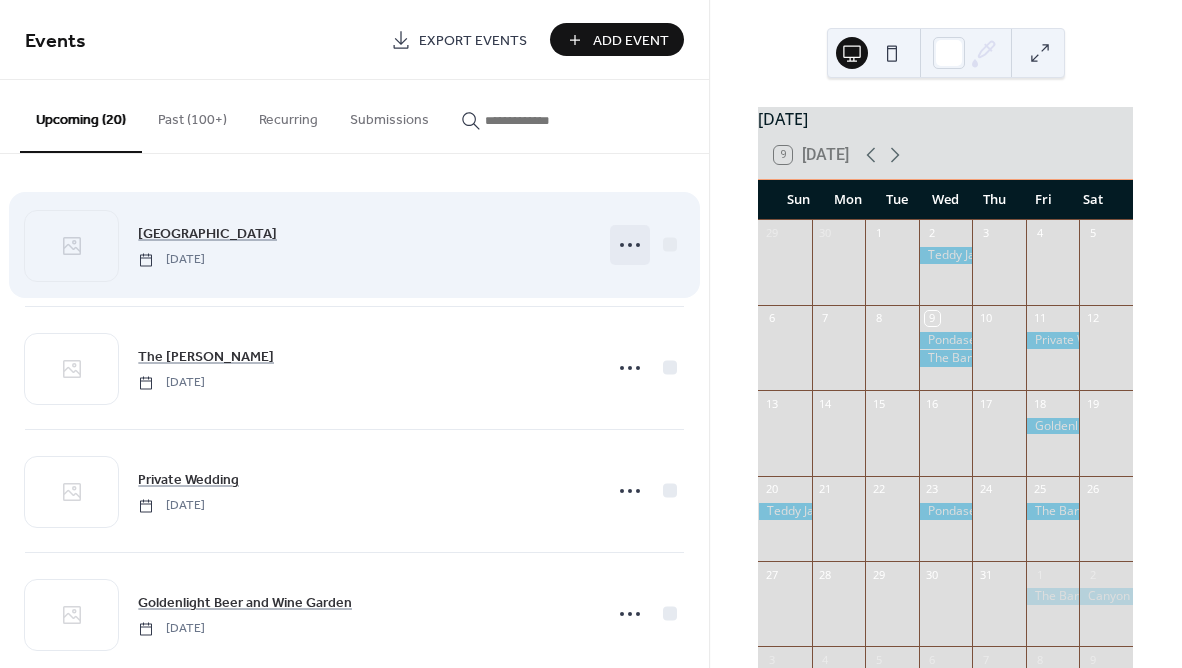 click 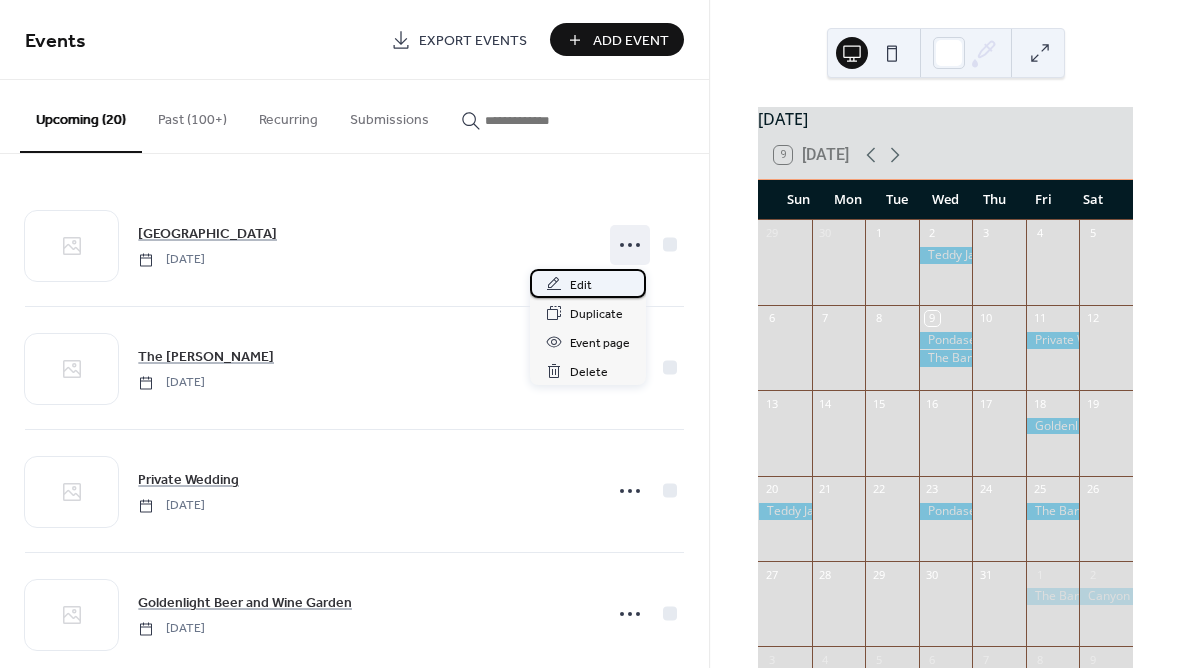 click on "Edit" at bounding box center [588, 283] 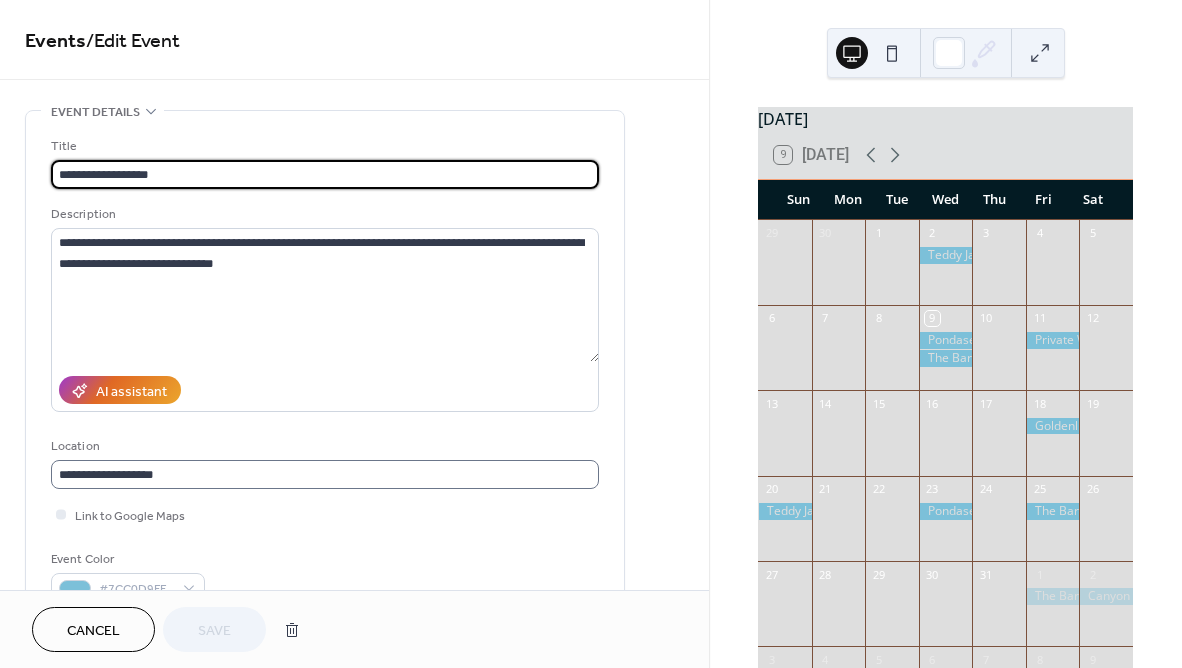 scroll, scrollTop: 1, scrollLeft: 0, axis: vertical 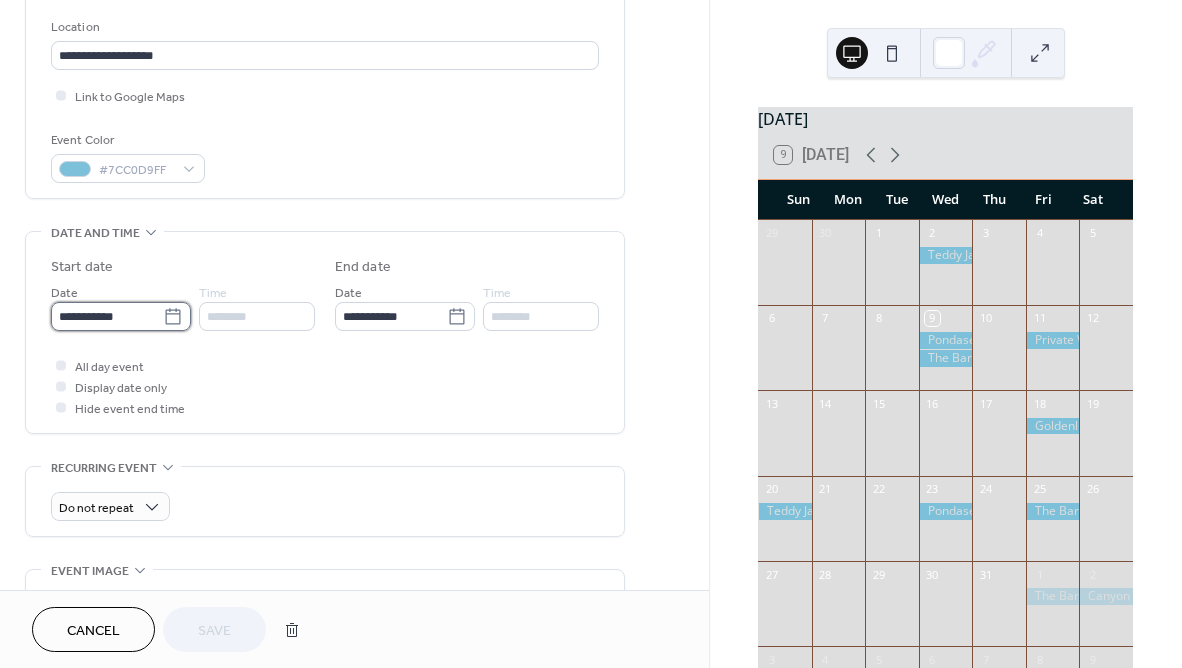 click on "**********" at bounding box center [107, 316] 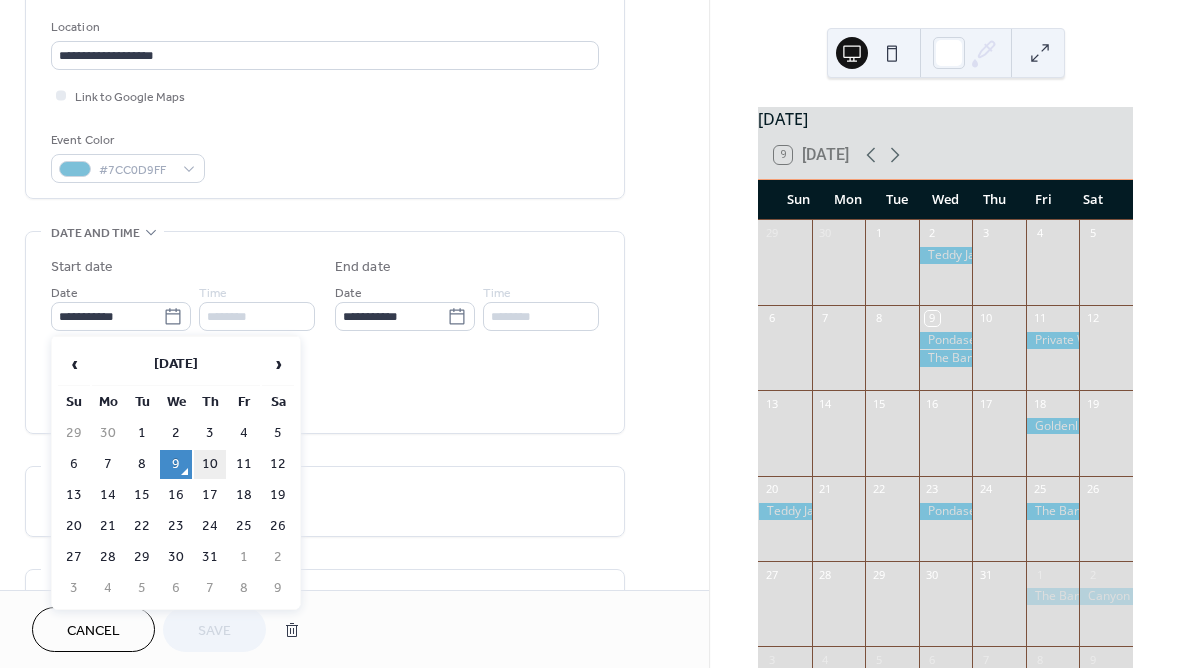 click on "10" at bounding box center [210, 464] 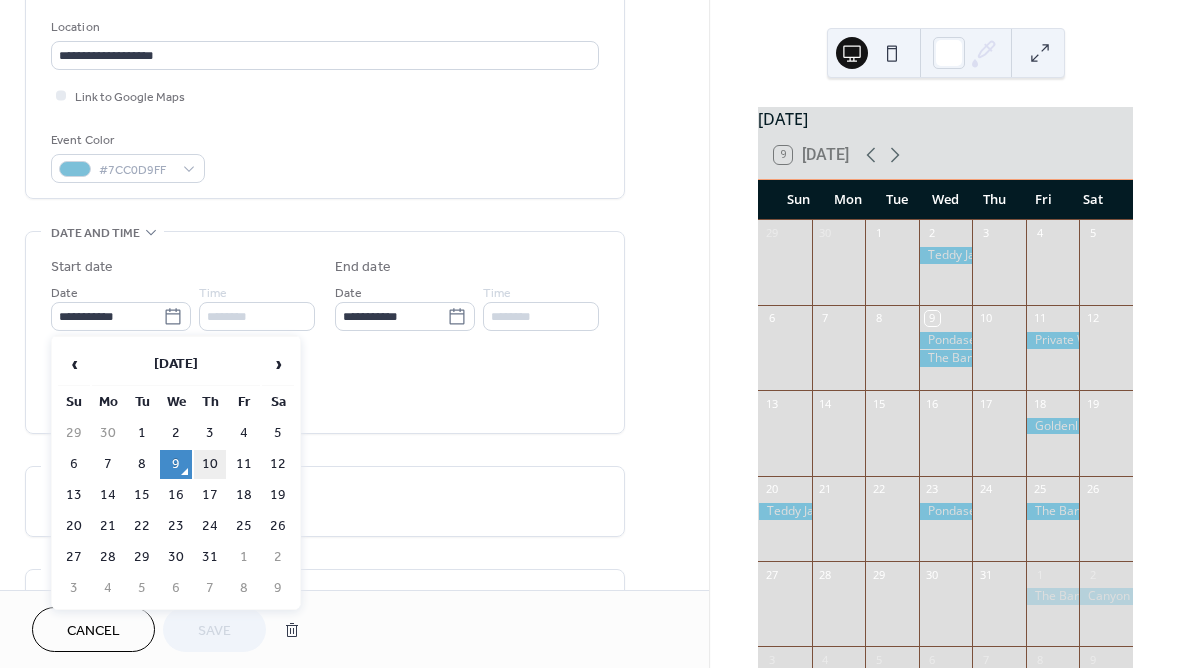 type on "**********" 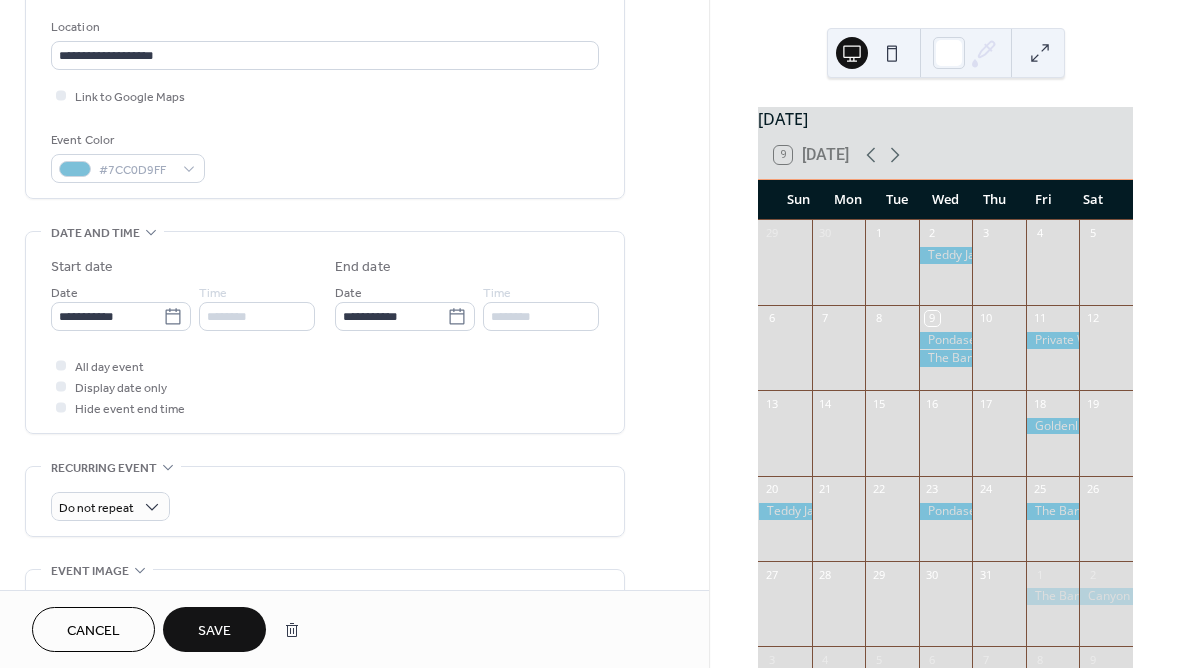 click on "Save" at bounding box center (214, 629) 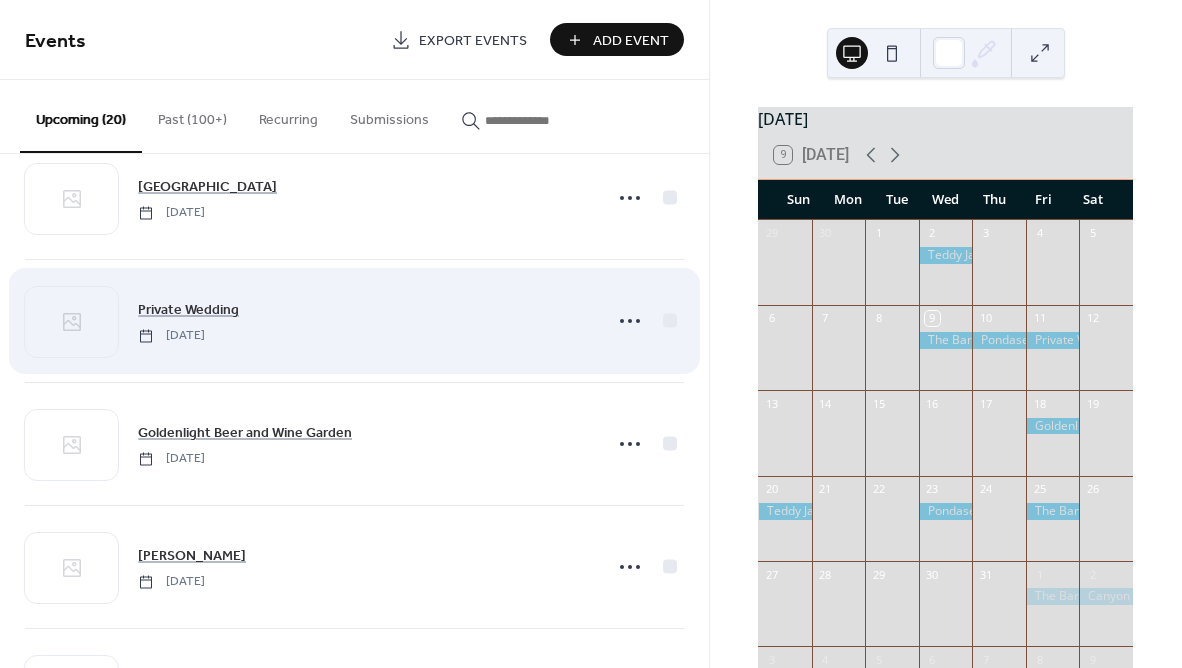 scroll, scrollTop: 199, scrollLeft: 0, axis: vertical 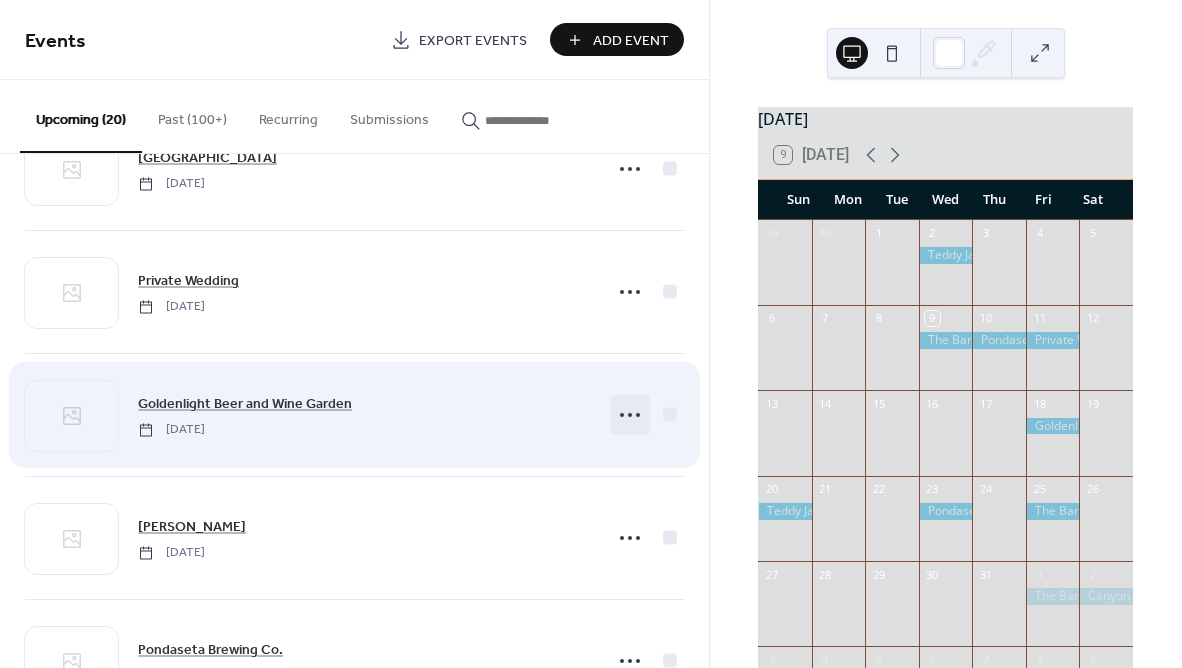 click 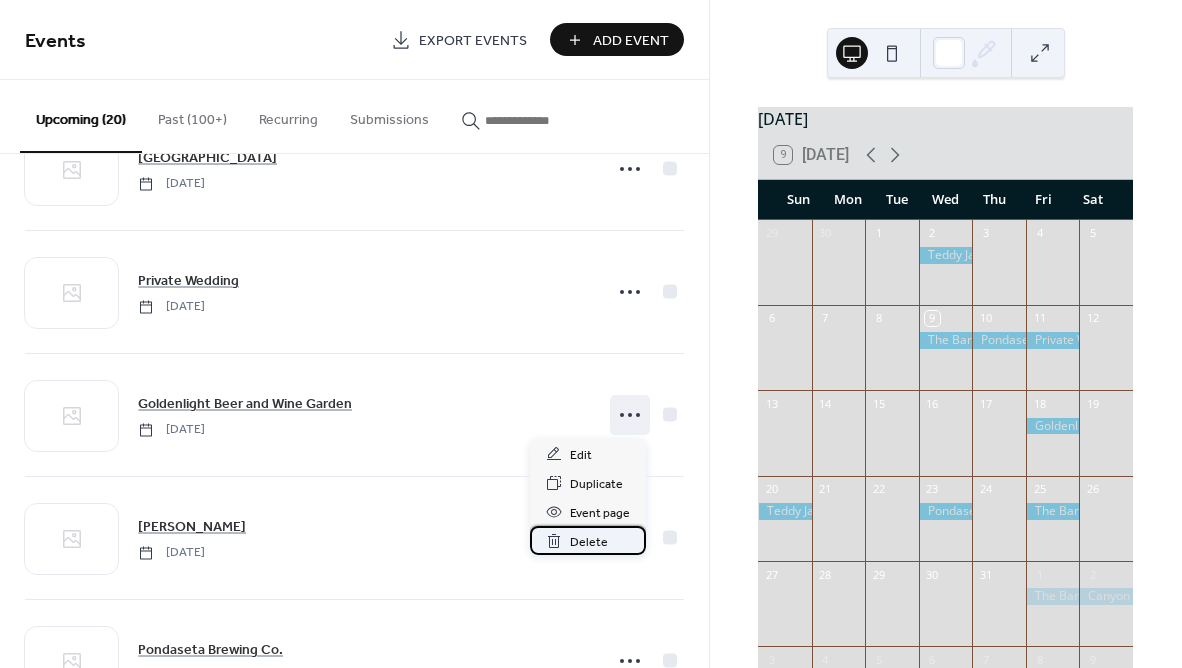 click on "Delete" at bounding box center [589, 542] 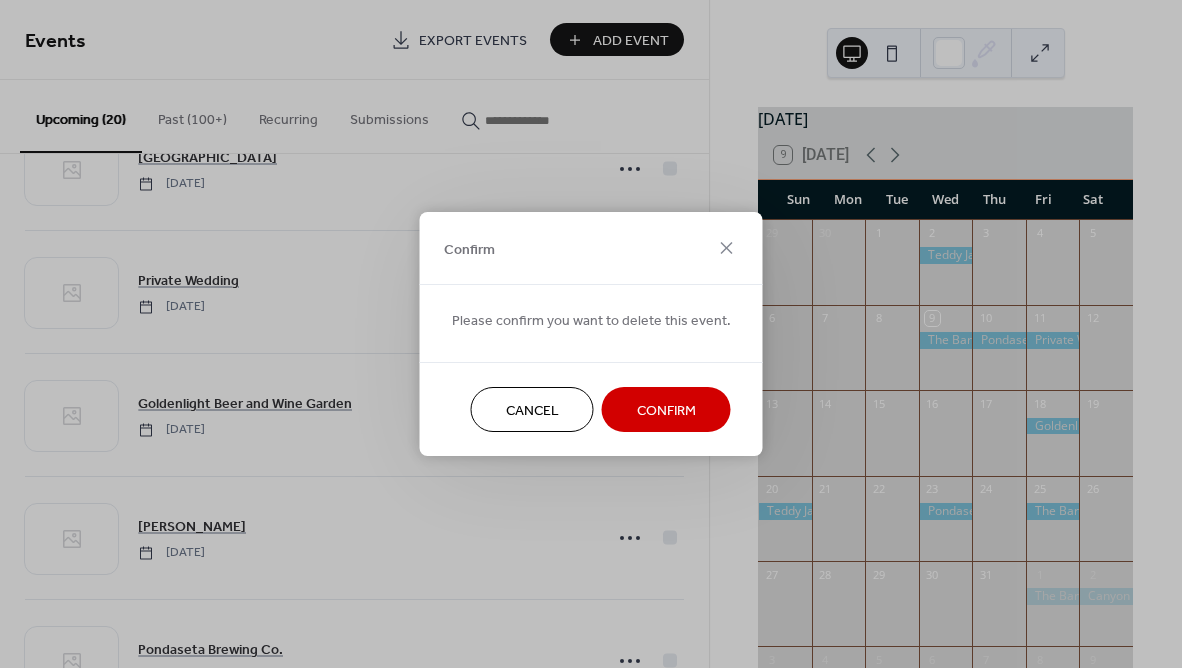 click on "Confirm" at bounding box center (666, 411) 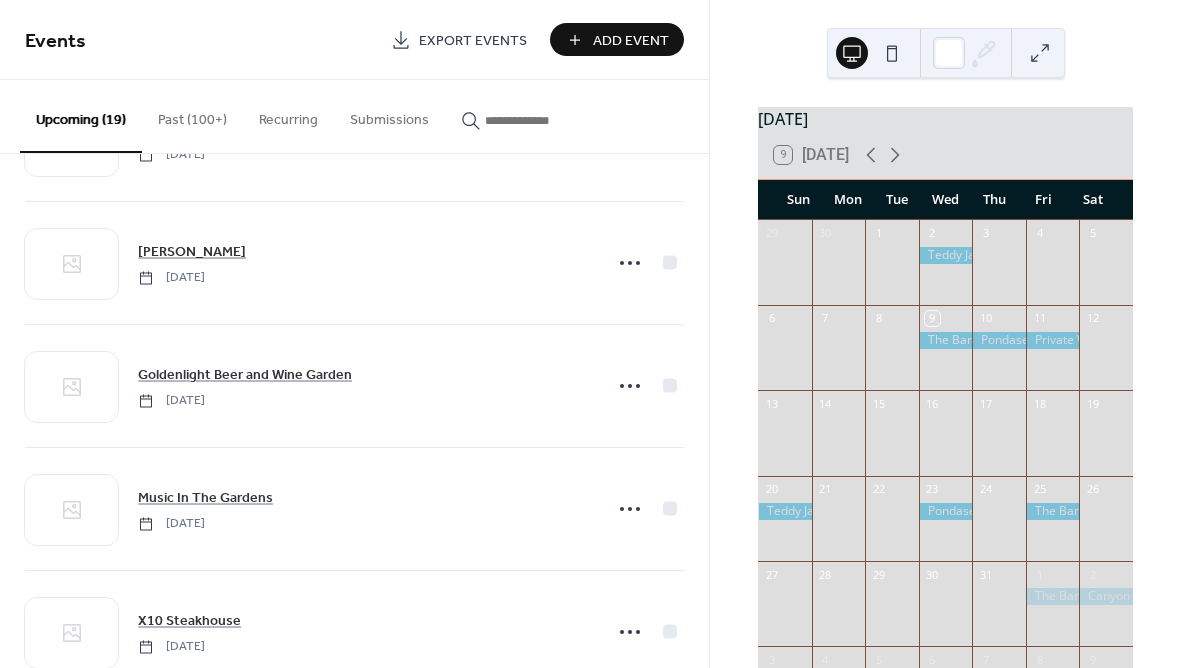 scroll, scrollTop: 1217, scrollLeft: 0, axis: vertical 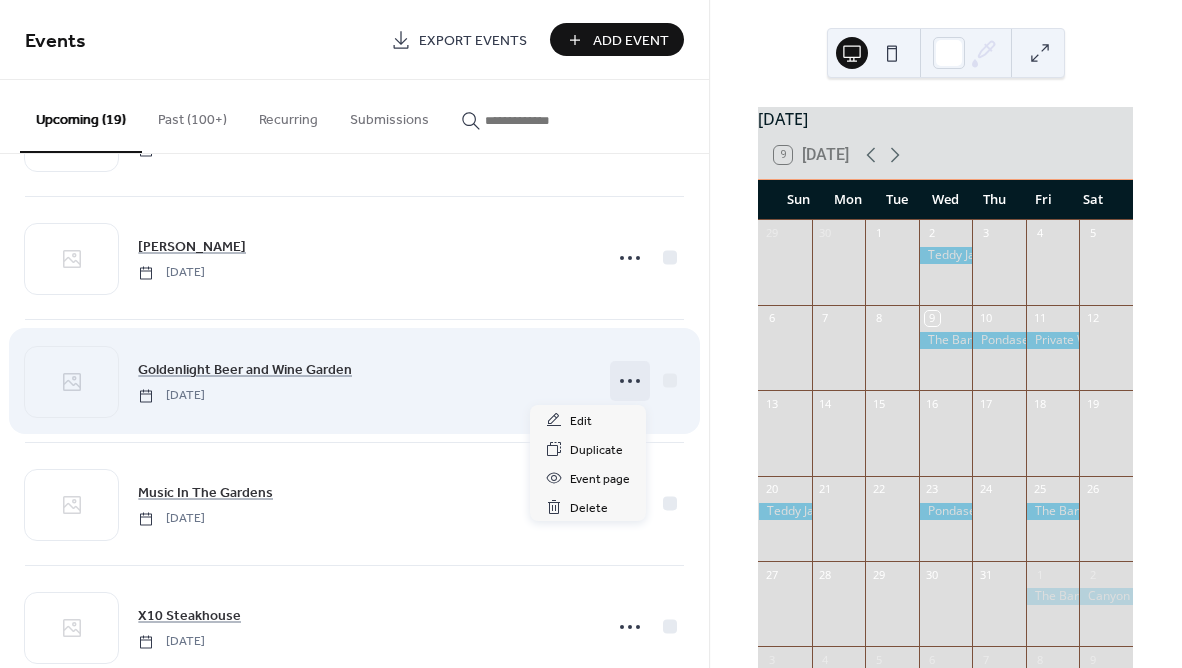 click 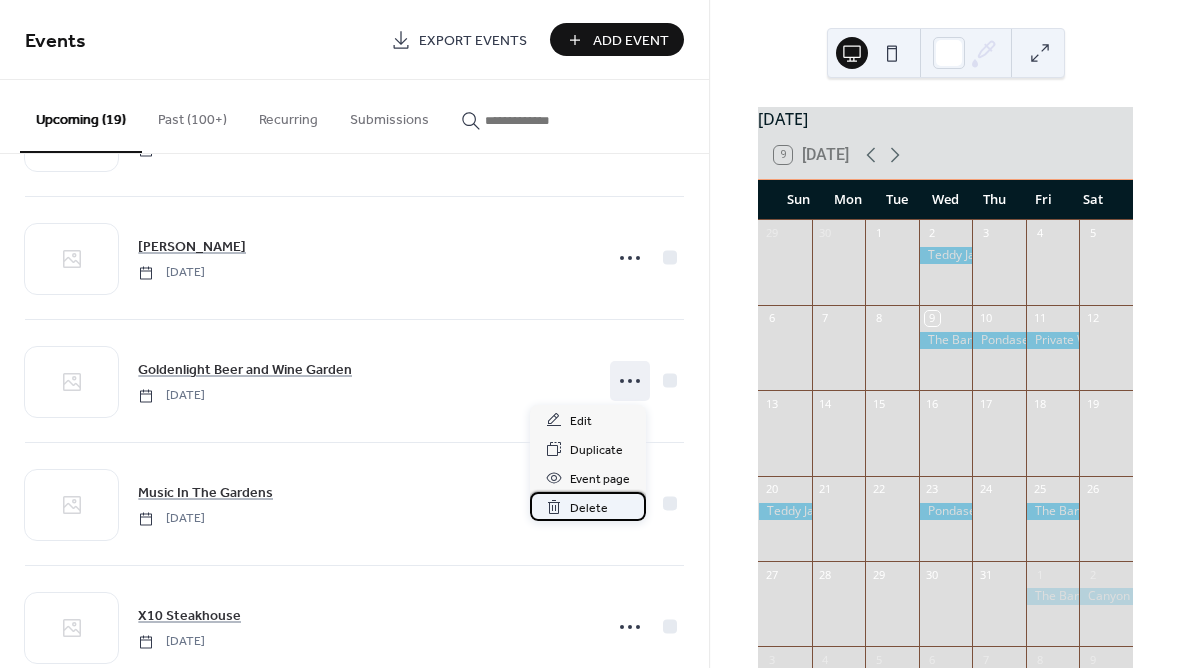 click on "Delete" at bounding box center [589, 508] 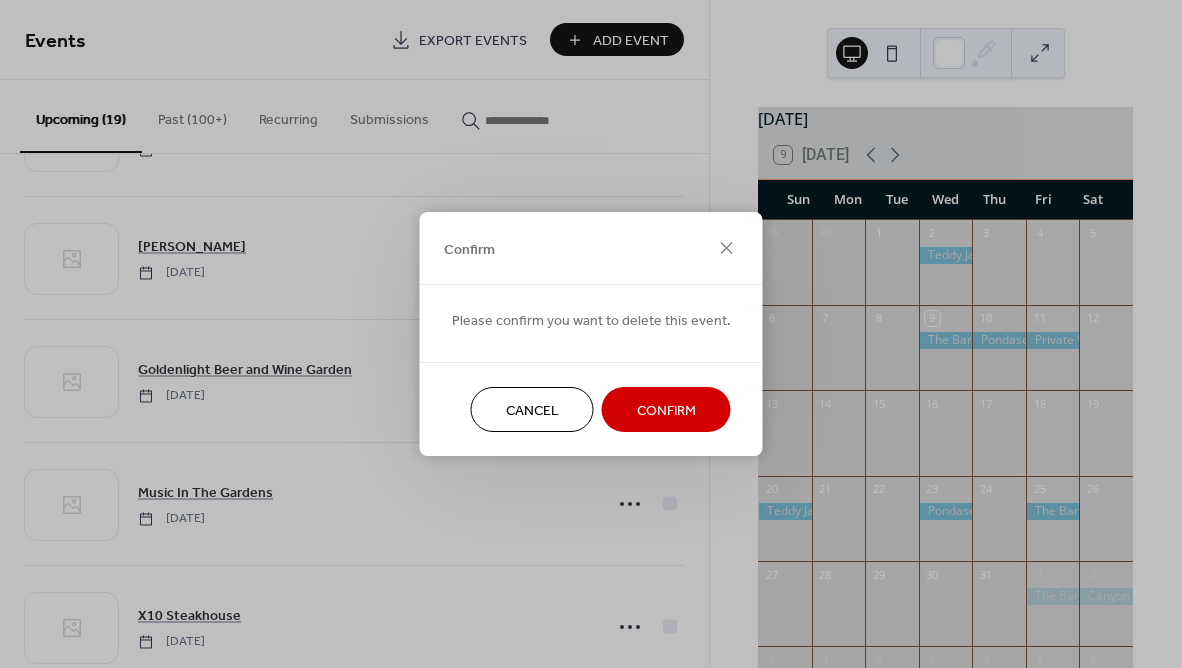 click on "Confirm" at bounding box center [666, 411] 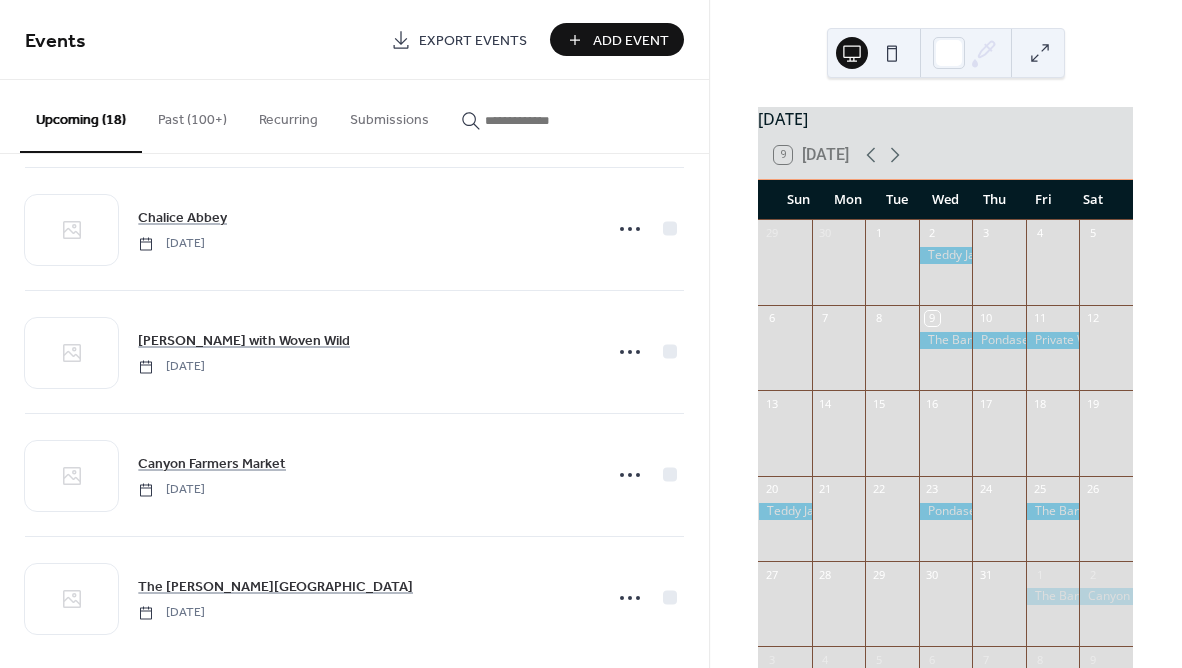scroll, scrollTop: 1759, scrollLeft: 0, axis: vertical 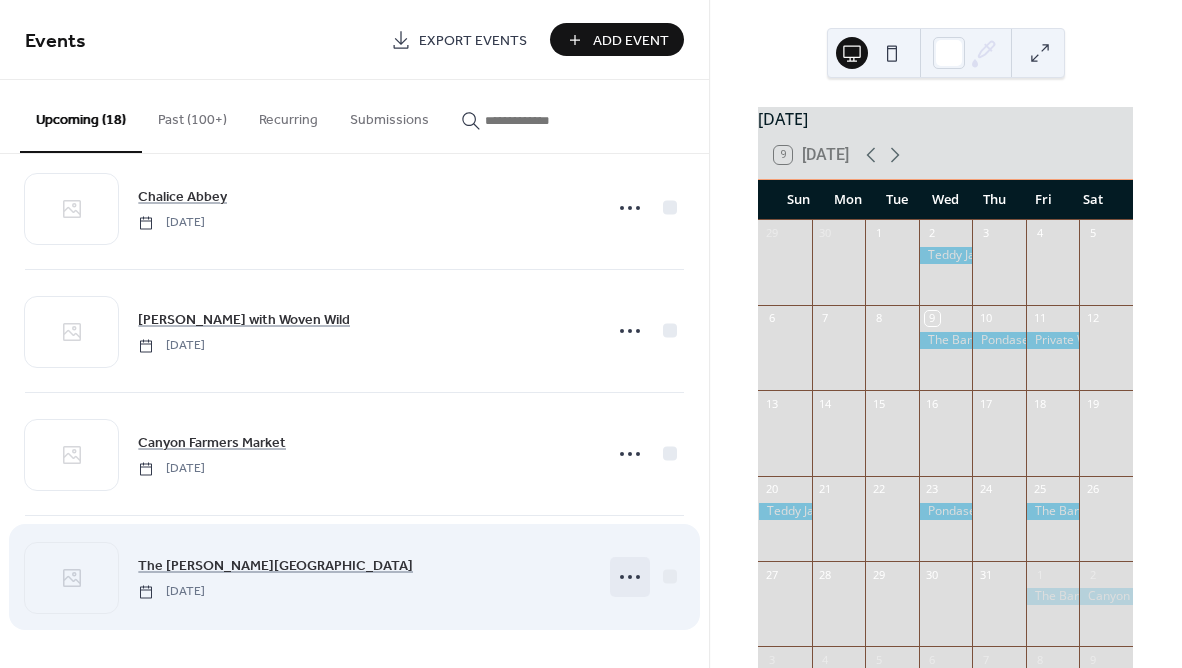 click 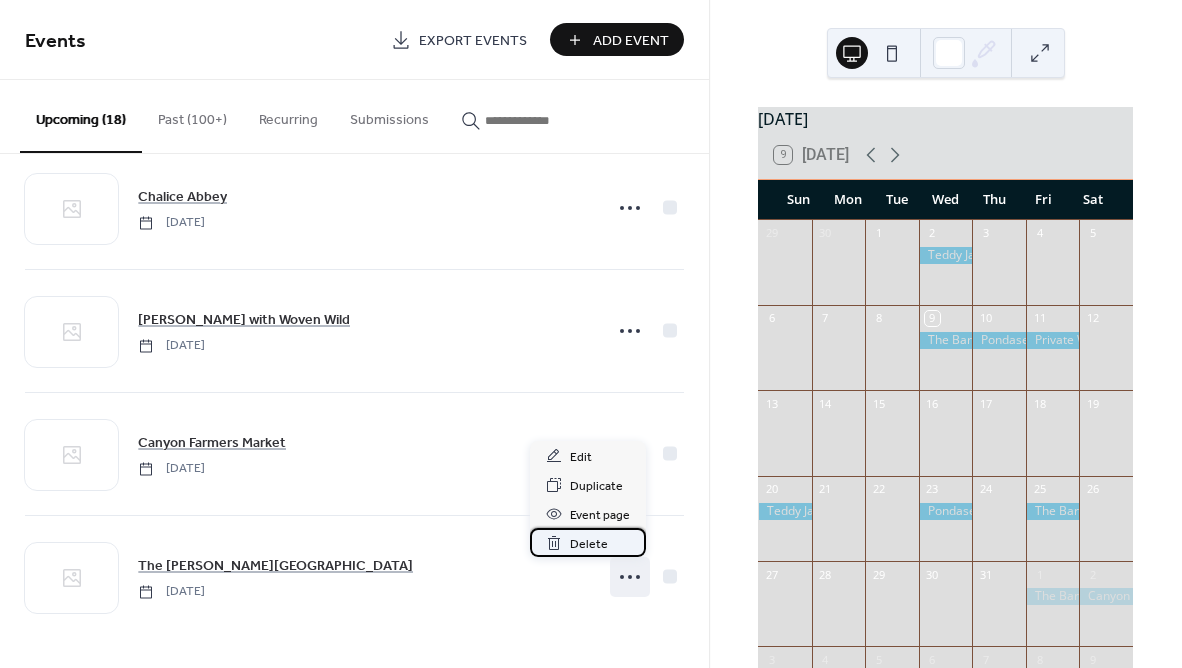 click on "Delete" at bounding box center [589, 544] 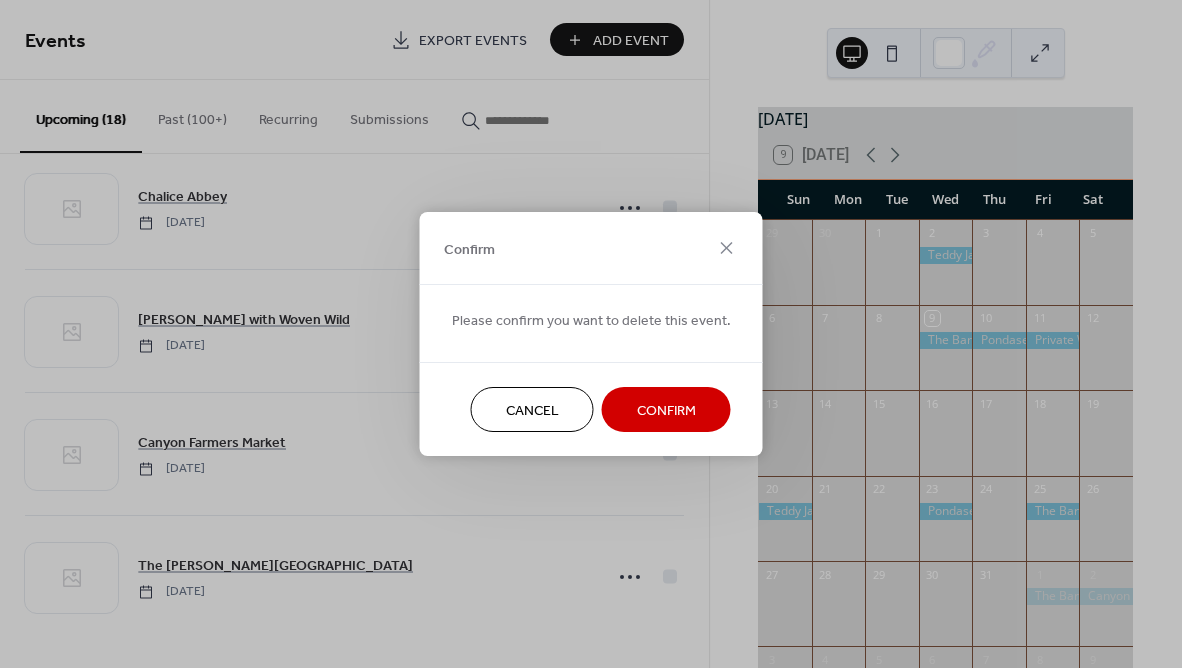 click on "Confirm" at bounding box center [666, 411] 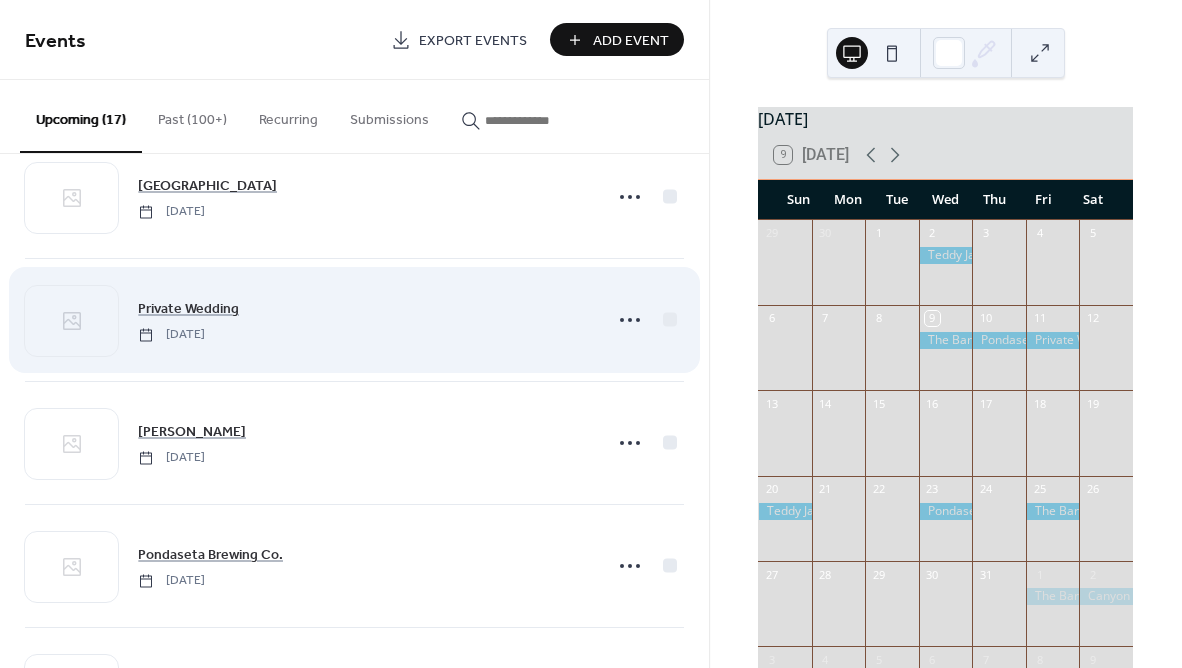 scroll, scrollTop: 173, scrollLeft: 0, axis: vertical 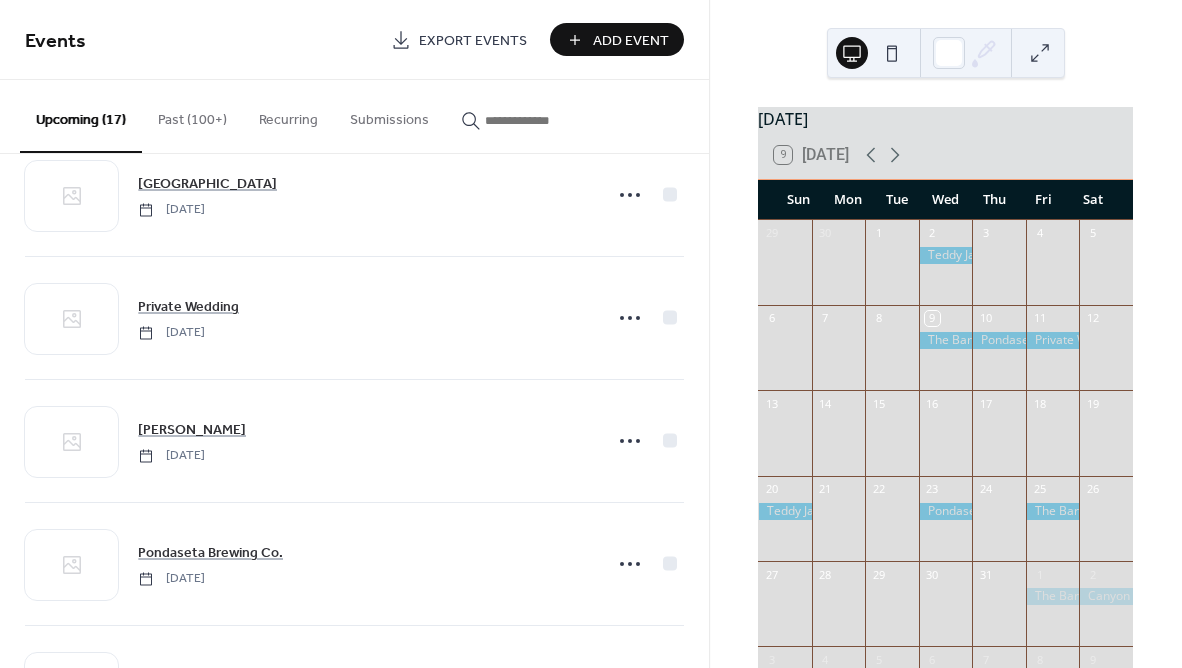 click on "Add Event" at bounding box center (617, 39) 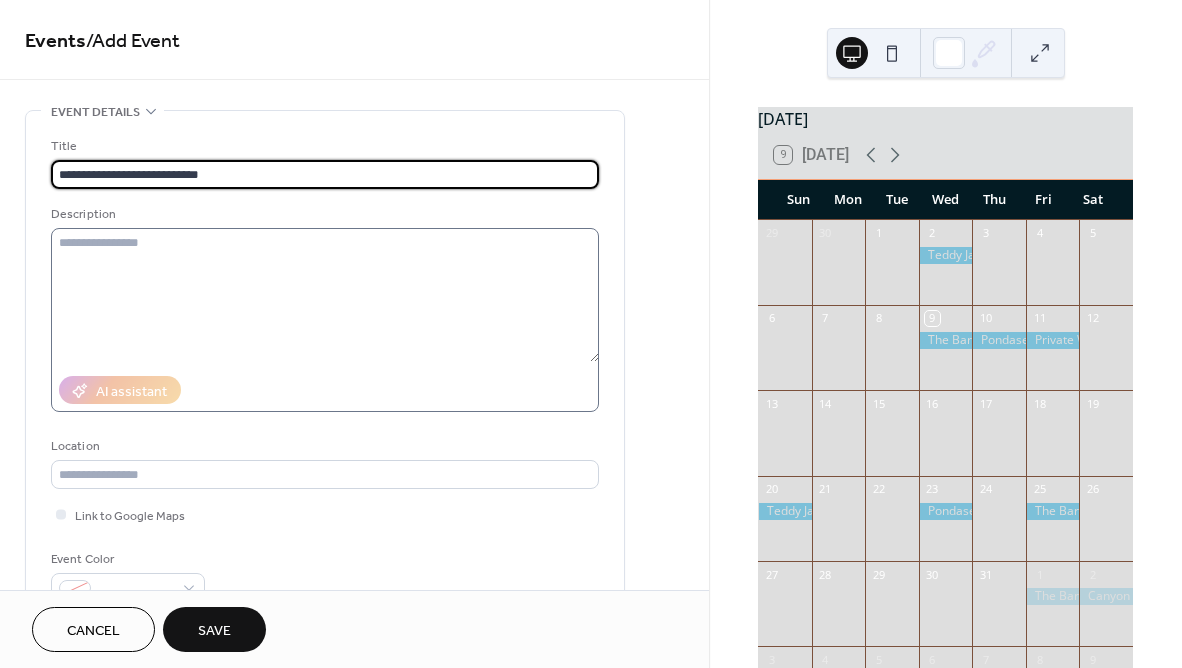 type on "**********" 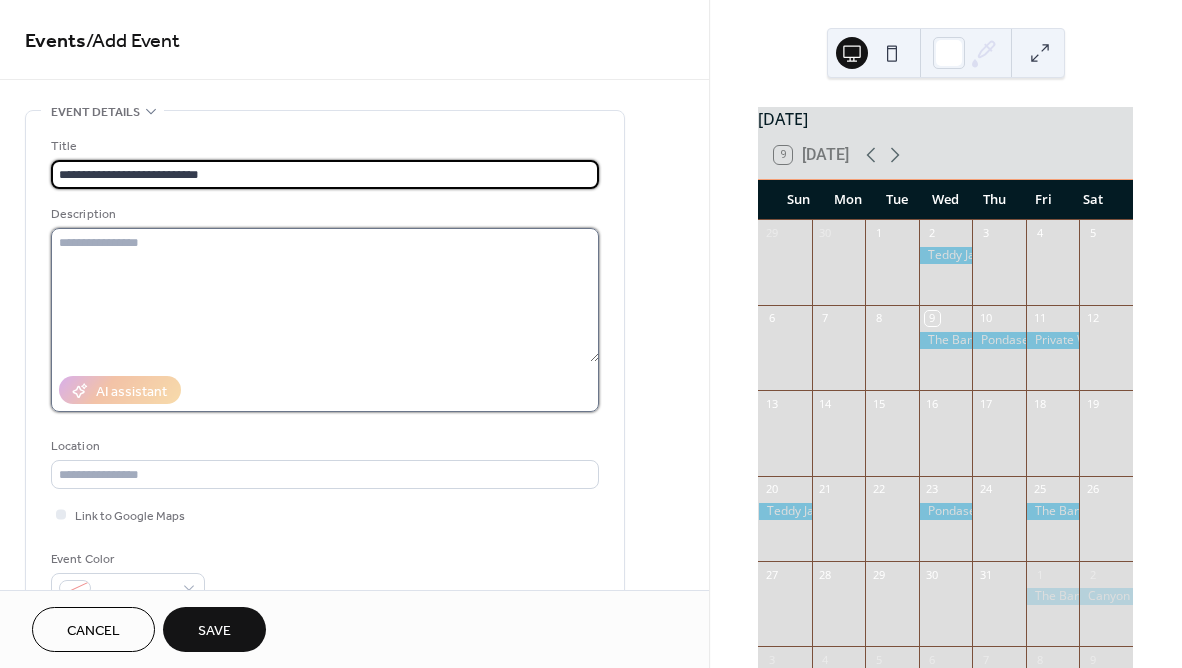 click at bounding box center (325, 295) 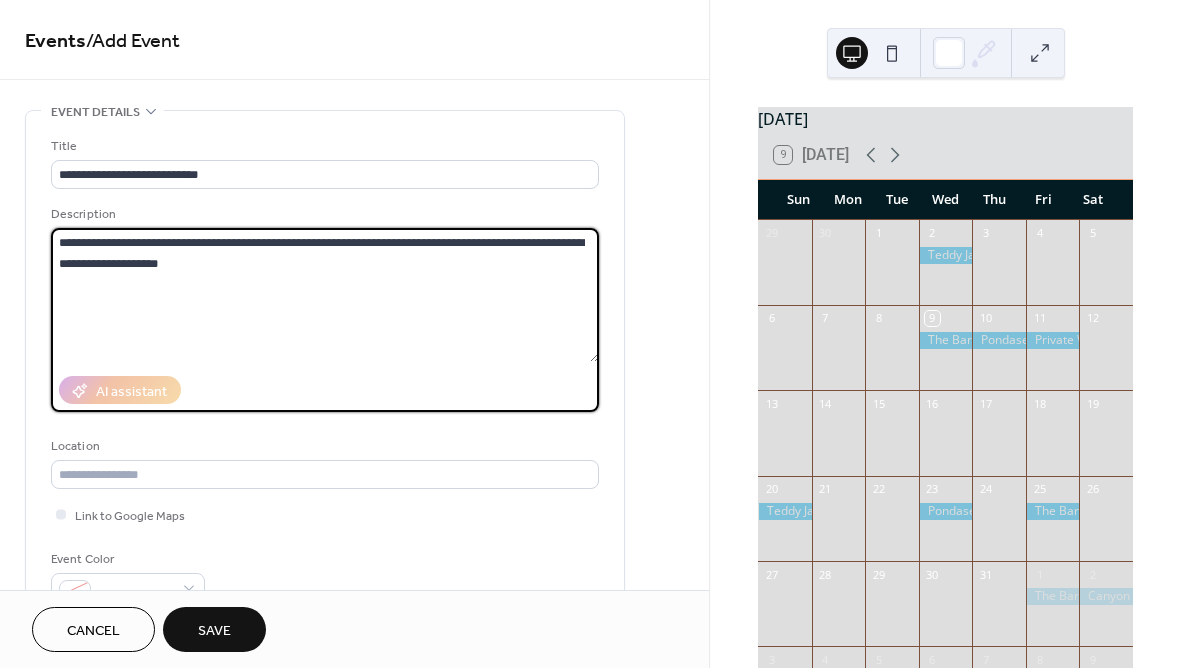 click on "**********" at bounding box center (325, 295) 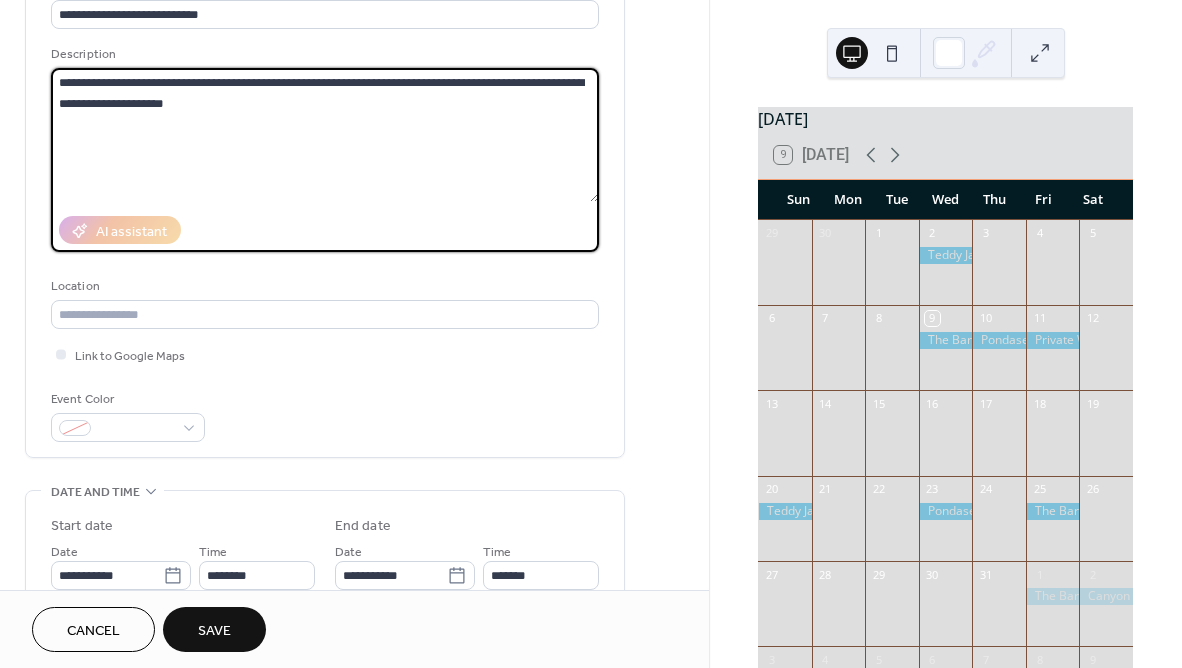 scroll, scrollTop: 214, scrollLeft: 0, axis: vertical 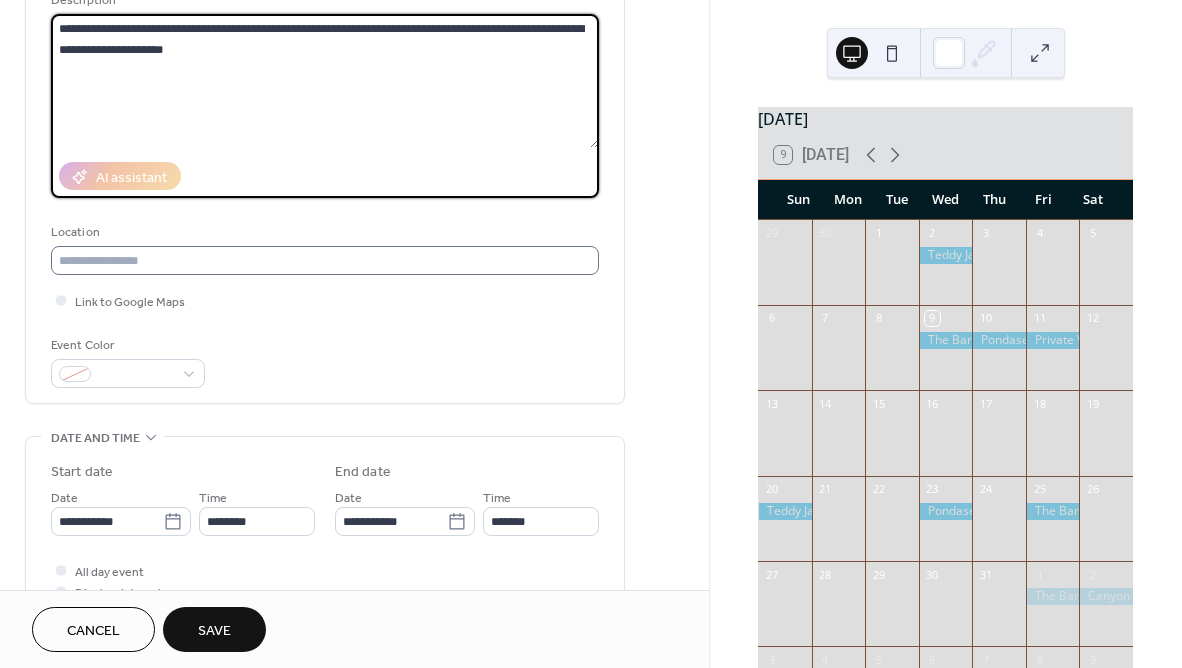 type on "**********" 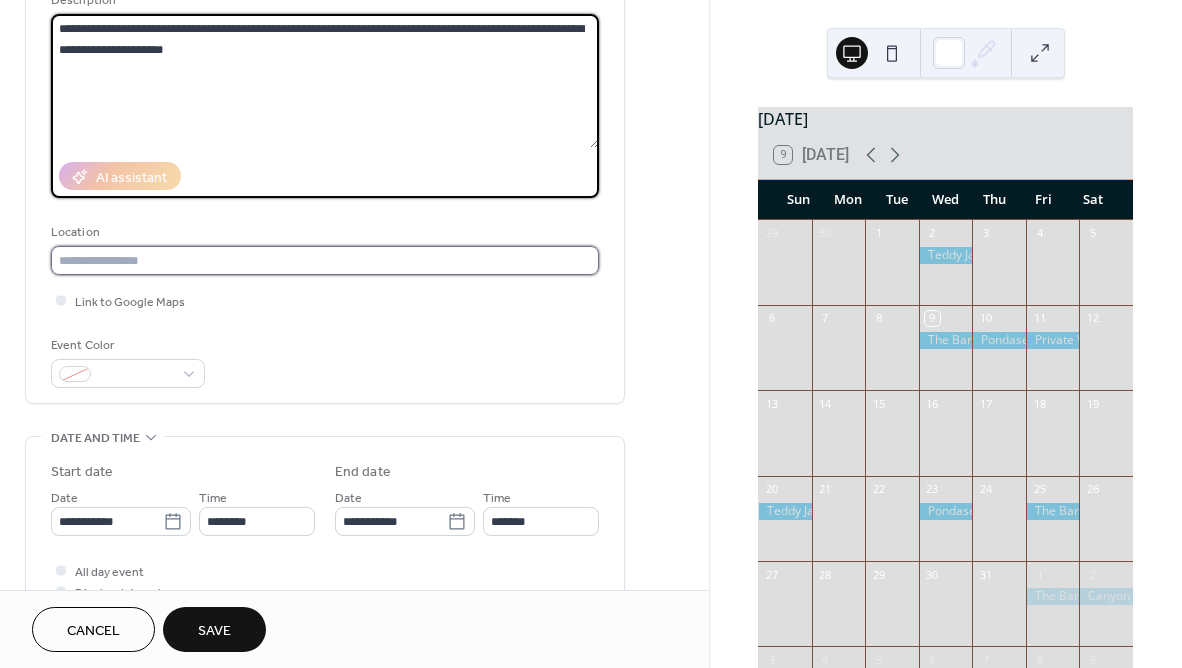 click at bounding box center [325, 260] 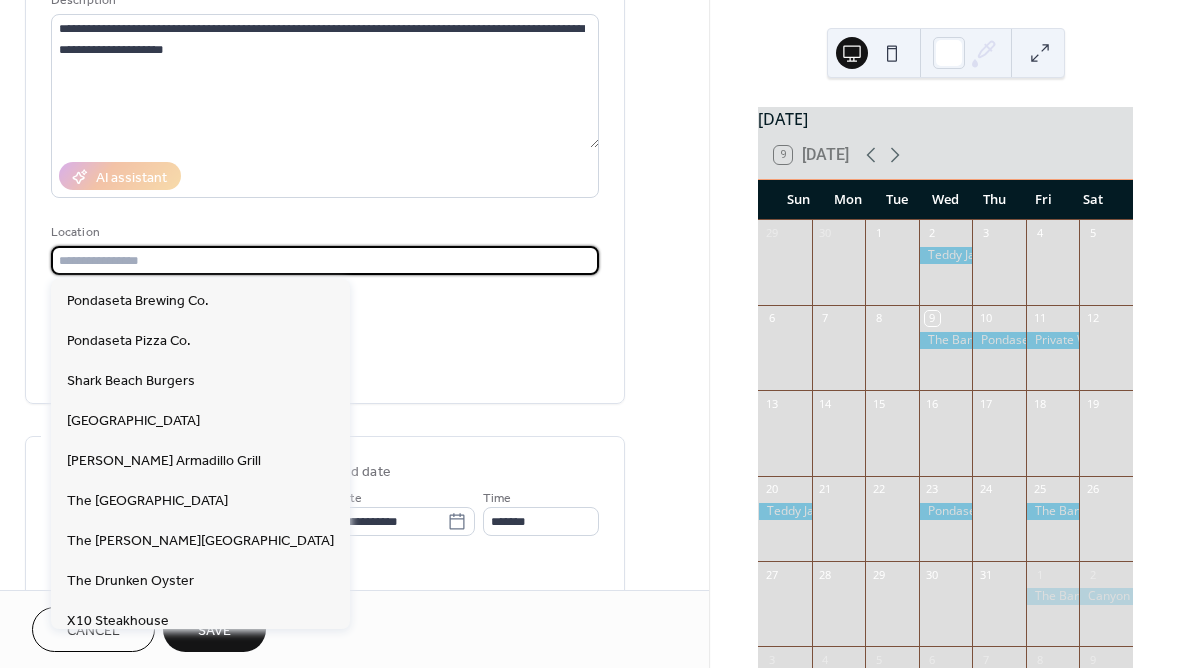 scroll, scrollTop: 379, scrollLeft: 0, axis: vertical 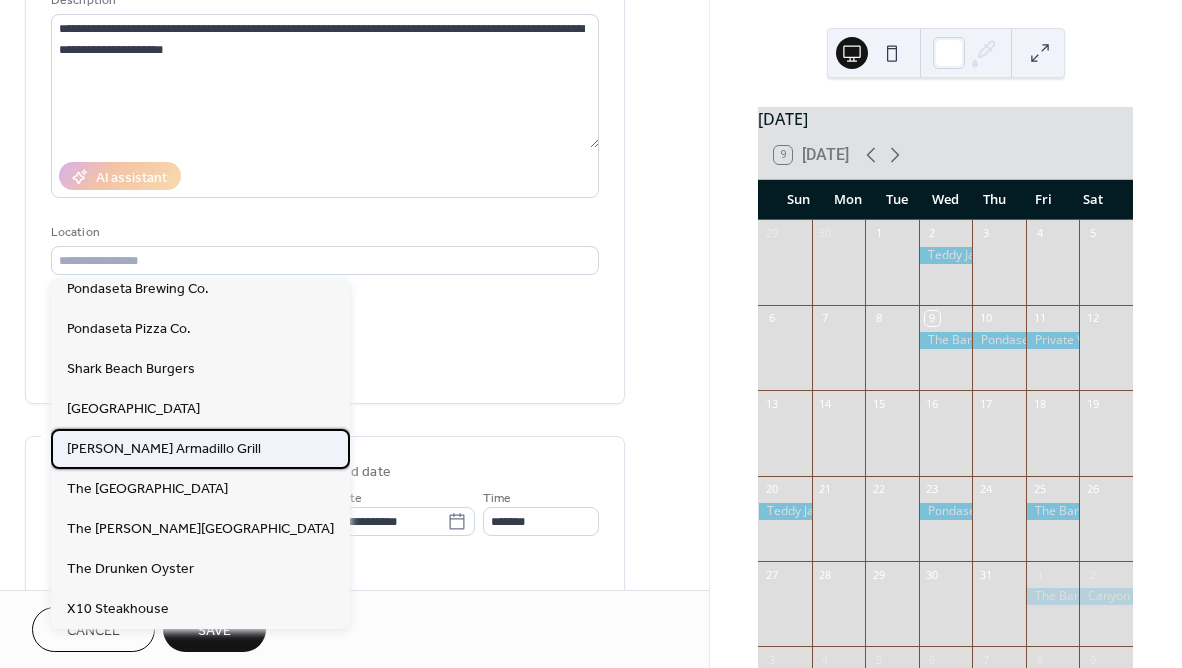 click on "Teddy Jack's Armadillo Grill" at bounding box center [164, 449] 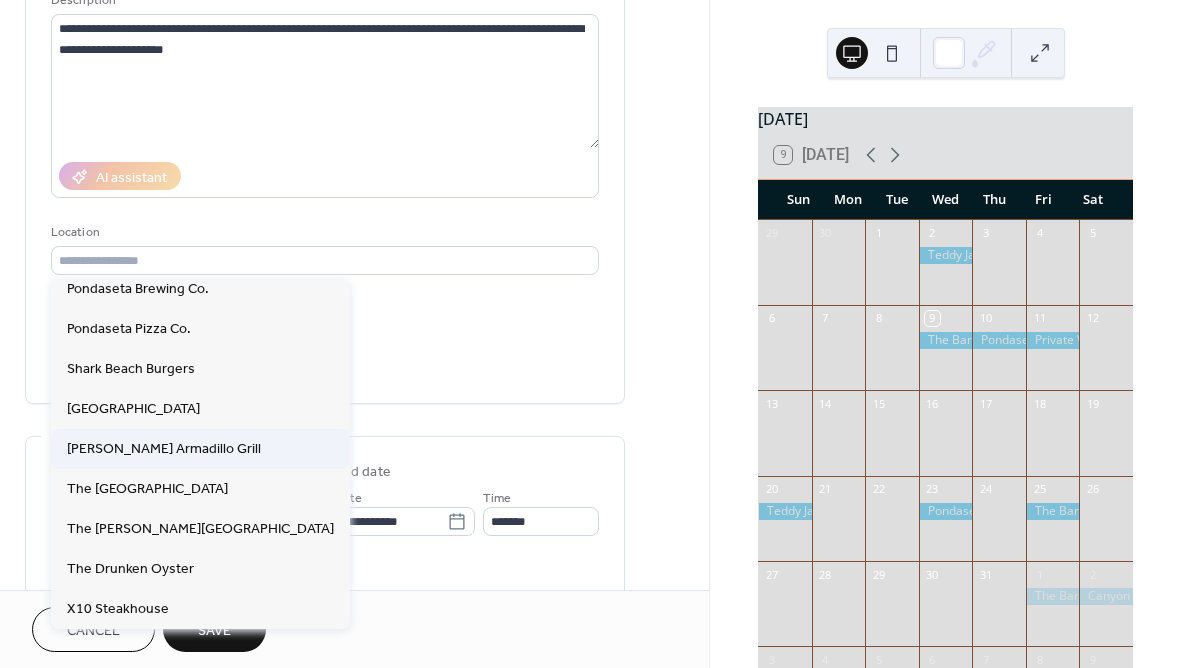 type on "**********" 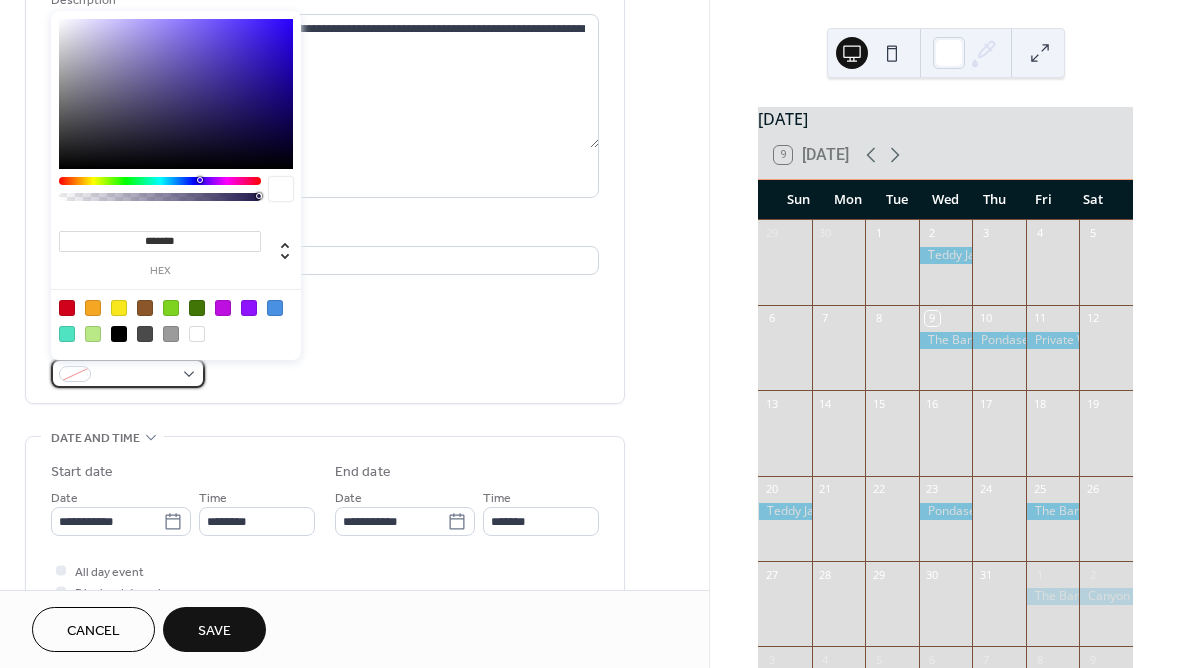 click at bounding box center [136, 375] 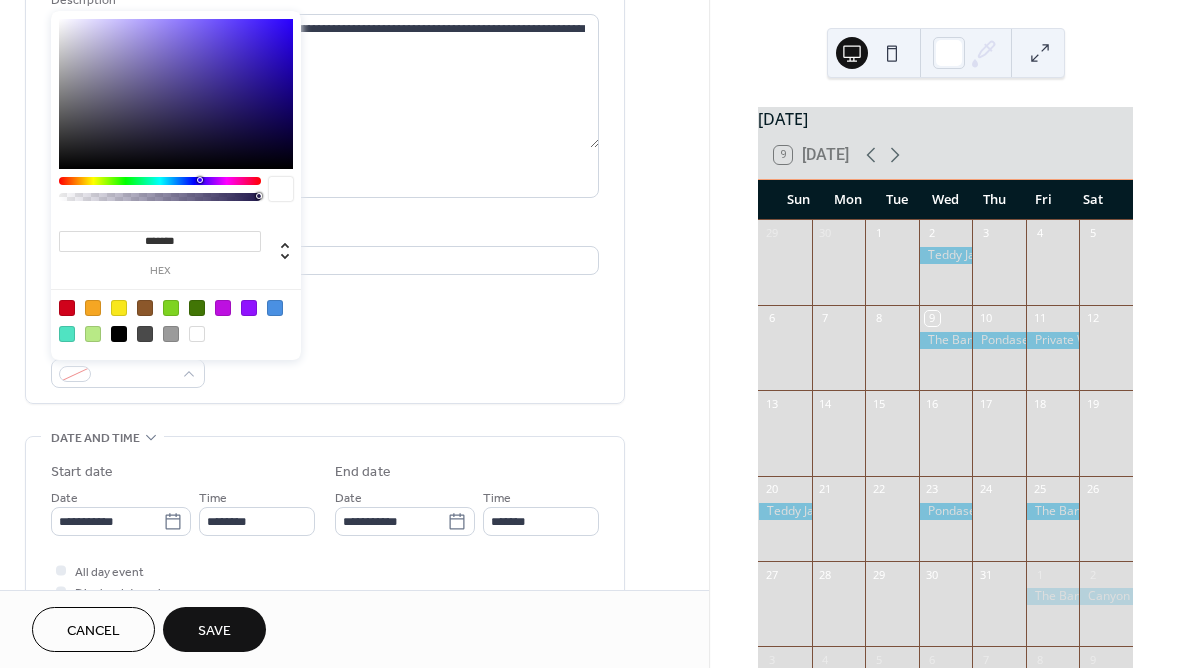 click on "*******" at bounding box center (160, 241) 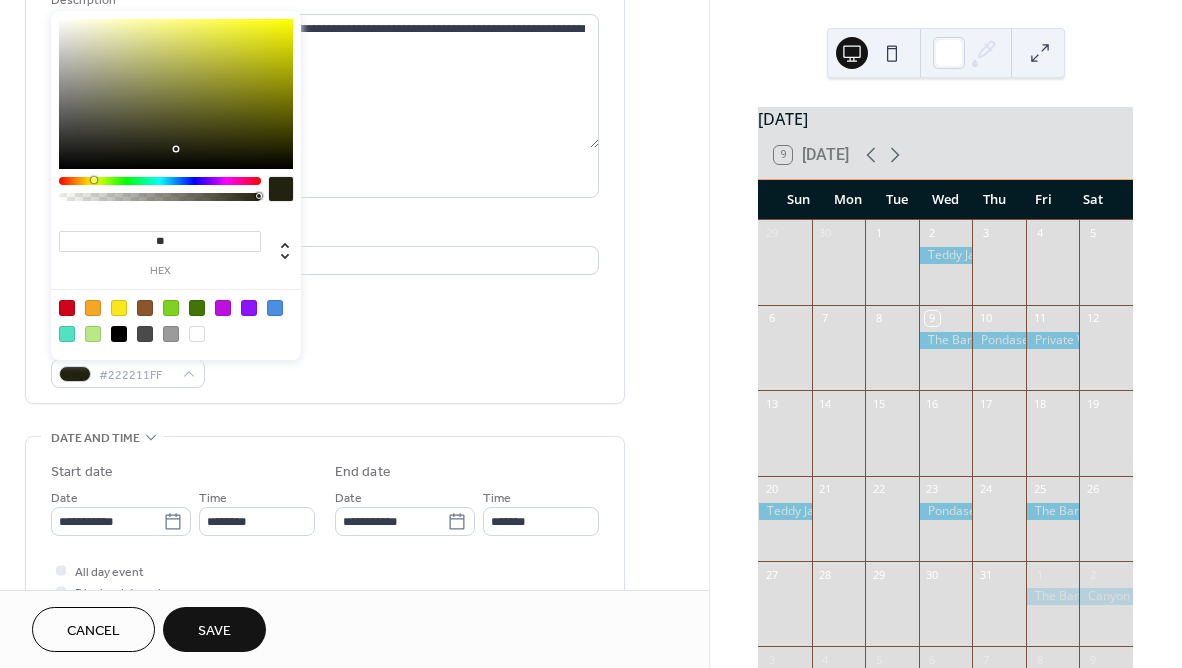 type on "*" 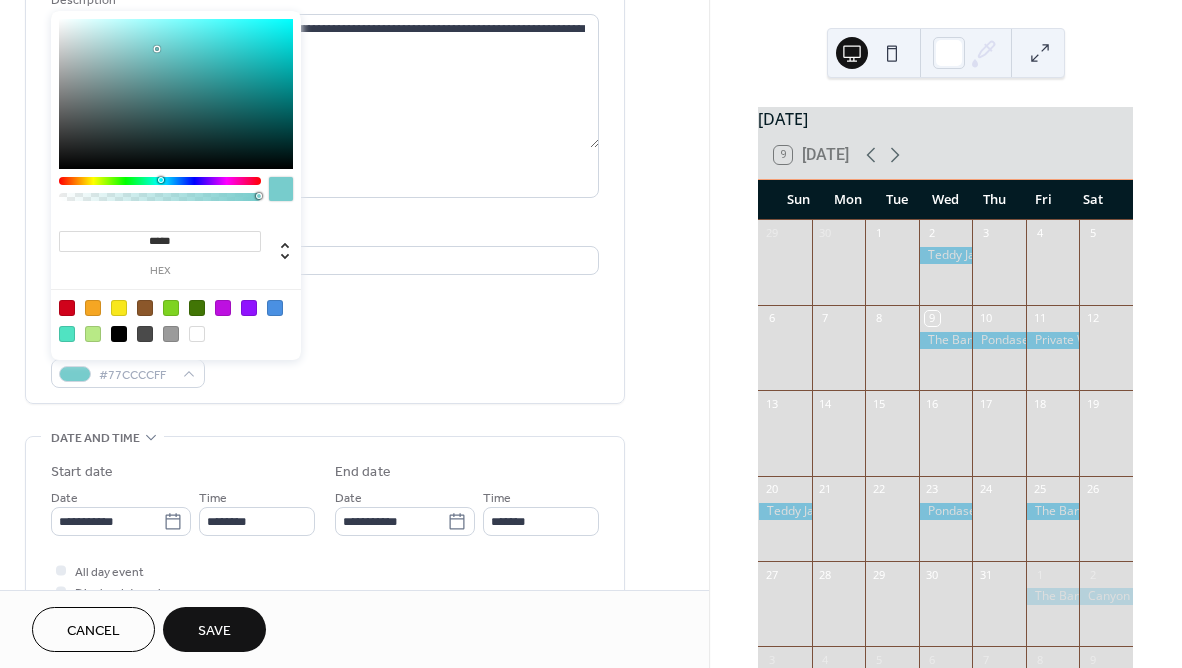 type on "******" 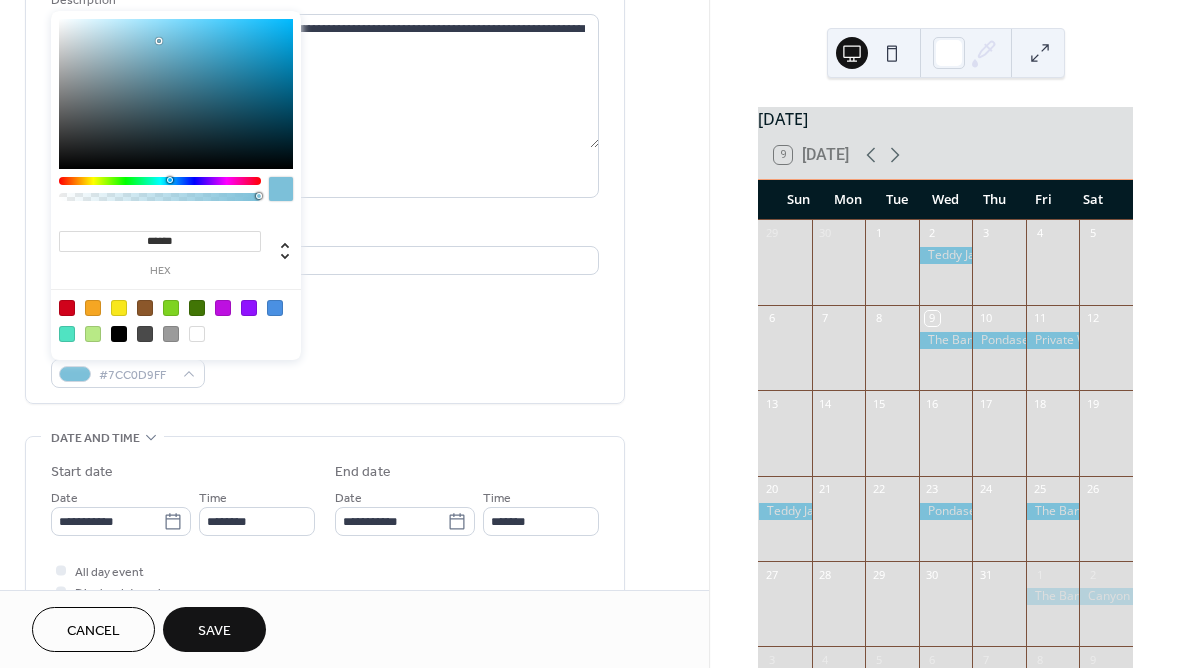 click on "Event Color #7CC0D9FF" at bounding box center (325, 361) 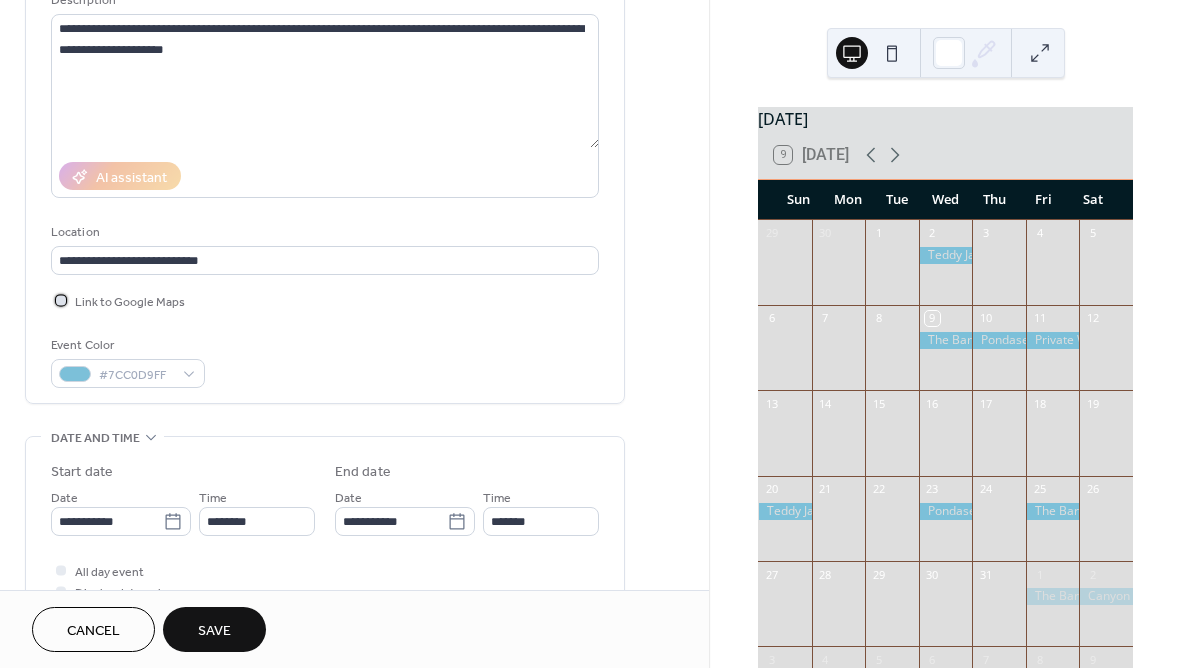 click at bounding box center [61, 300] 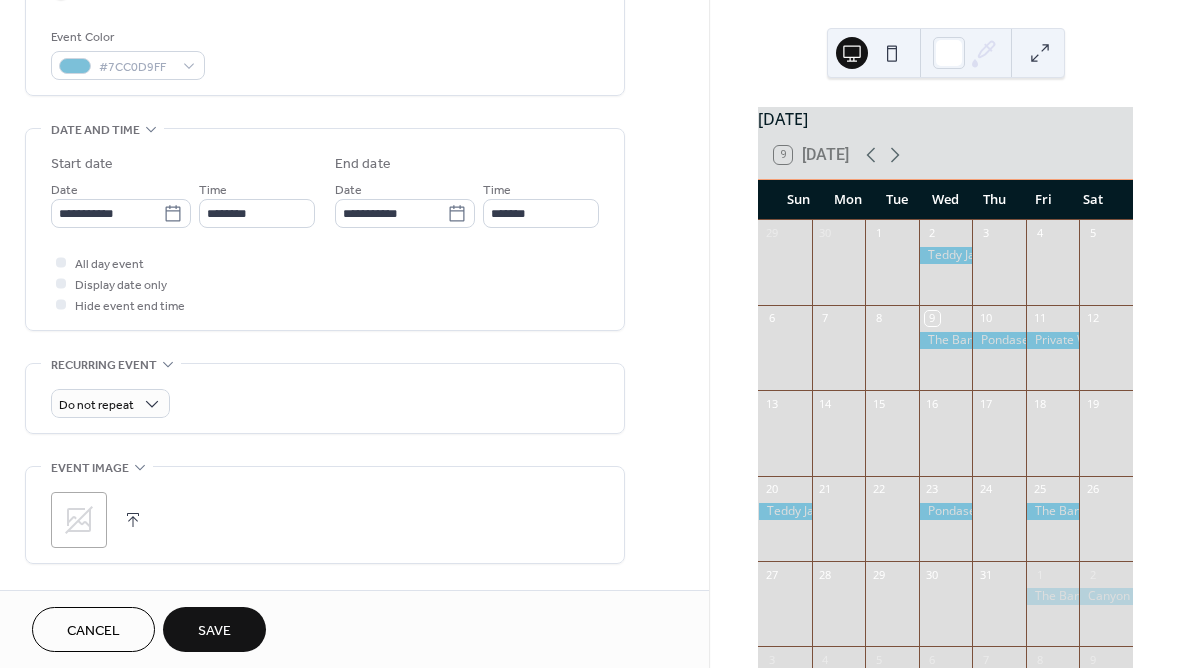 scroll, scrollTop: 556, scrollLeft: 0, axis: vertical 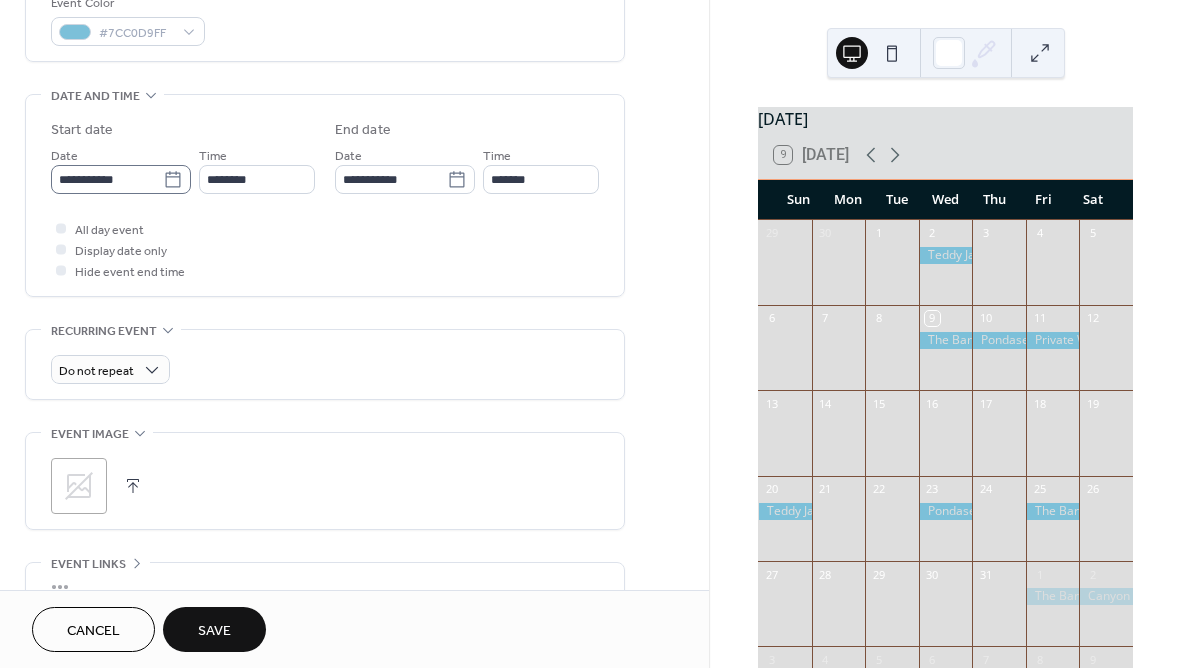click on "**********" at bounding box center [121, 179] 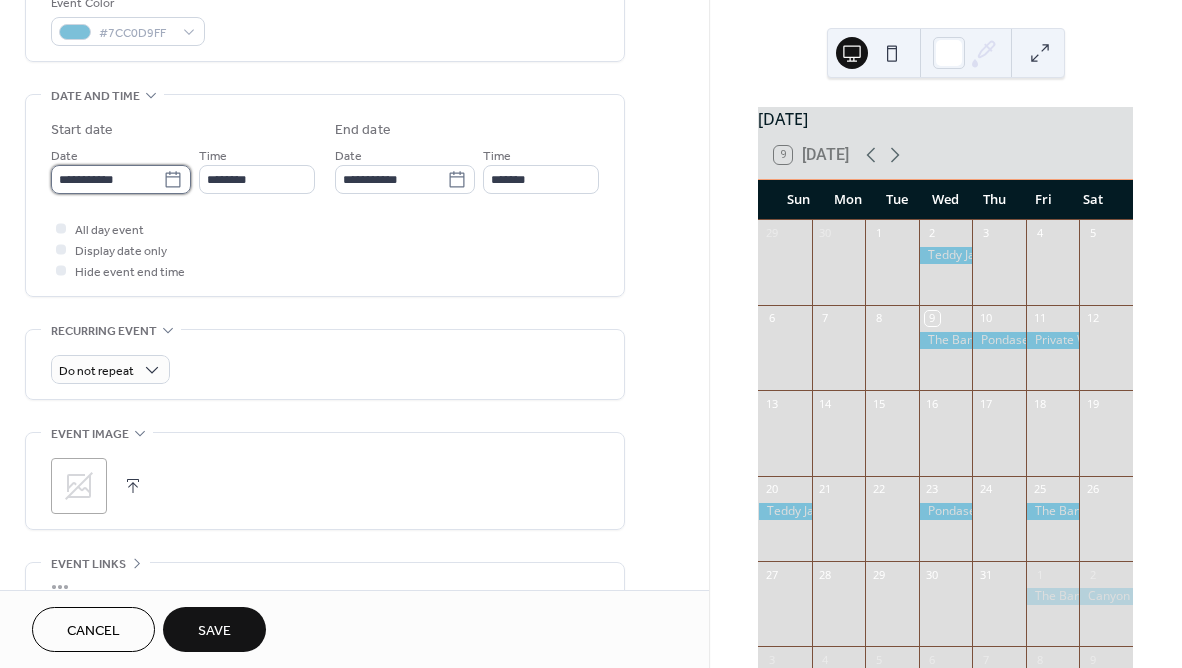 click on "**********" at bounding box center (107, 179) 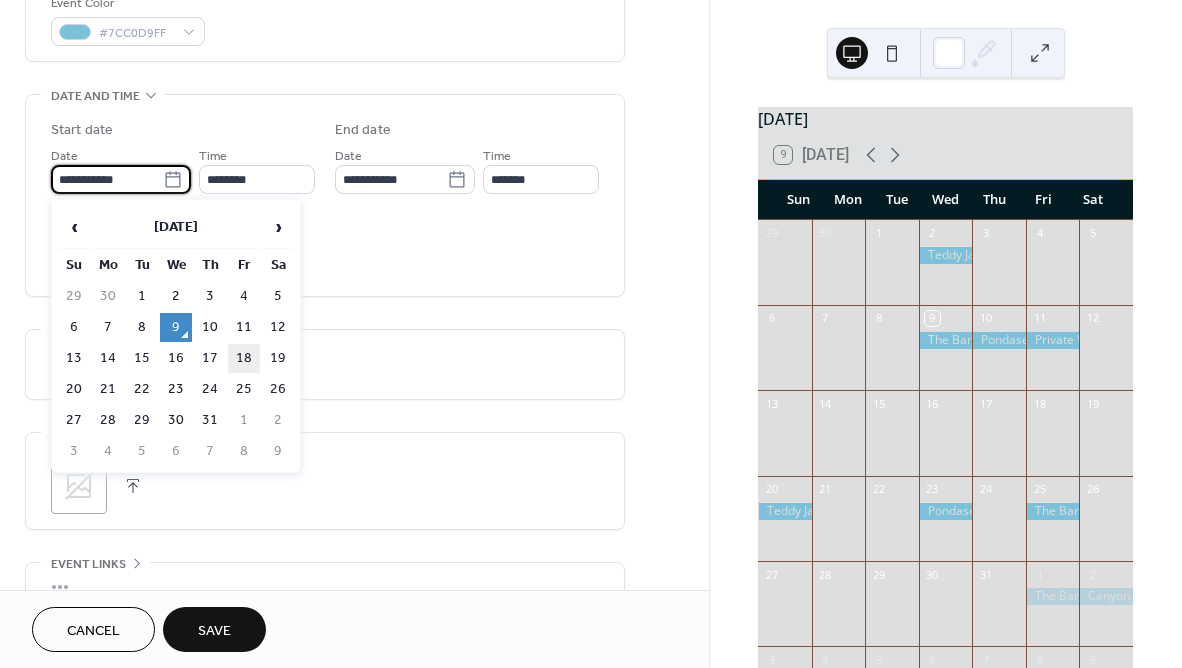 click on "18" at bounding box center [244, 358] 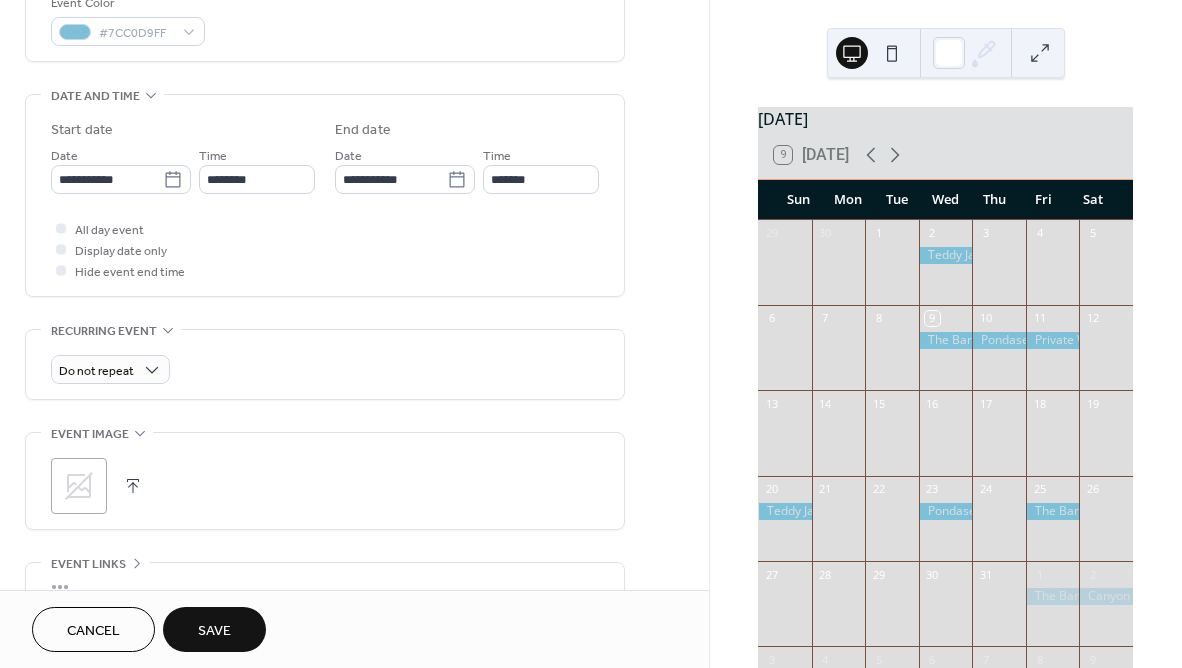 click on "Save" at bounding box center (214, 631) 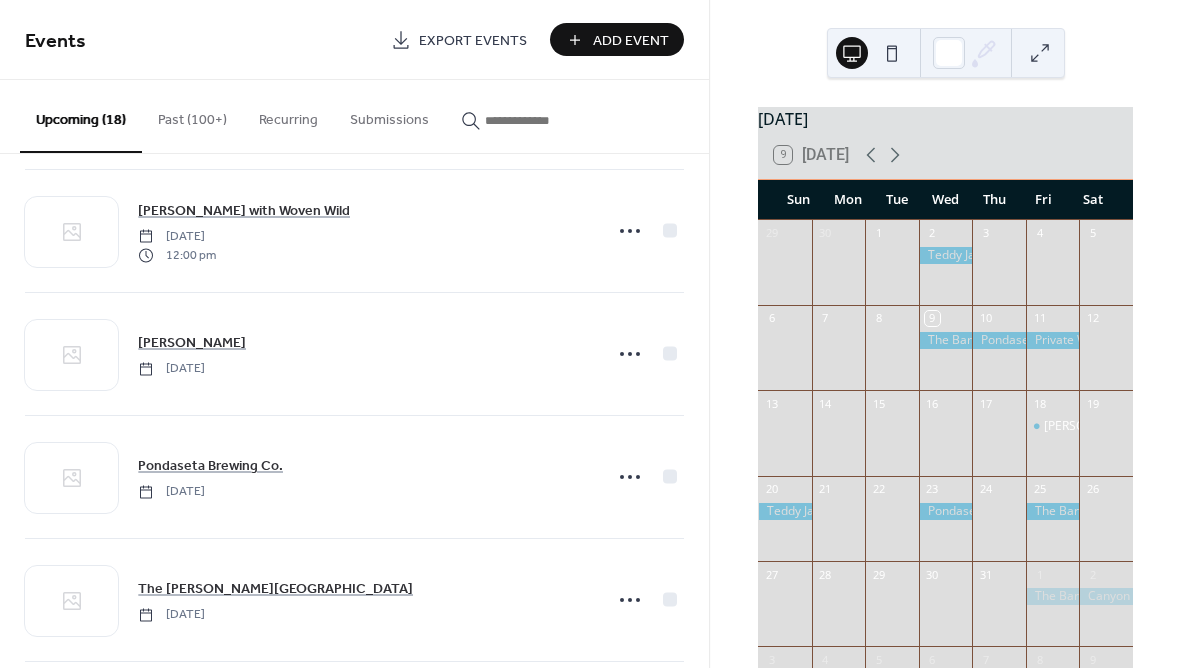 scroll, scrollTop: 385, scrollLeft: 0, axis: vertical 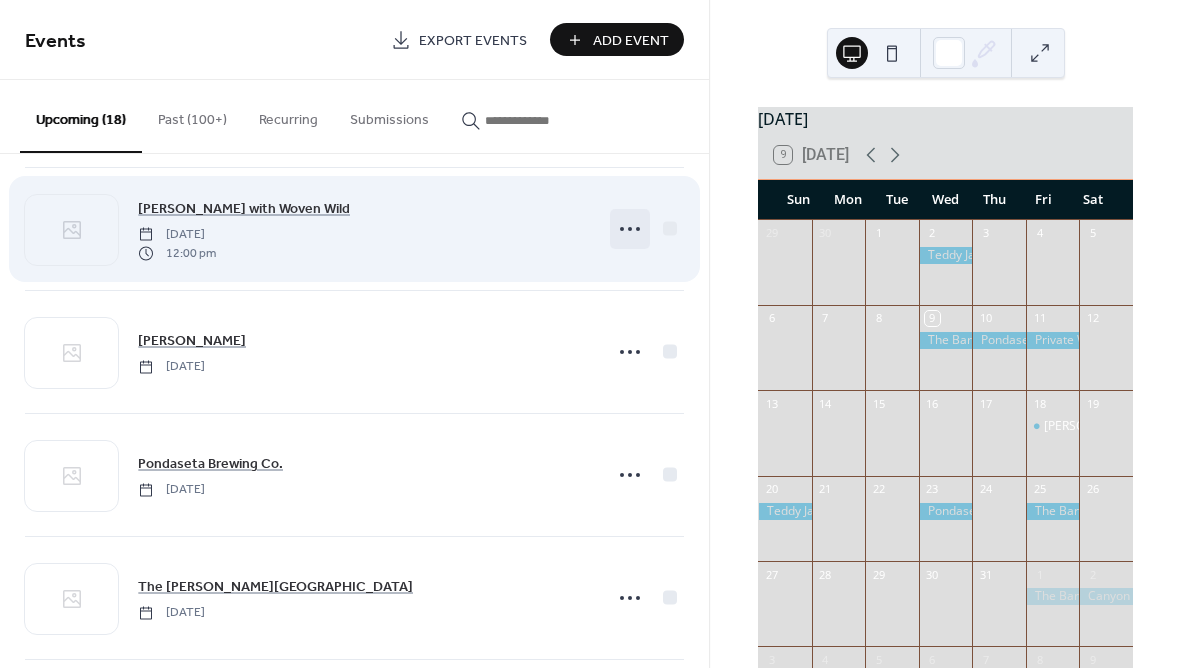 click 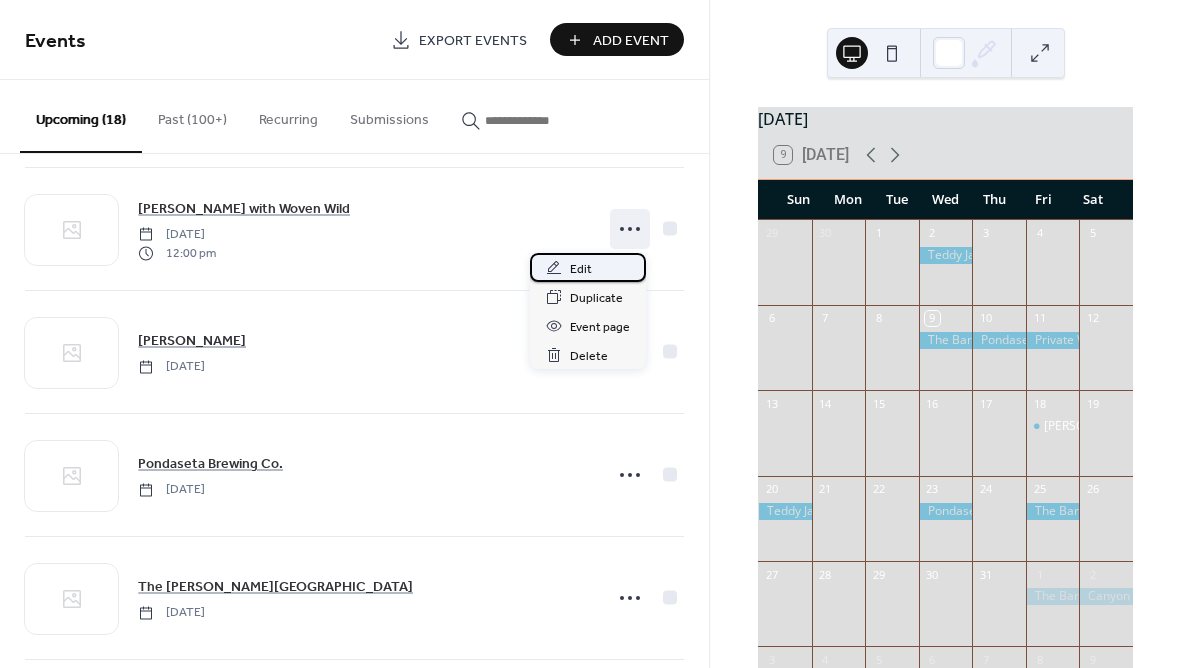 click on "Edit" at bounding box center (581, 269) 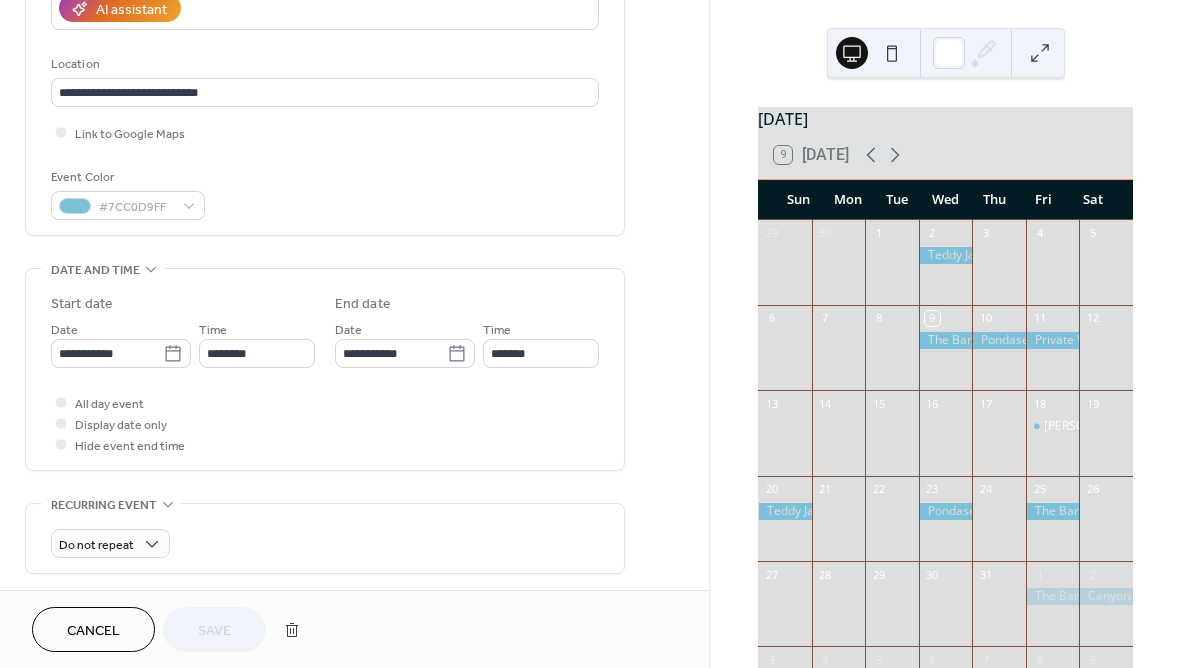 scroll, scrollTop: 394, scrollLeft: 0, axis: vertical 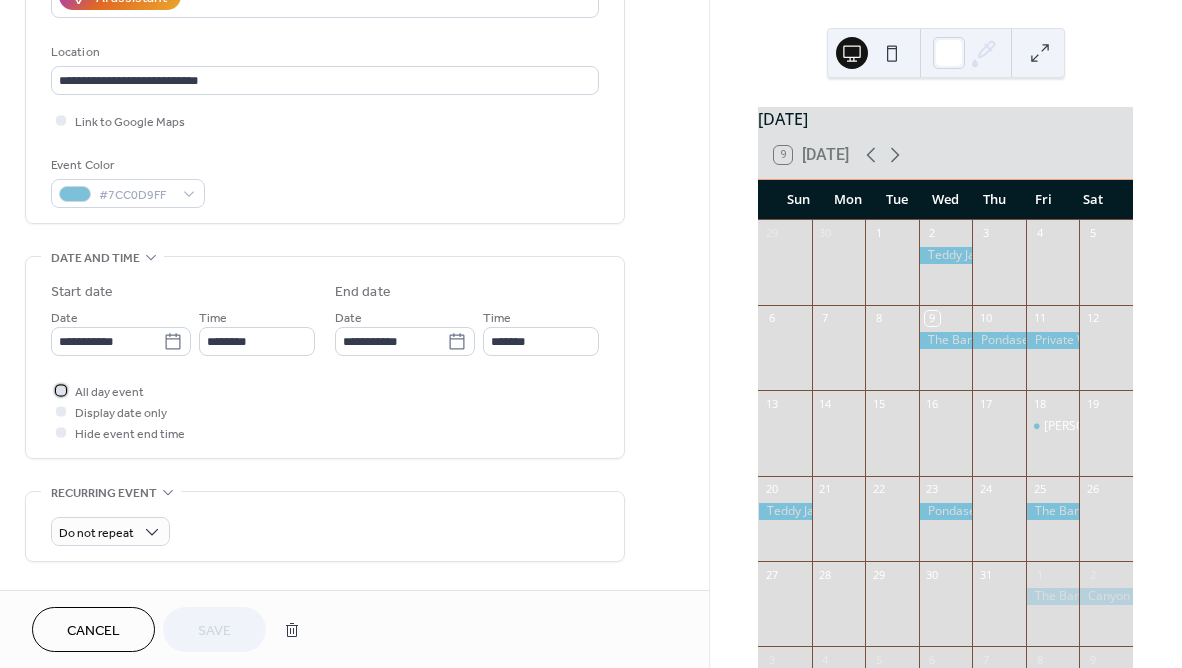 click at bounding box center [61, 390] 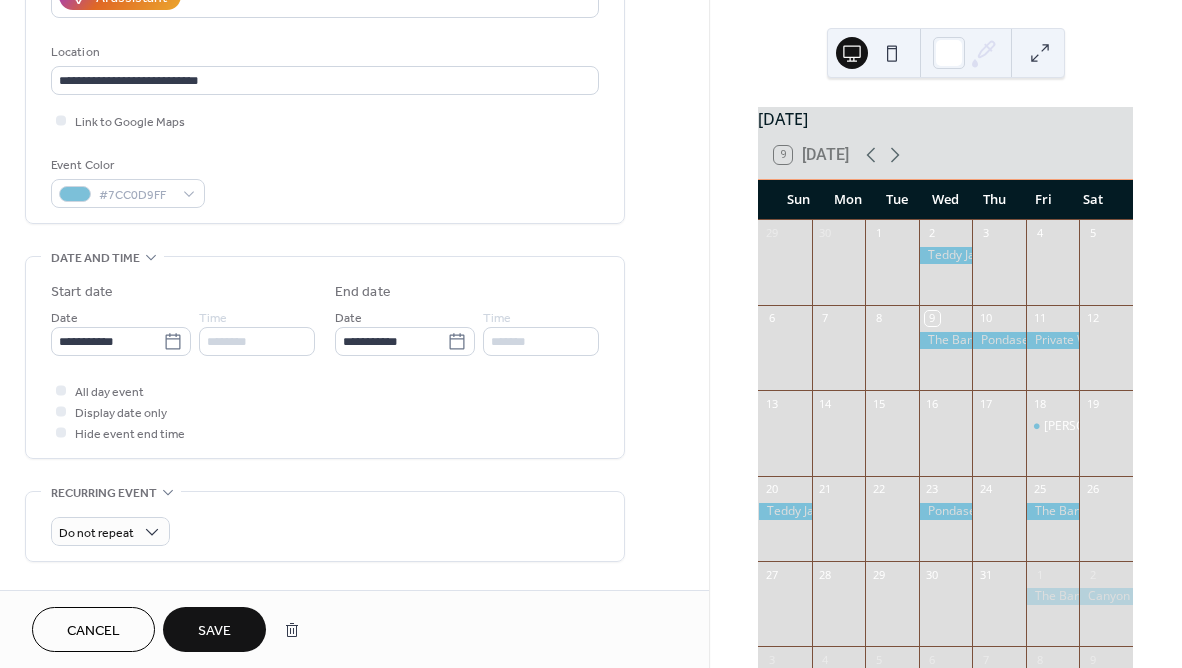 click on "Save" at bounding box center (214, 629) 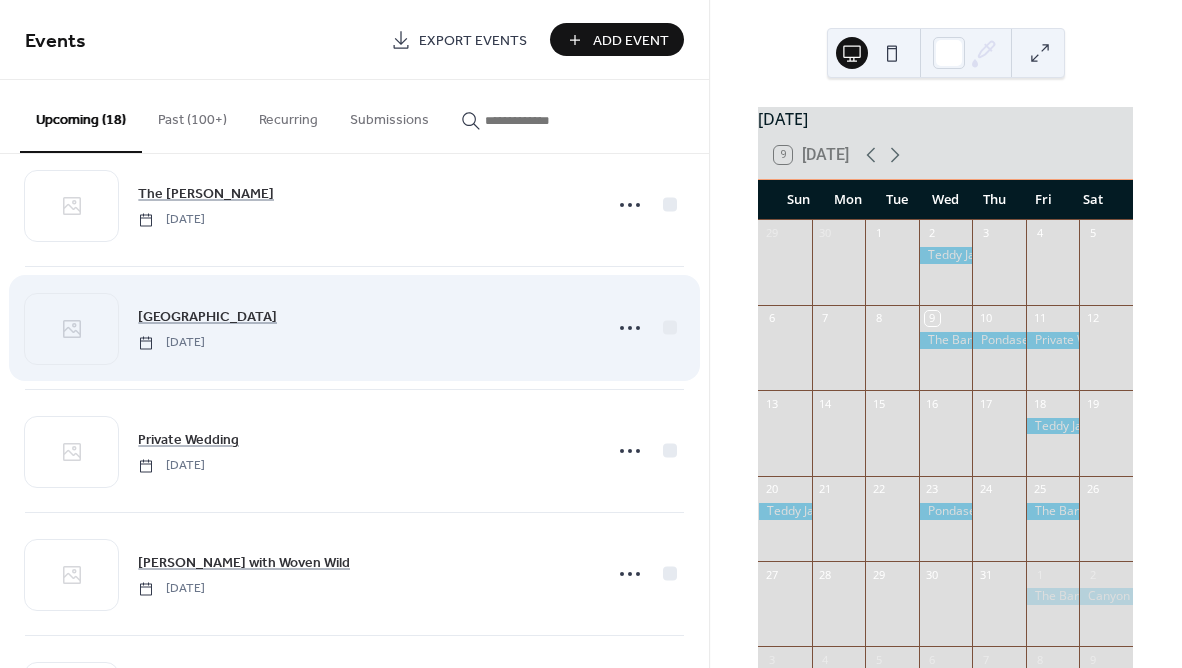 scroll, scrollTop: 48, scrollLeft: 0, axis: vertical 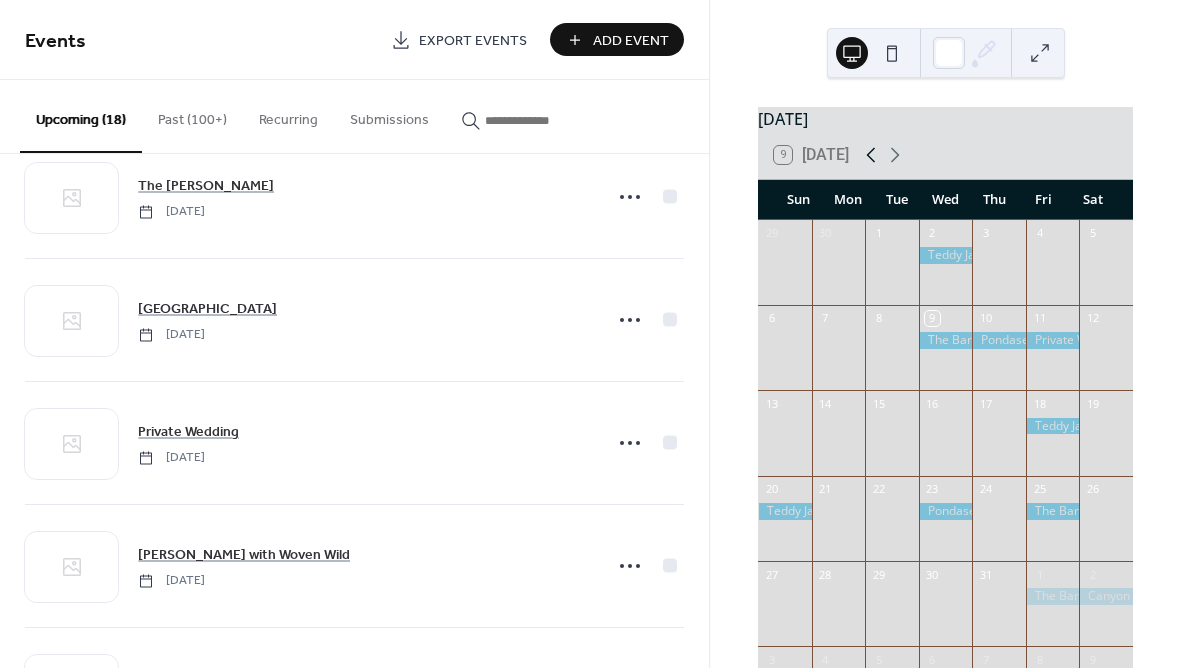 click 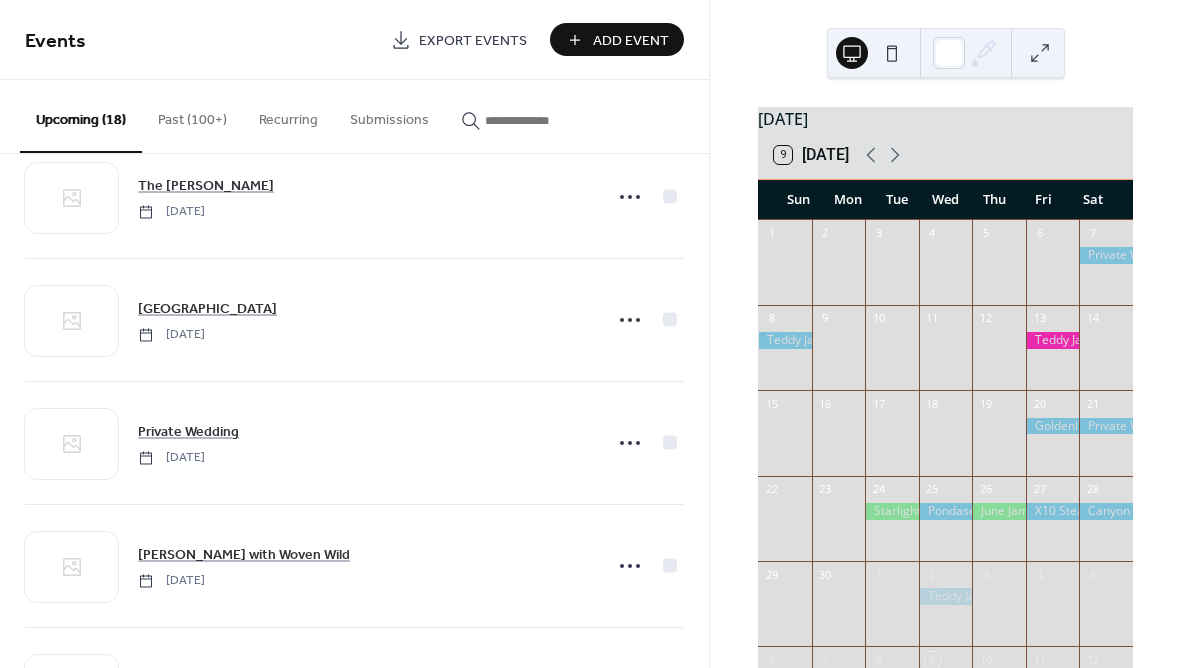 click at bounding box center [1053, 340] 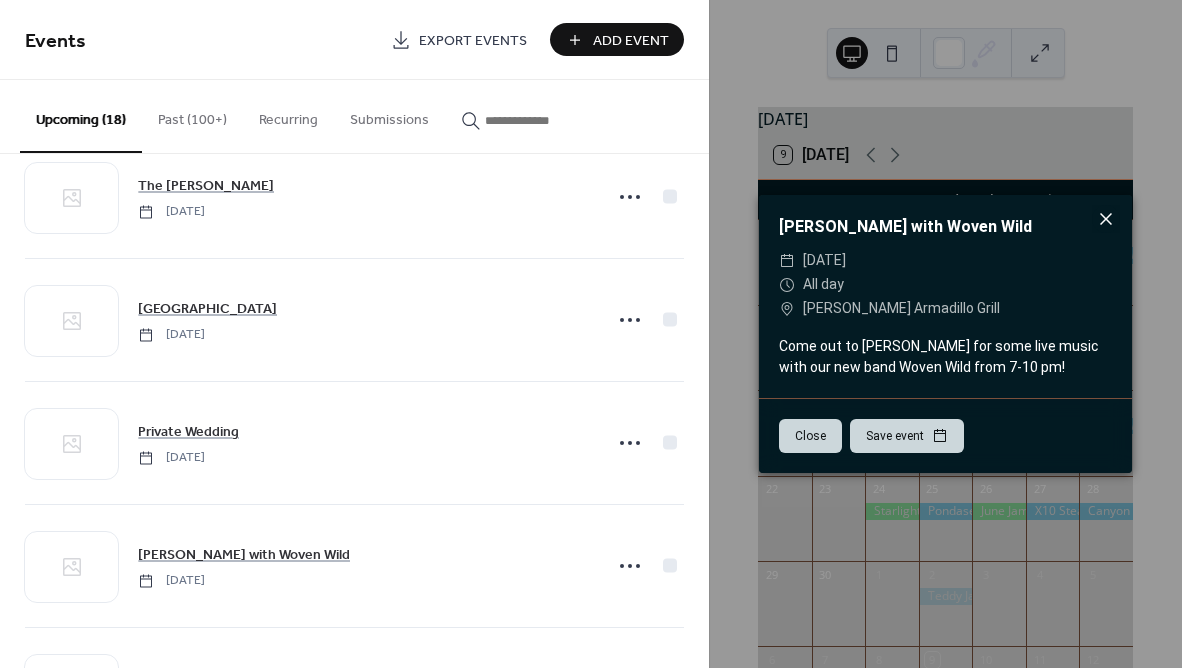 click 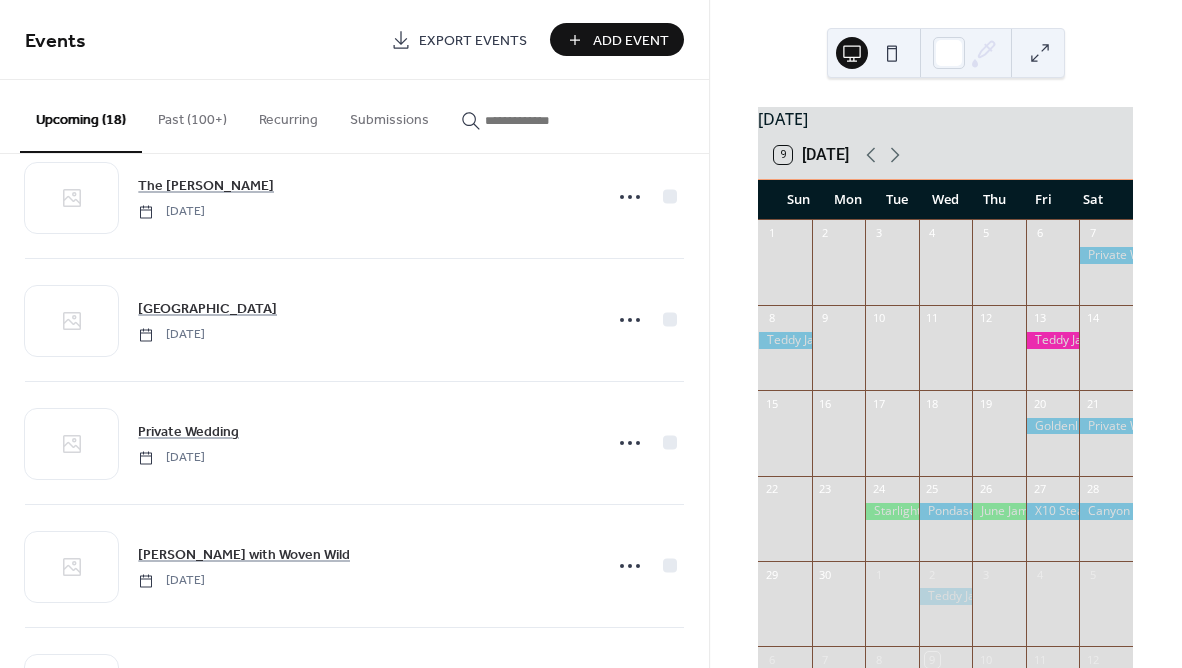 click at bounding box center (1053, 340) 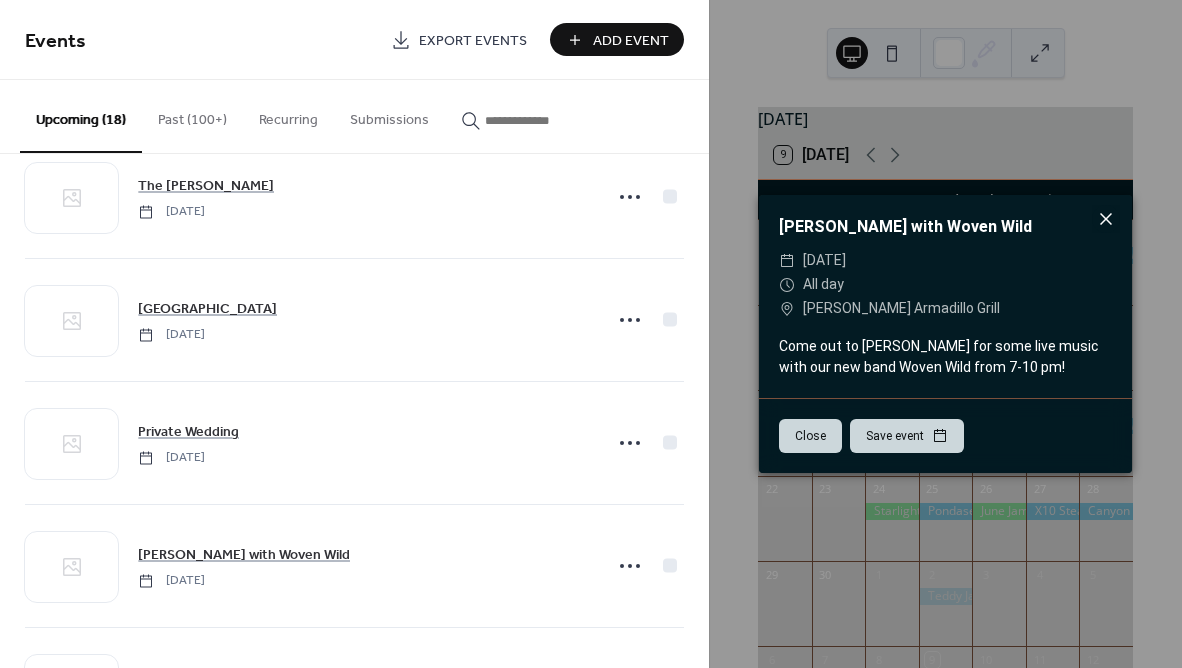 click 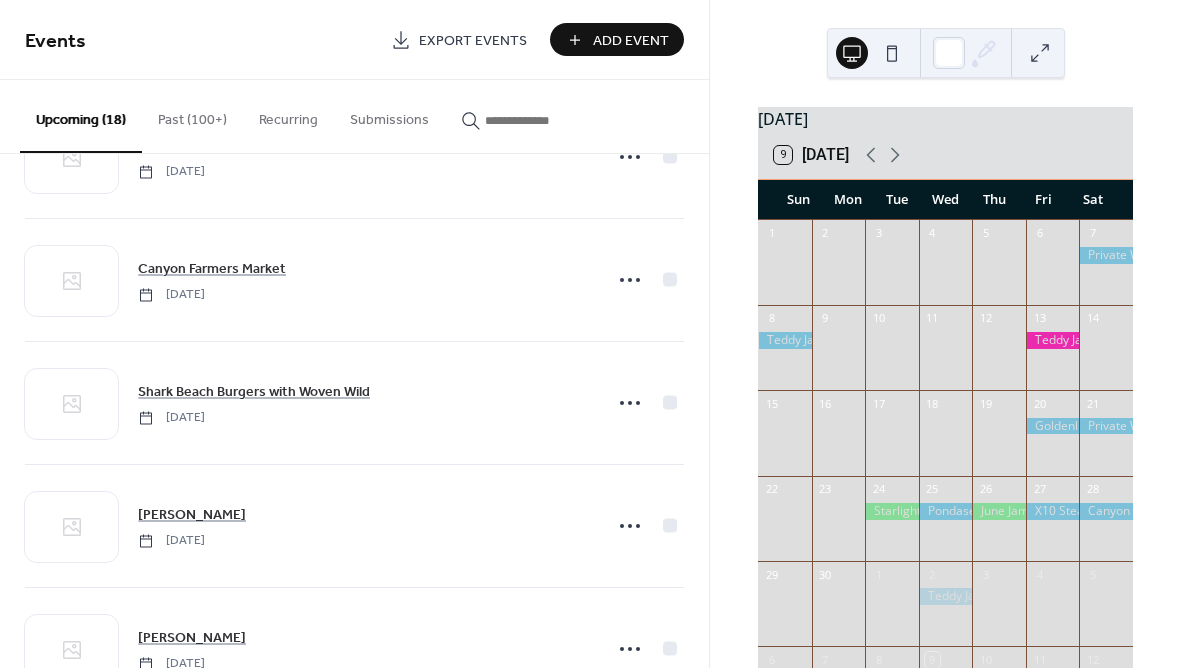 scroll, scrollTop: 975, scrollLeft: 0, axis: vertical 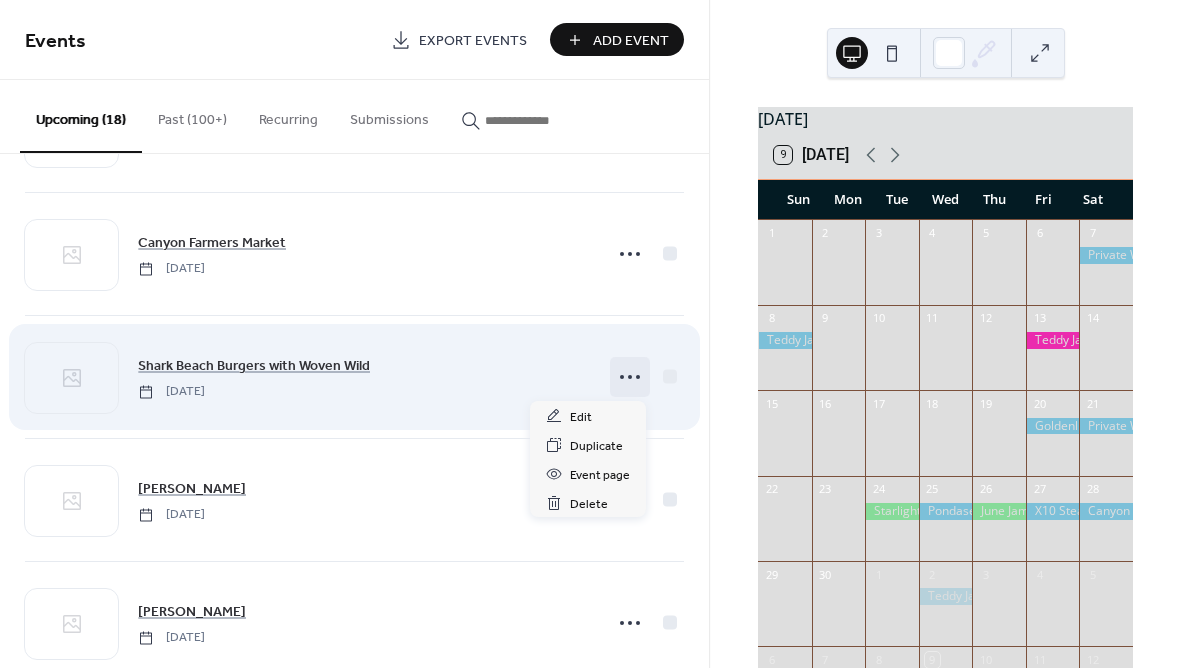 click 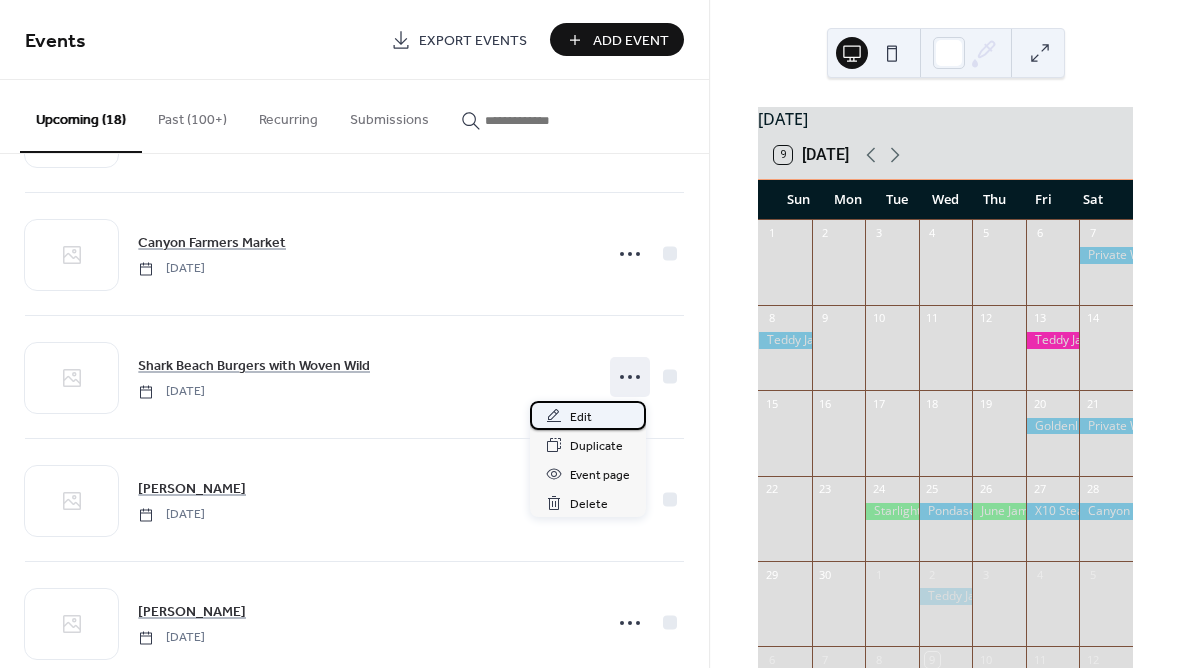 click on "Edit" at bounding box center [588, 415] 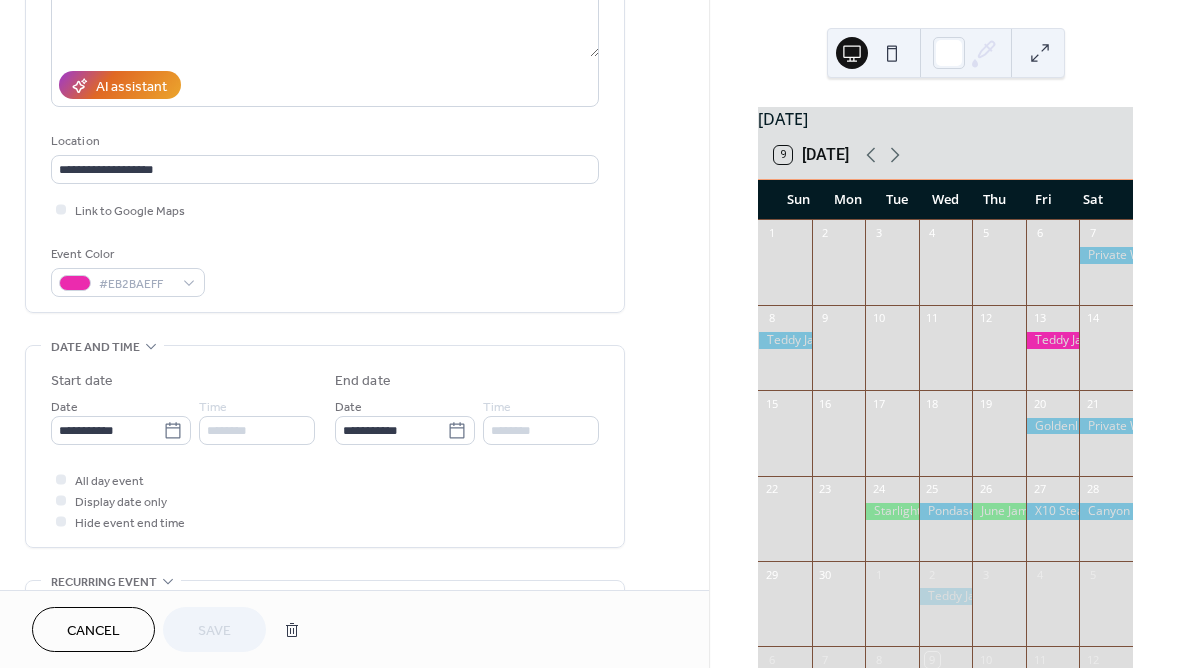 scroll, scrollTop: 738, scrollLeft: 0, axis: vertical 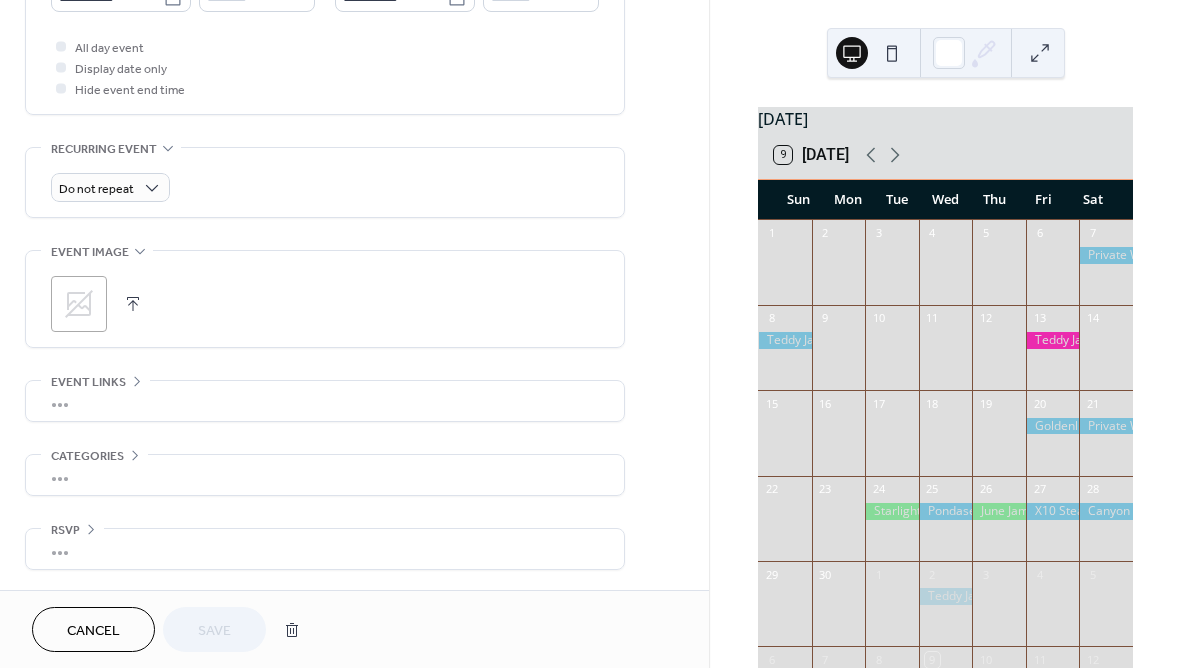 click on "Cancel" at bounding box center [93, 631] 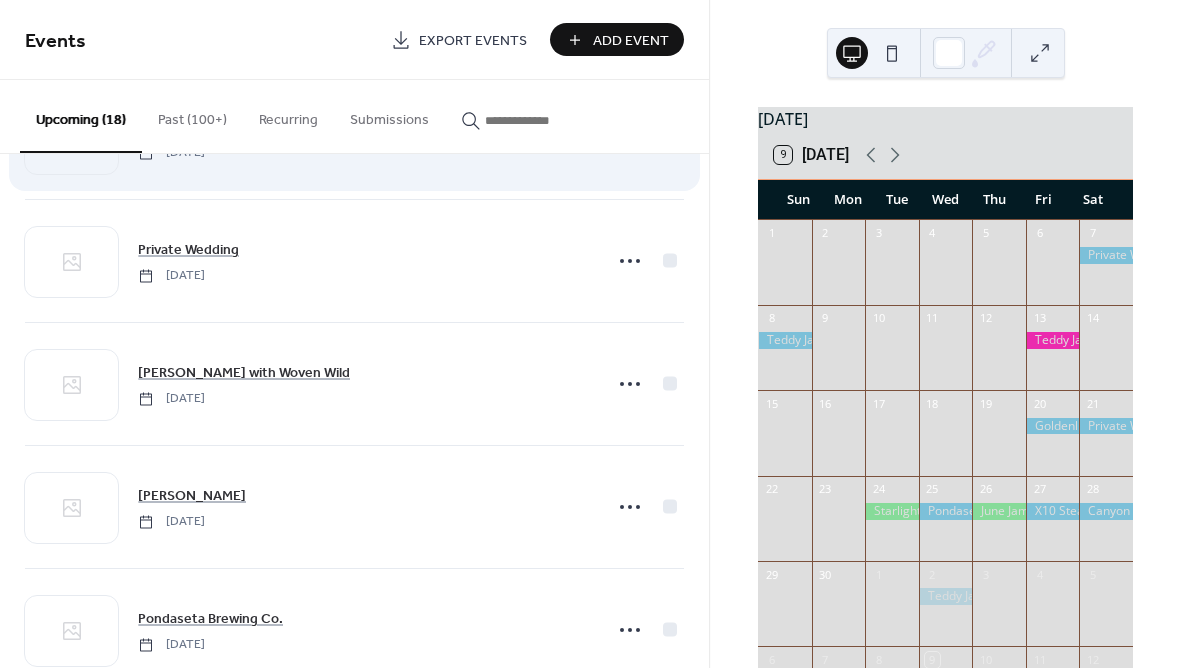 scroll, scrollTop: 259, scrollLeft: 0, axis: vertical 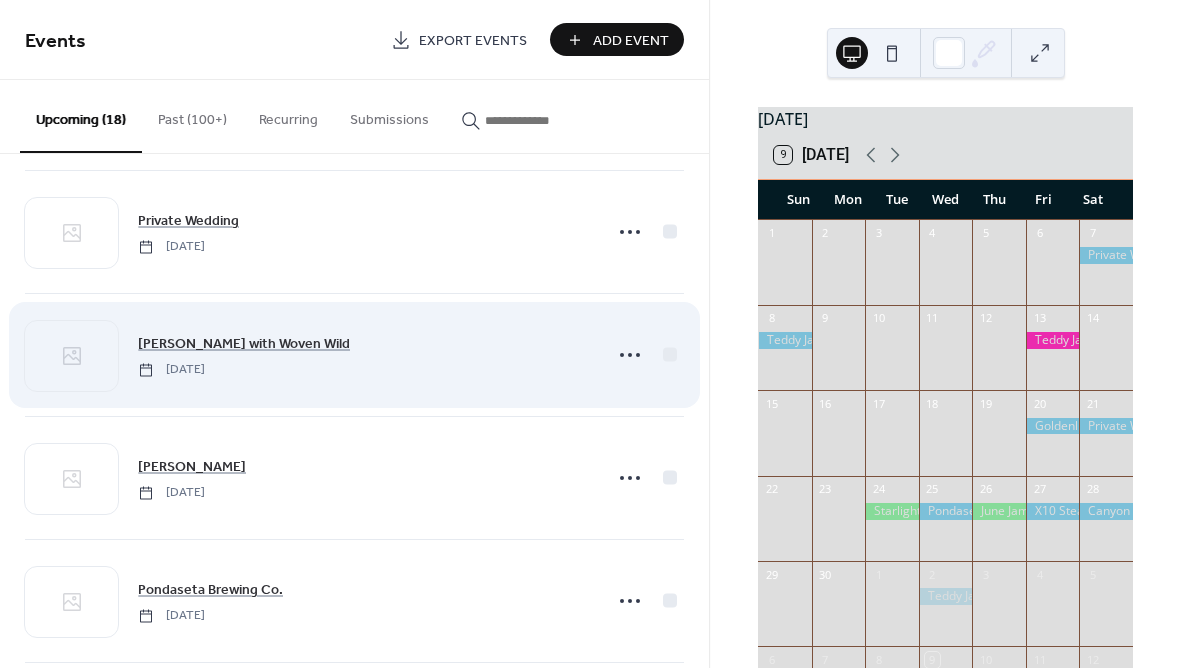 click on "Teddy Jack's with Woven Wild Friday, July 18, 2025" at bounding box center [364, 354] 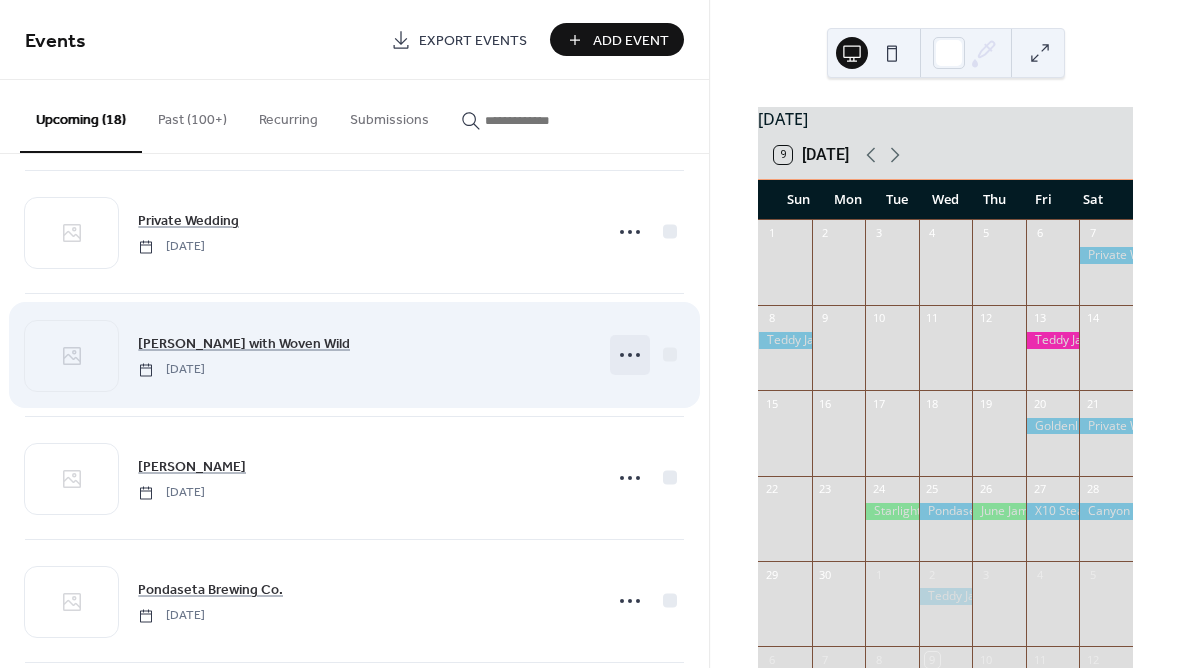 click 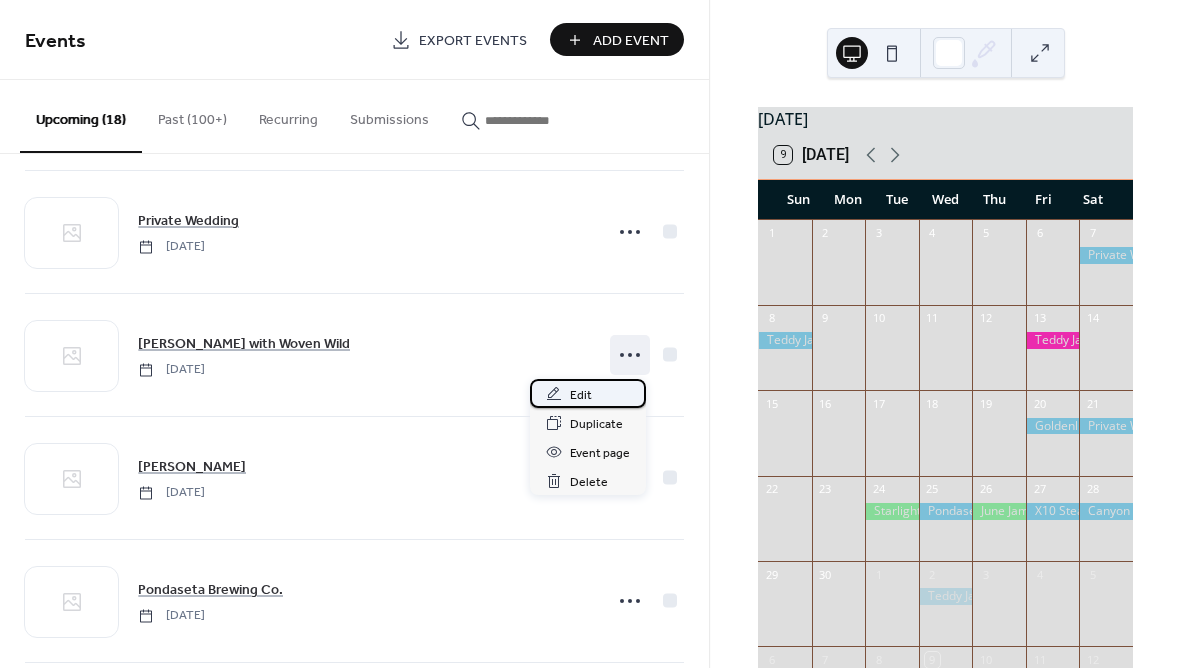 click on "Edit" at bounding box center [588, 393] 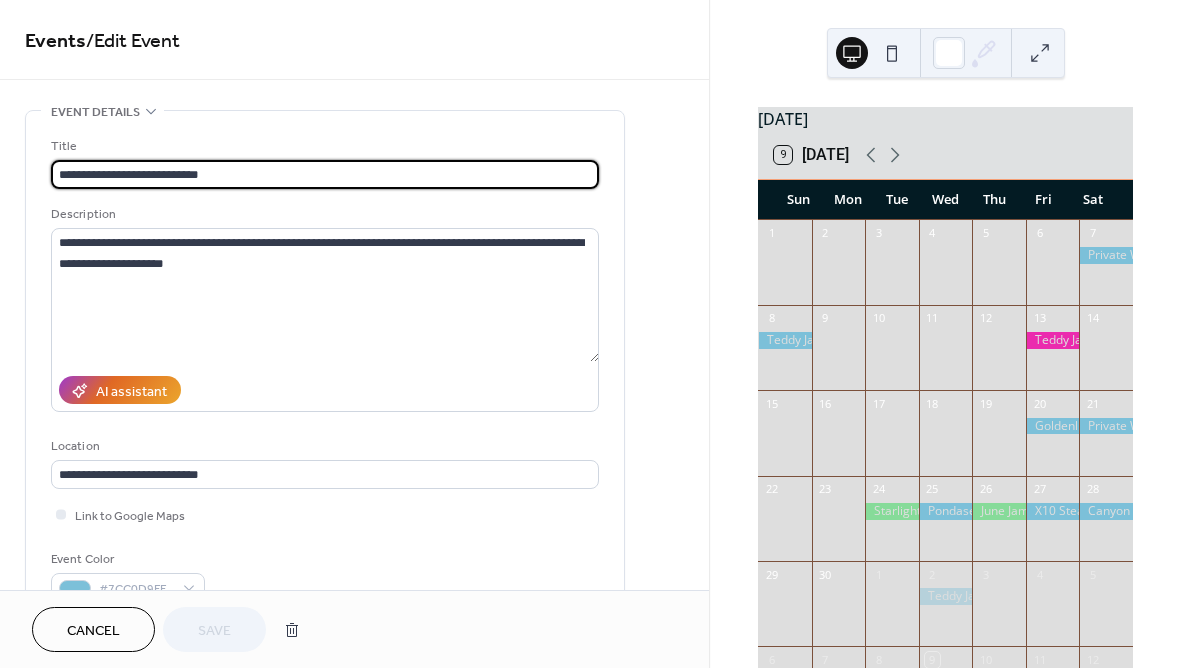 scroll, scrollTop: 77, scrollLeft: 0, axis: vertical 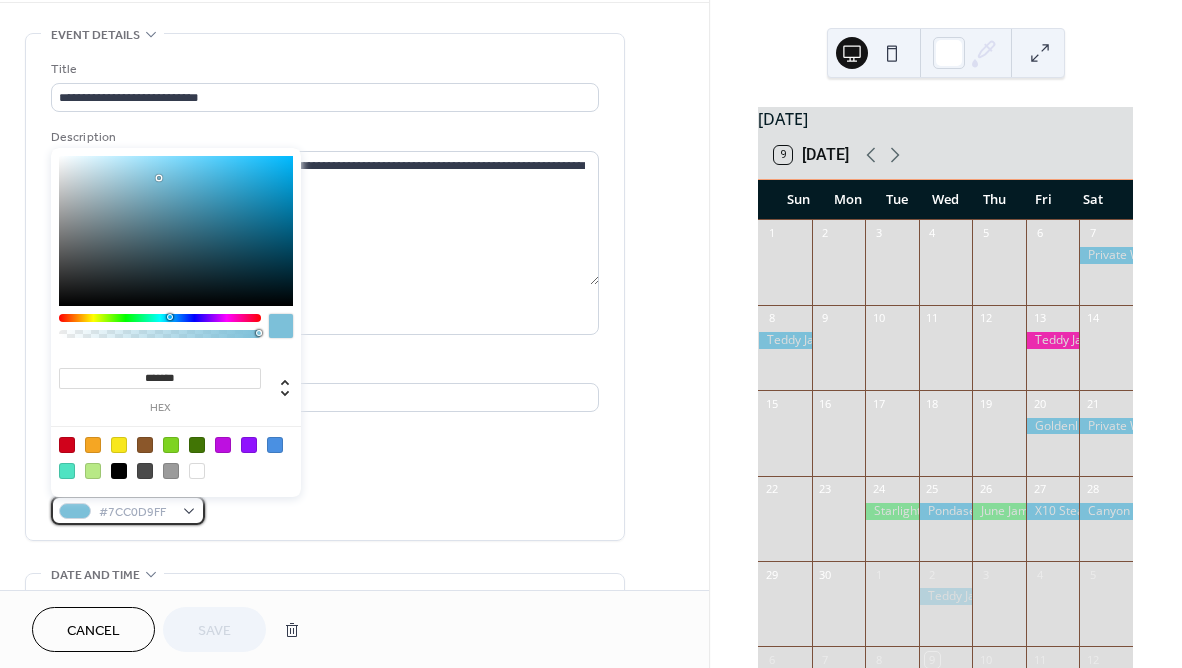 click on "#7CC0D9FF" at bounding box center [128, 510] 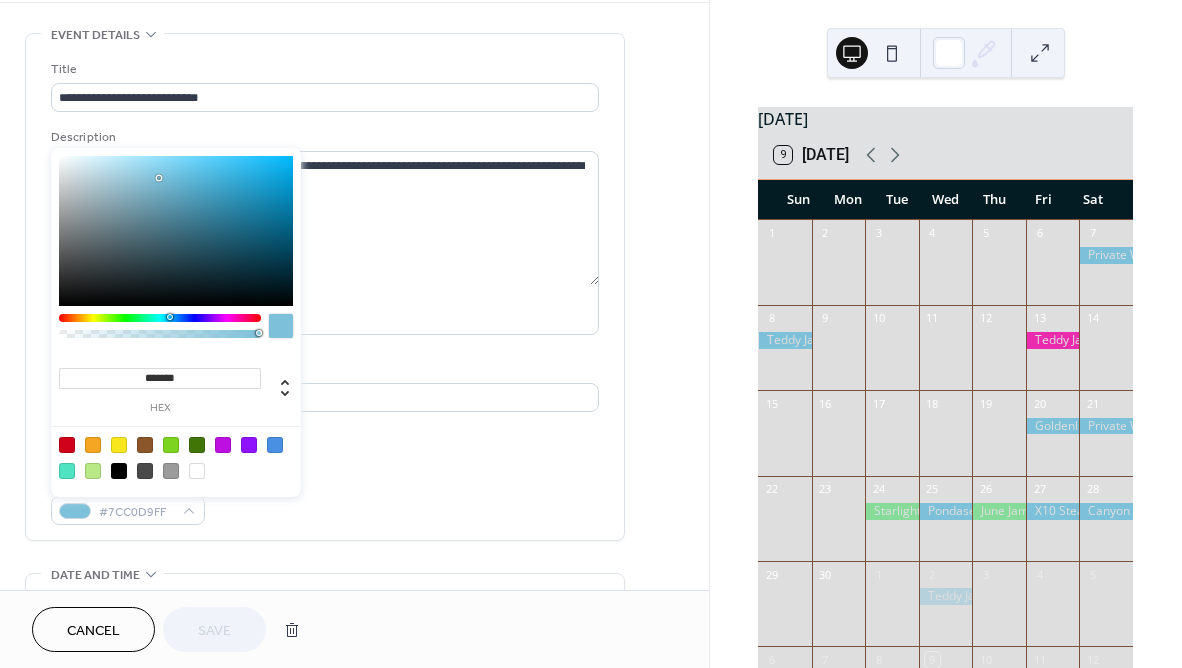 drag, startPoint x: 196, startPoint y: 373, endPoint x: 80, endPoint y: 372, distance: 116.00431 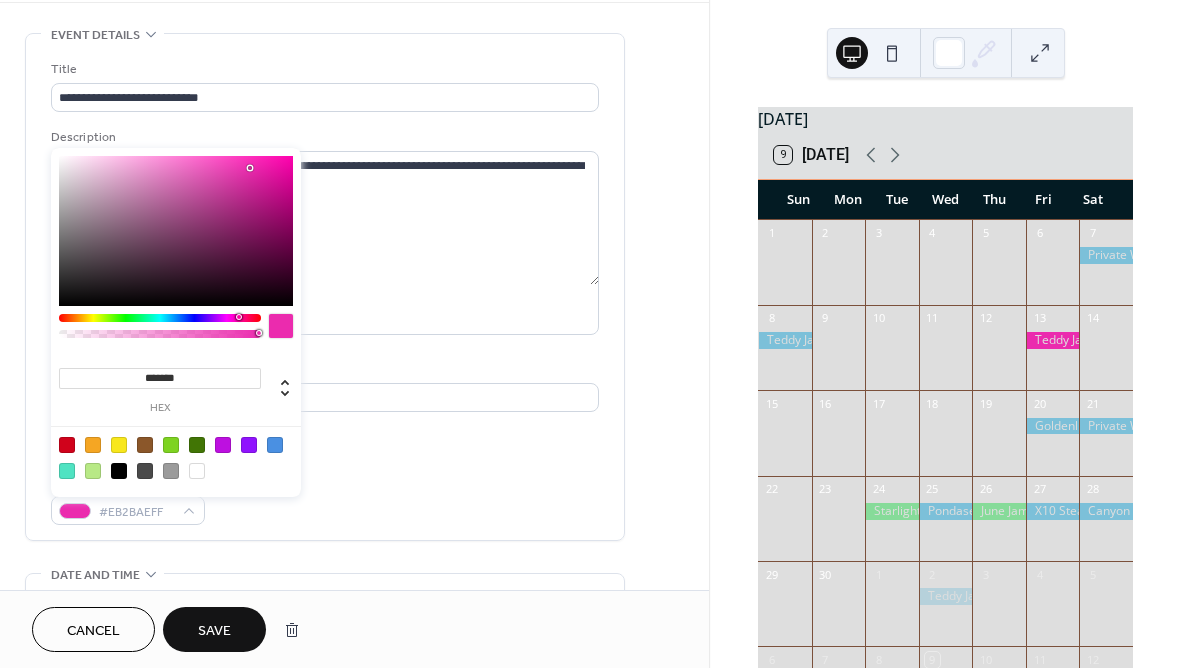 type on "********" 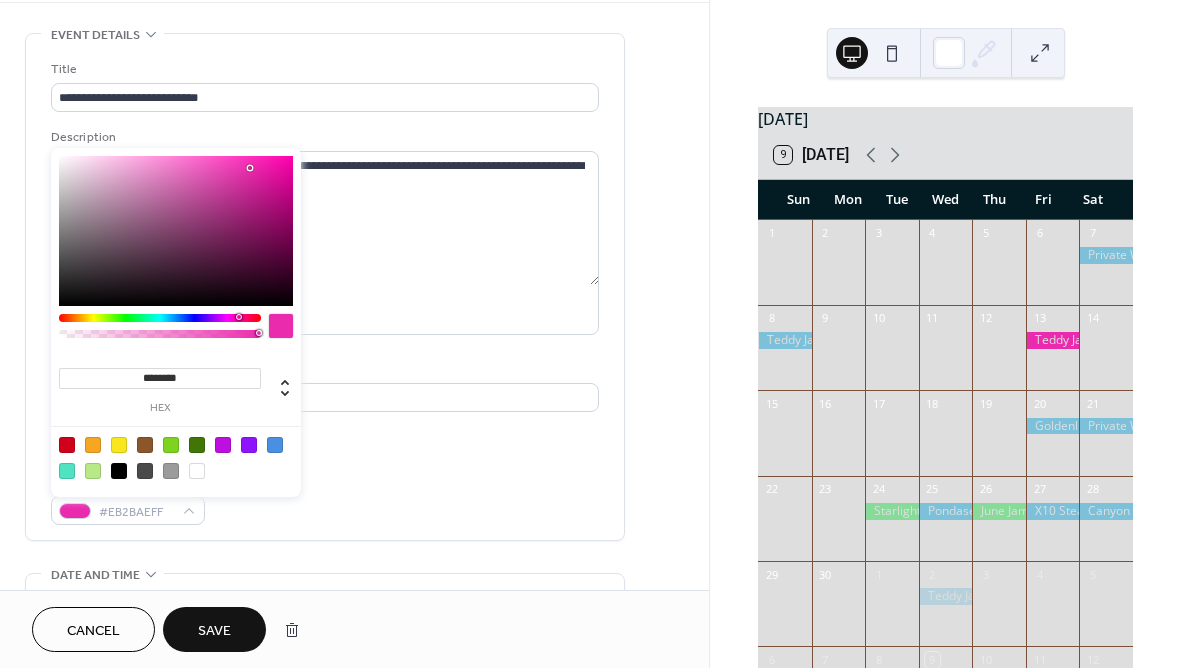 click on "Link to Google Maps" at bounding box center (325, 437) 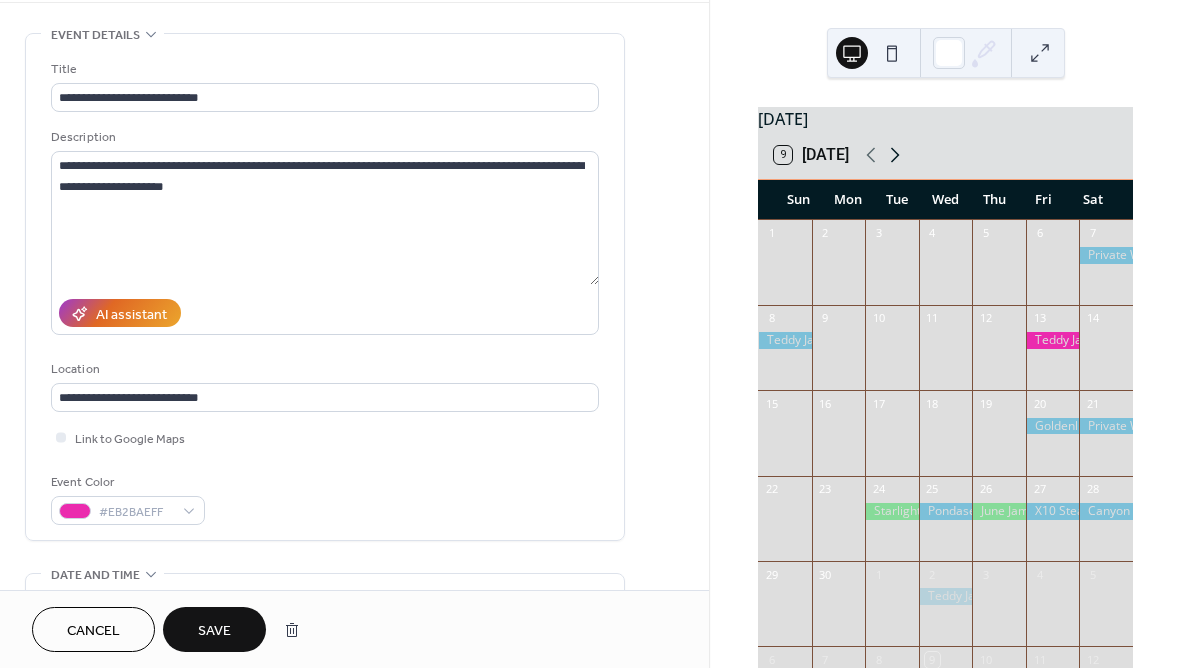 click 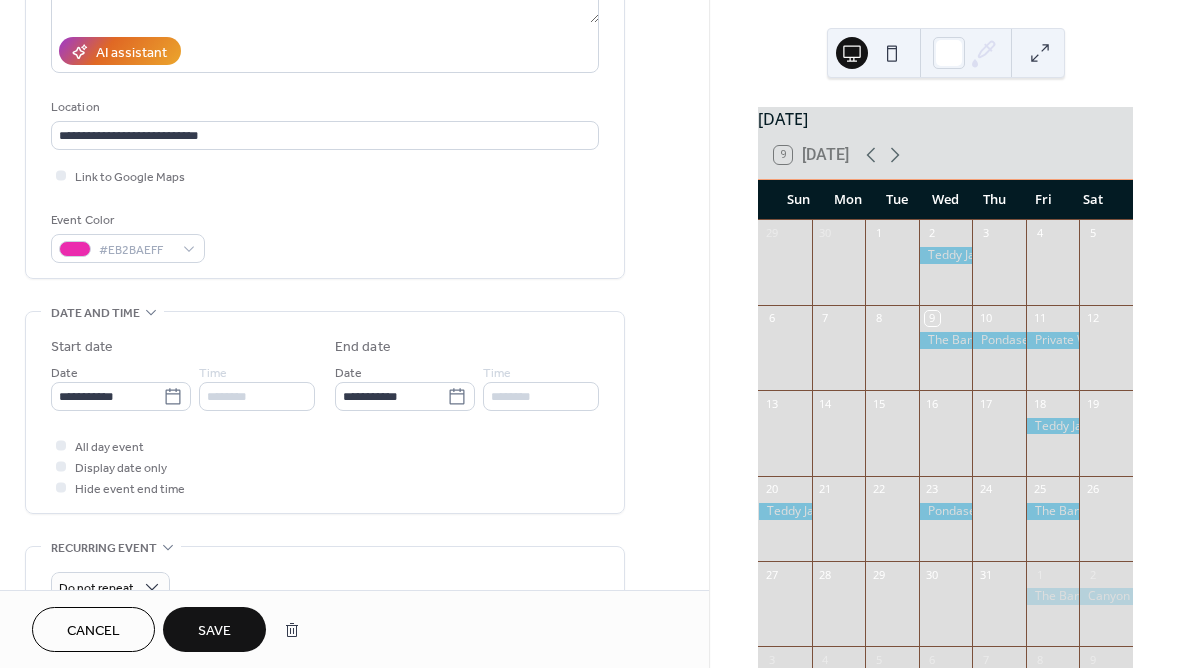scroll, scrollTop: 343, scrollLeft: 0, axis: vertical 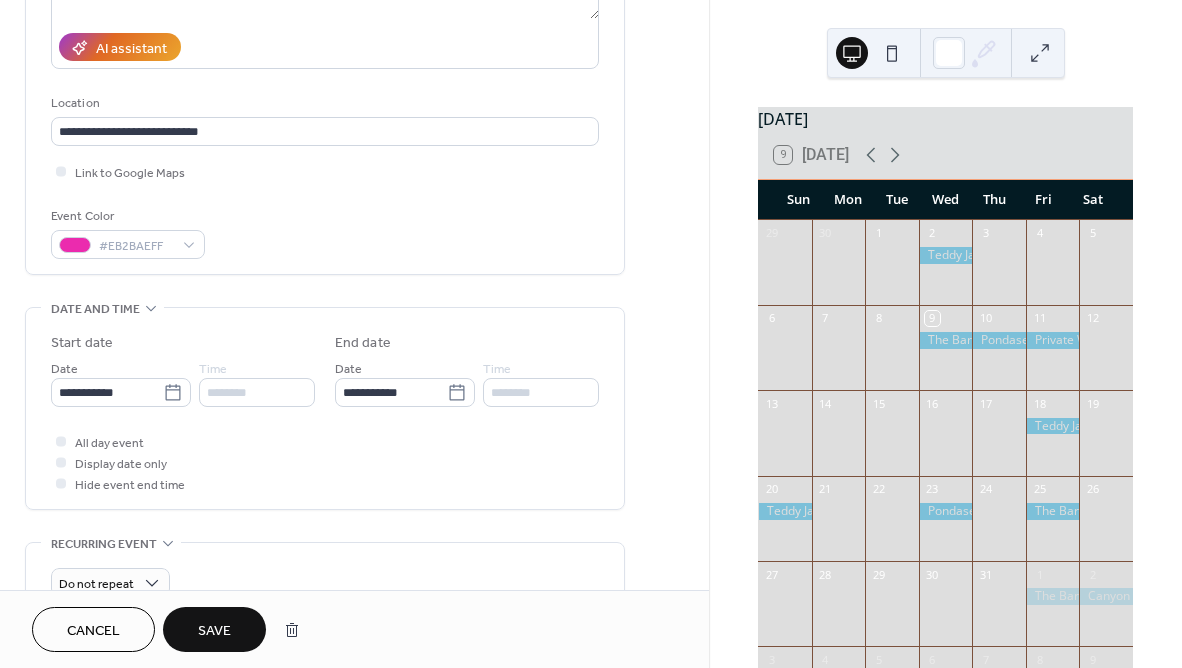 click on "Save" at bounding box center [214, 631] 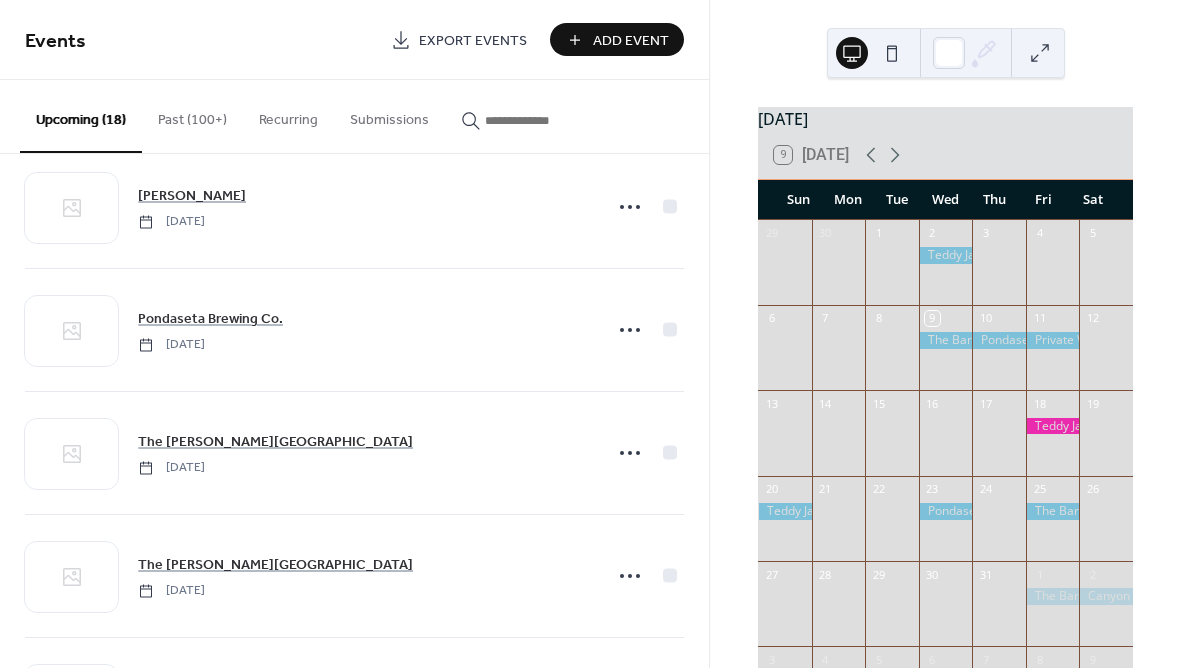 scroll, scrollTop: 545, scrollLeft: 0, axis: vertical 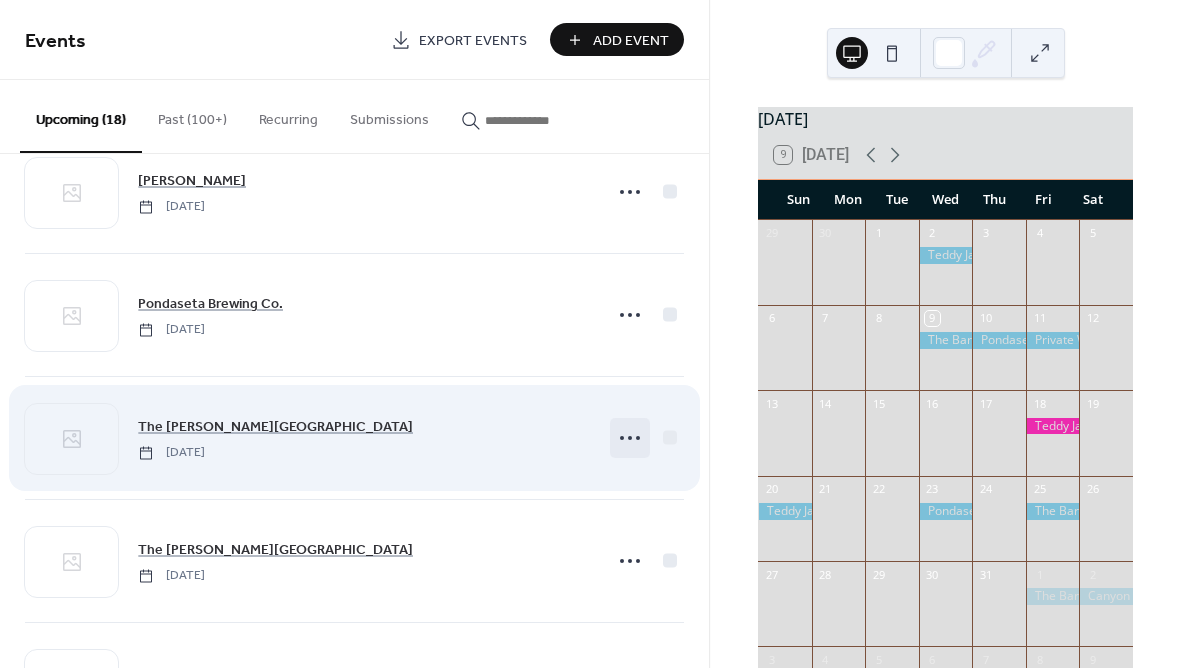 click 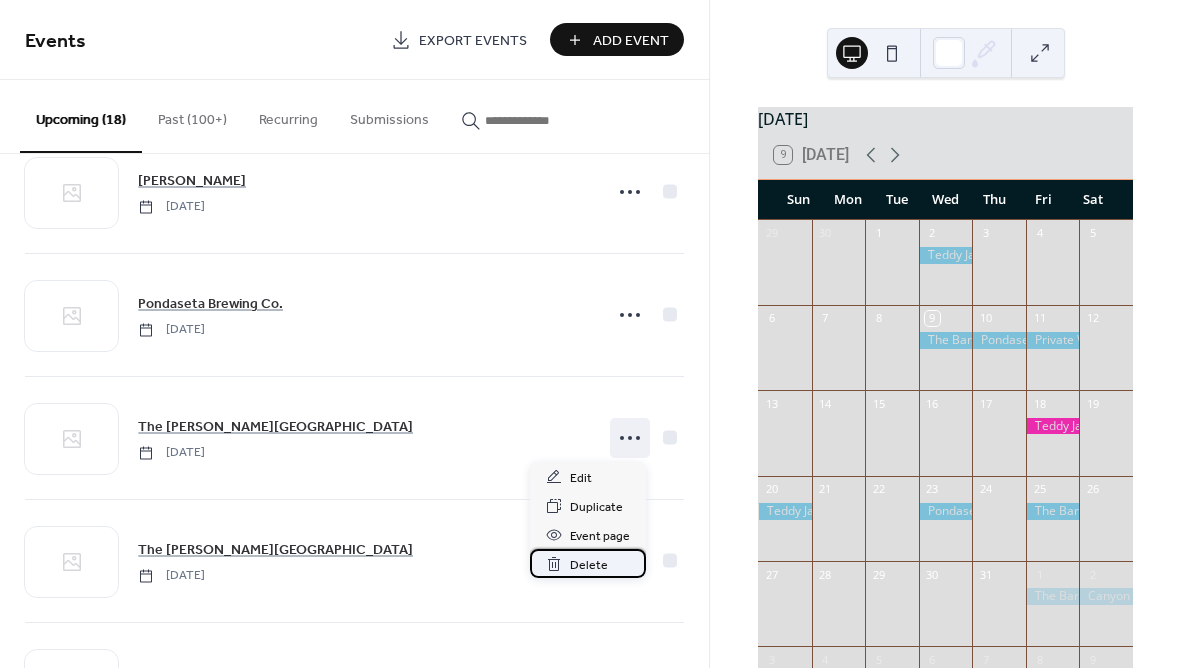 click on "Delete" at bounding box center [589, 565] 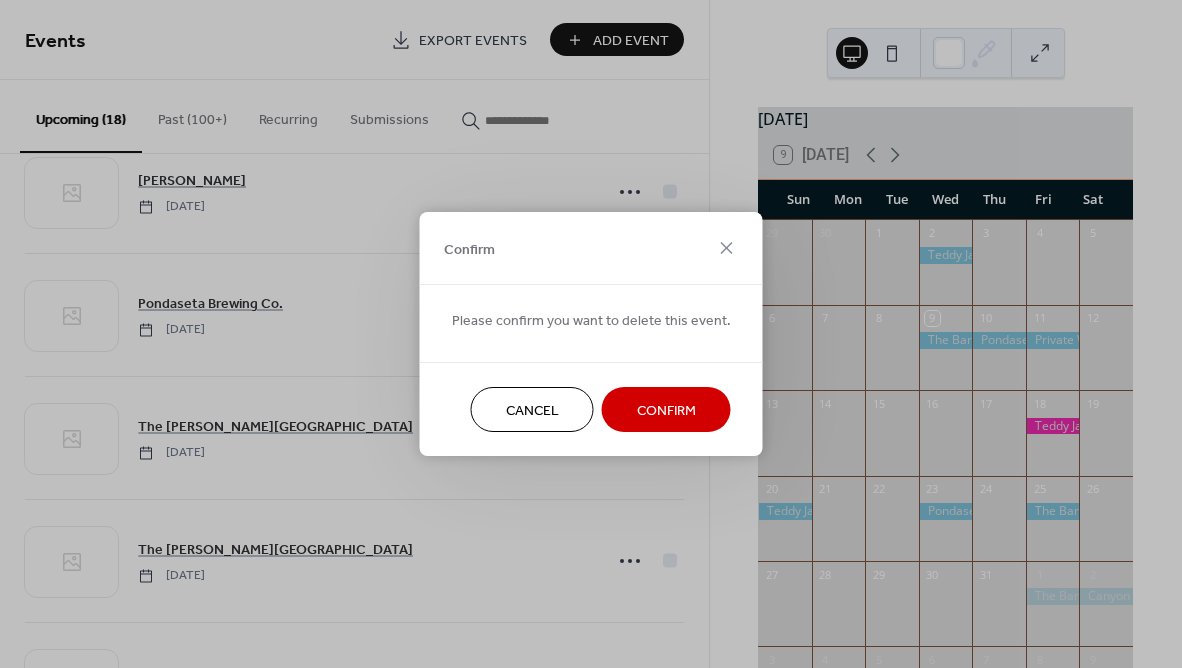click on "Confirm" at bounding box center [666, 409] 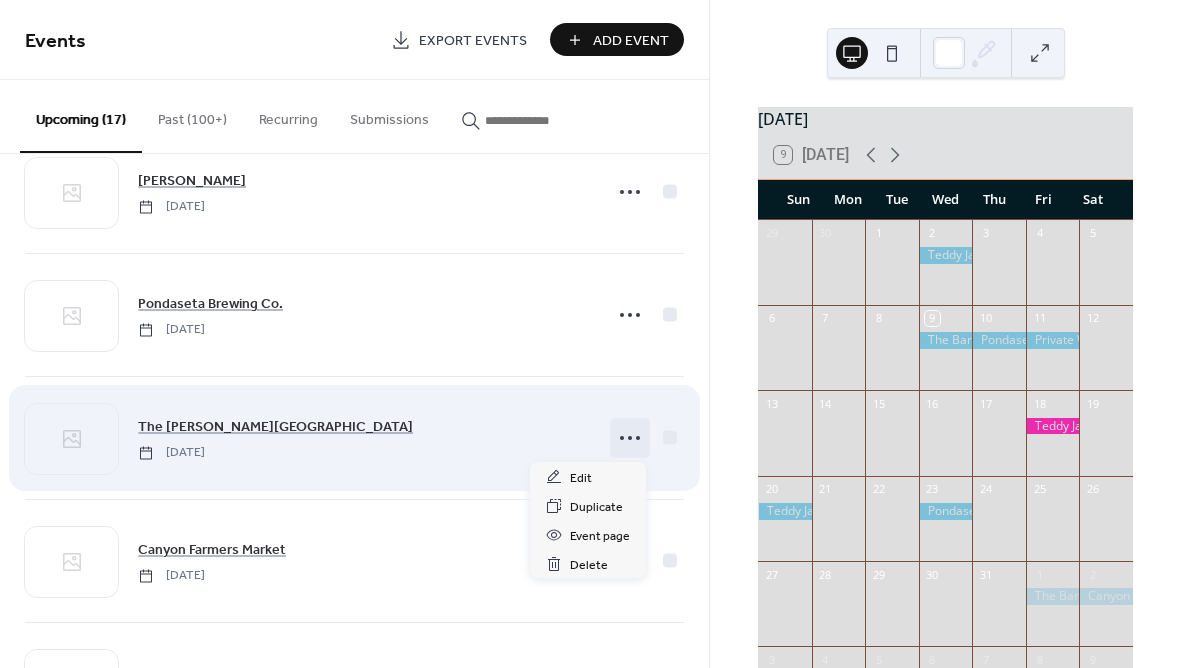 click 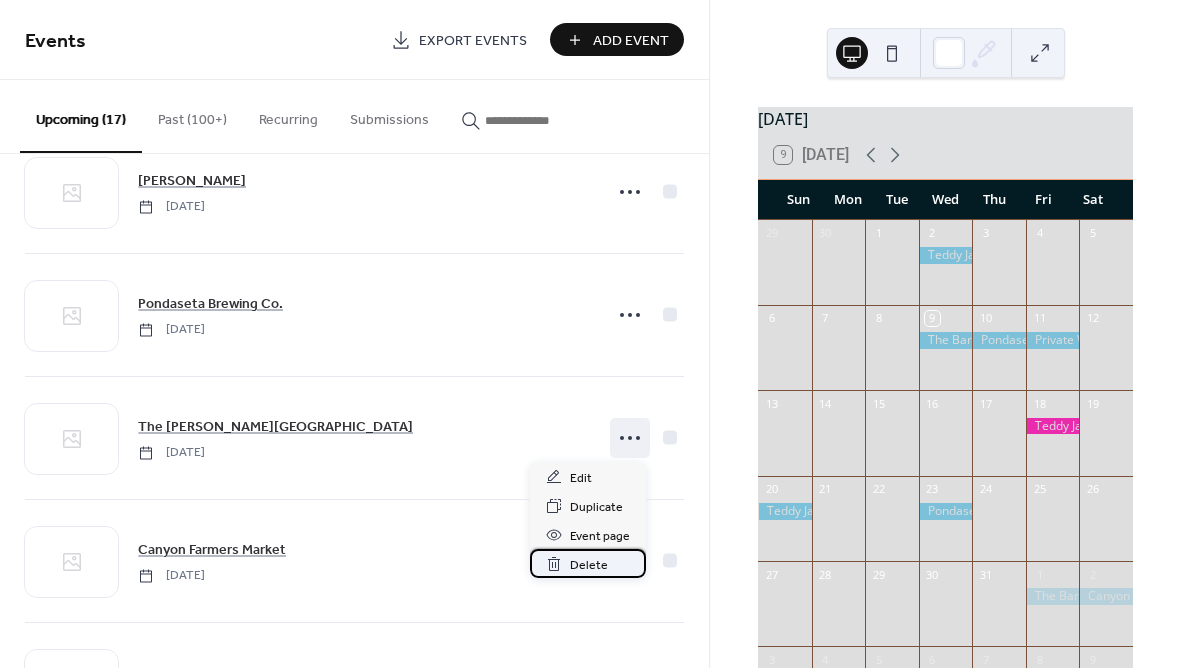 click on "Delete" at bounding box center (589, 565) 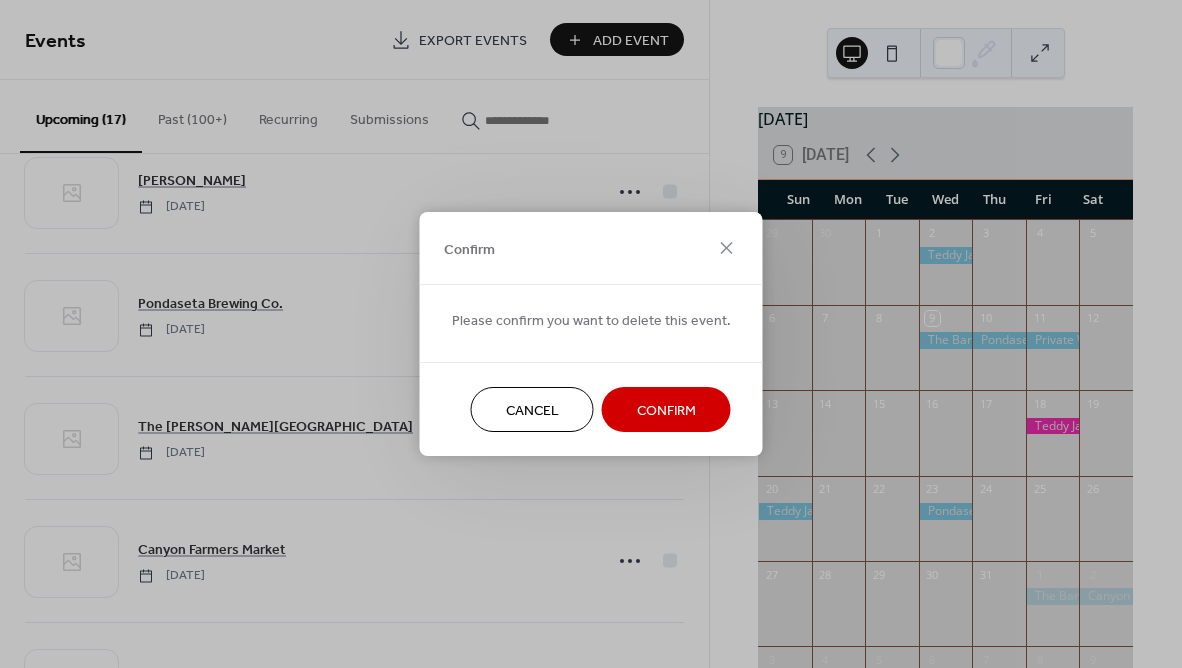 click on "Confirm" at bounding box center (666, 411) 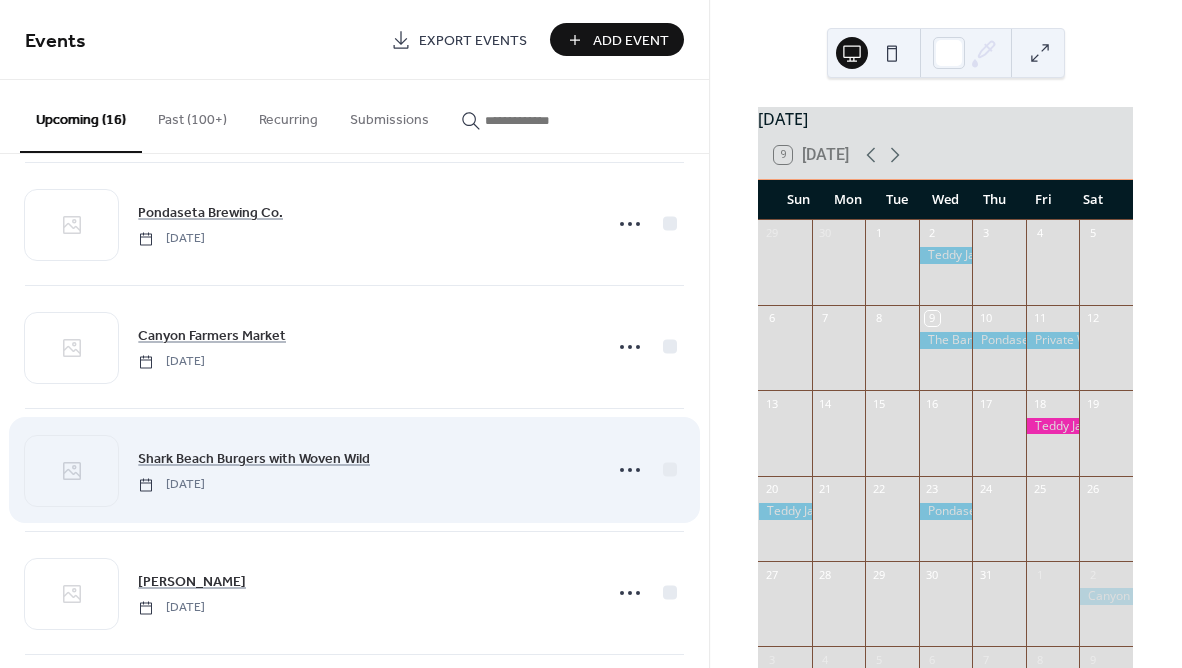 scroll, scrollTop: 638, scrollLeft: 0, axis: vertical 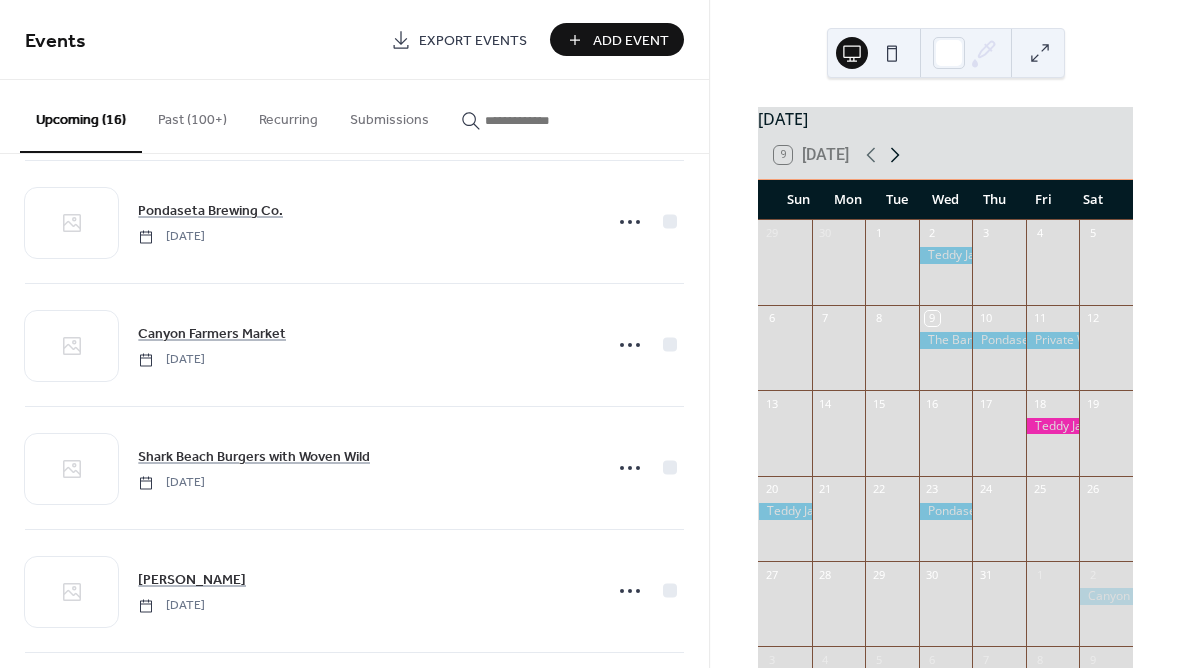 click 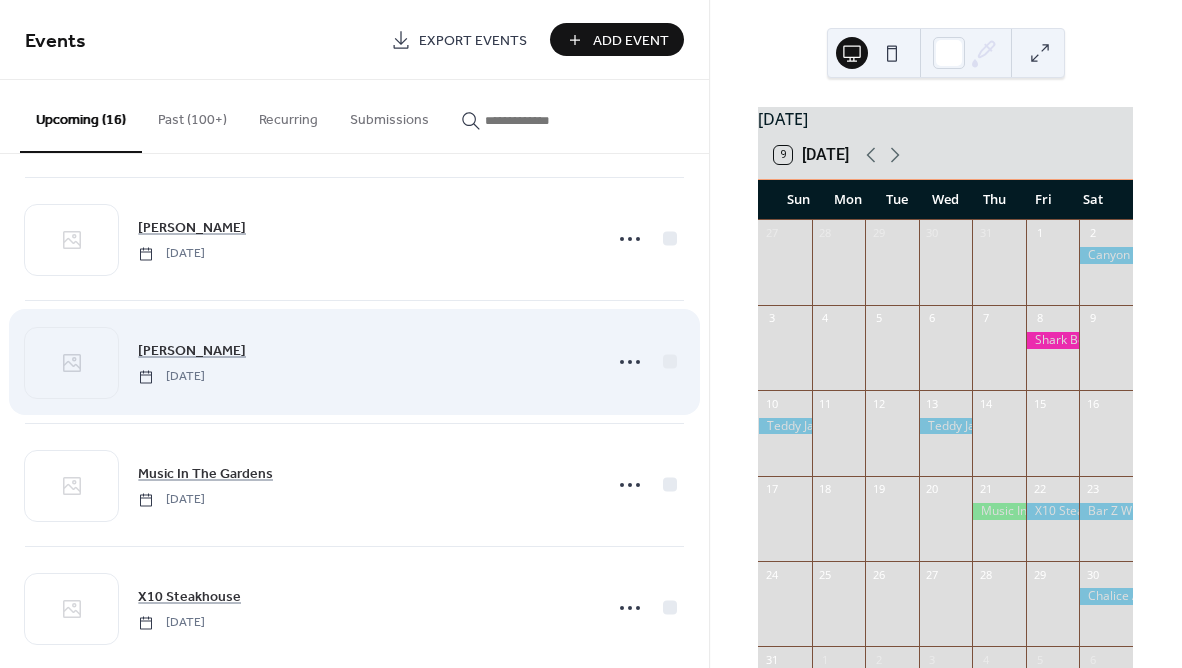 scroll, scrollTop: 1005, scrollLeft: 0, axis: vertical 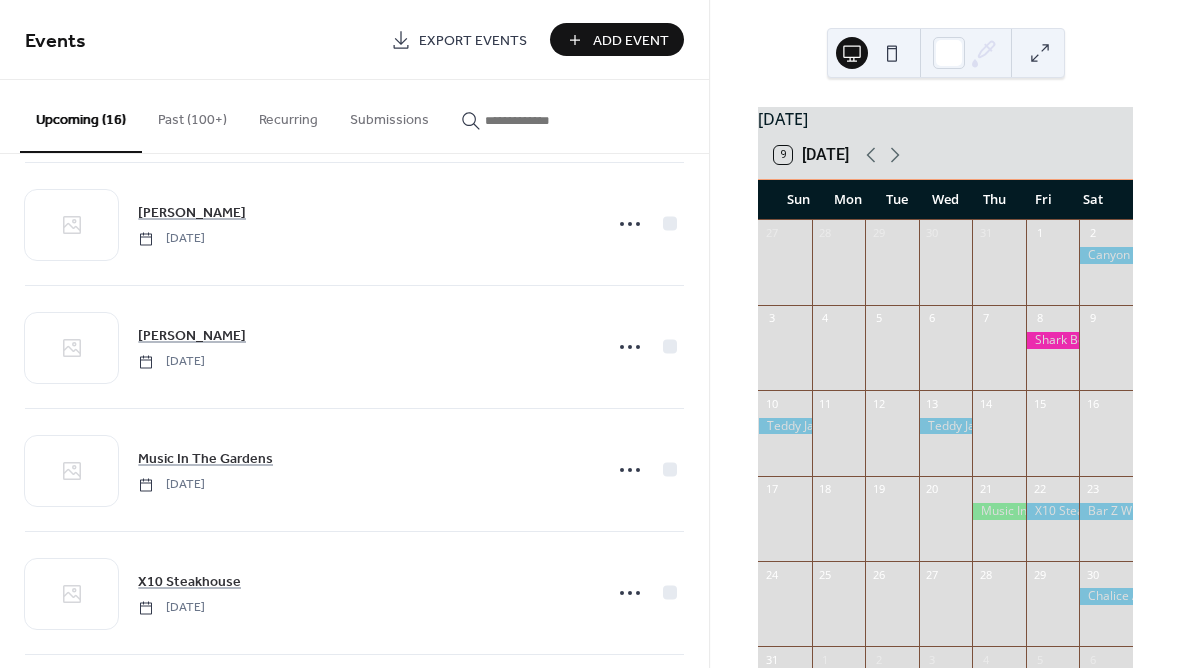 click on "Add Event" at bounding box center [631, 41] 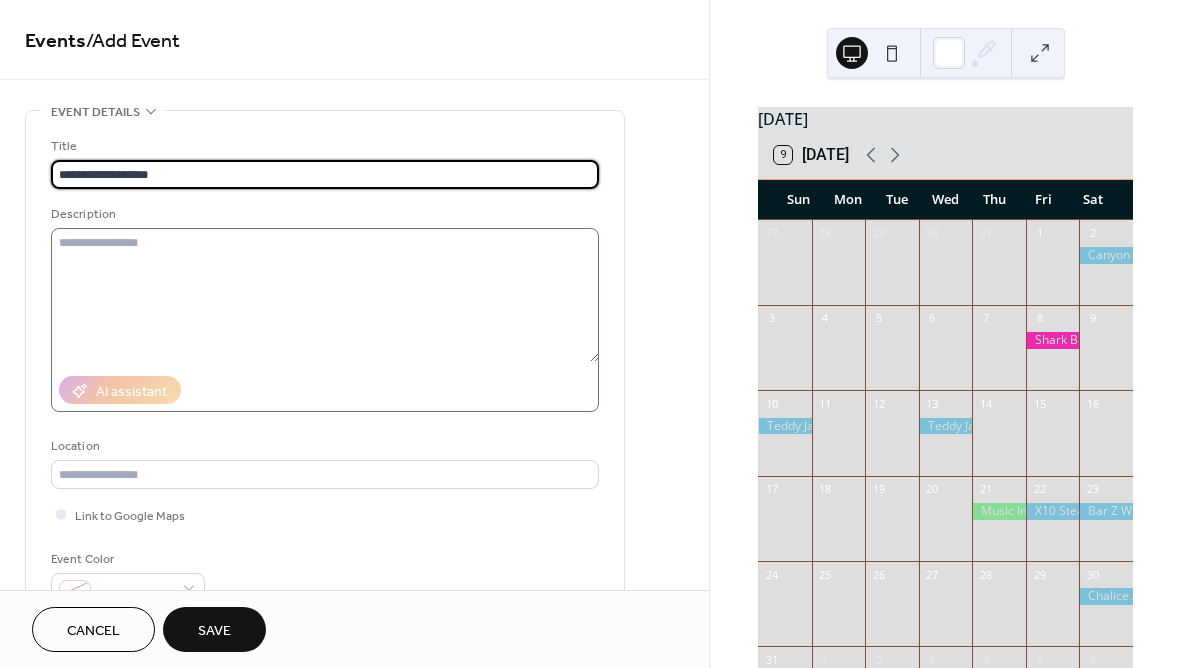 type on "**********" 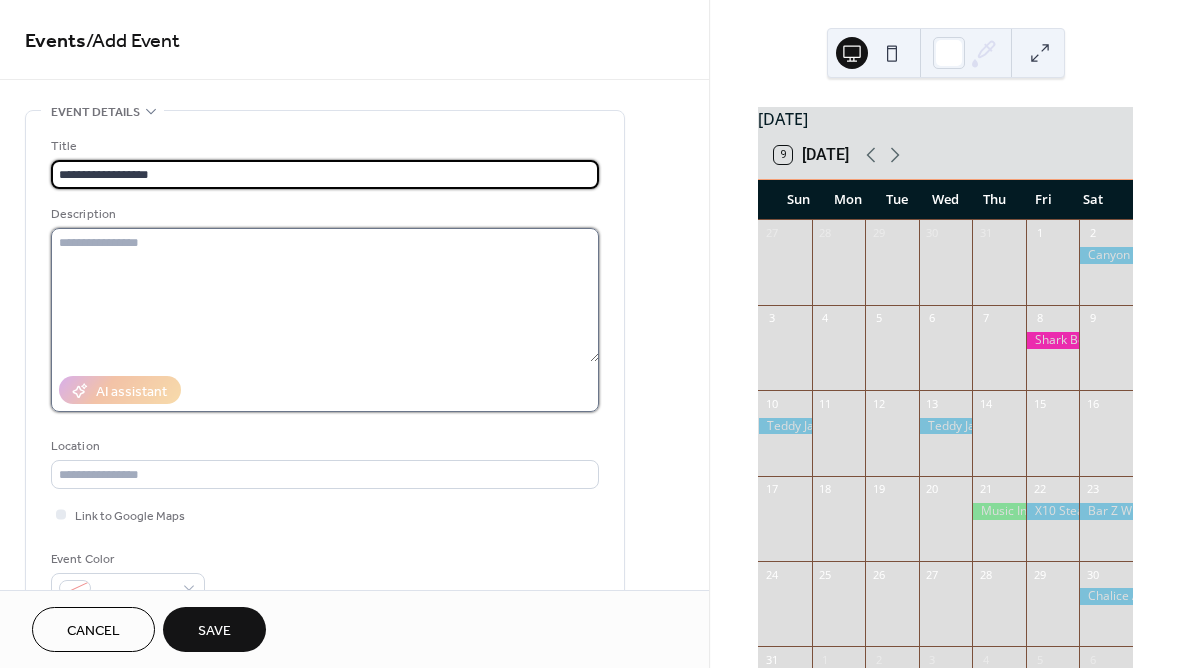 click at bounding box center [325, 295] 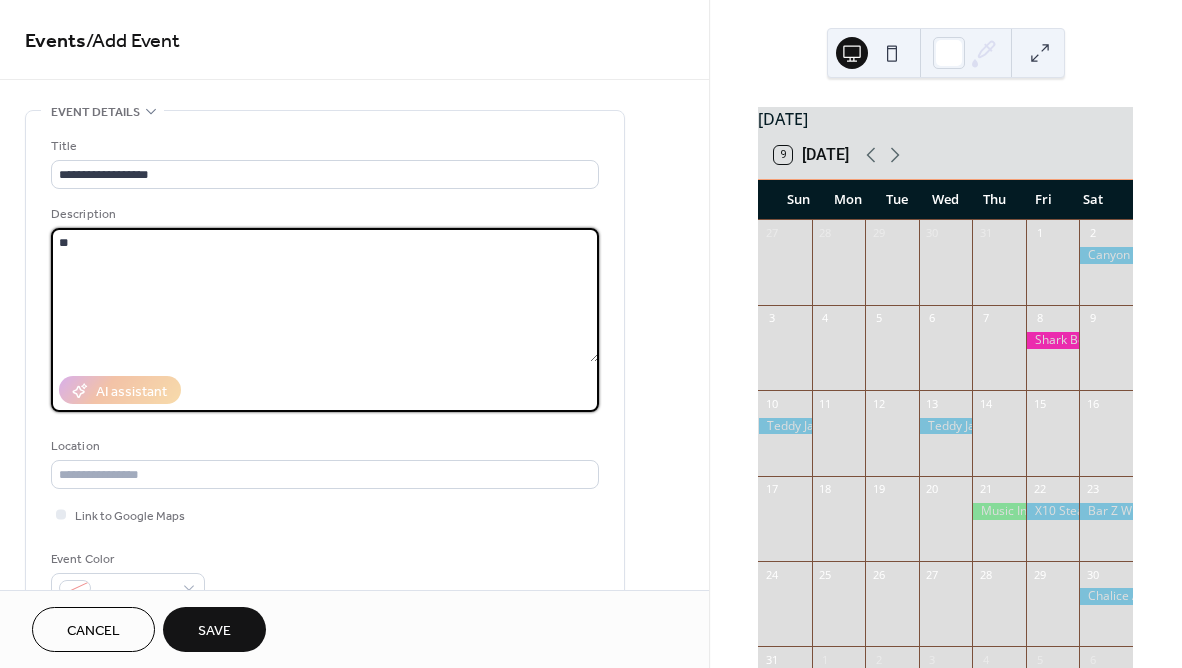 type on "*" 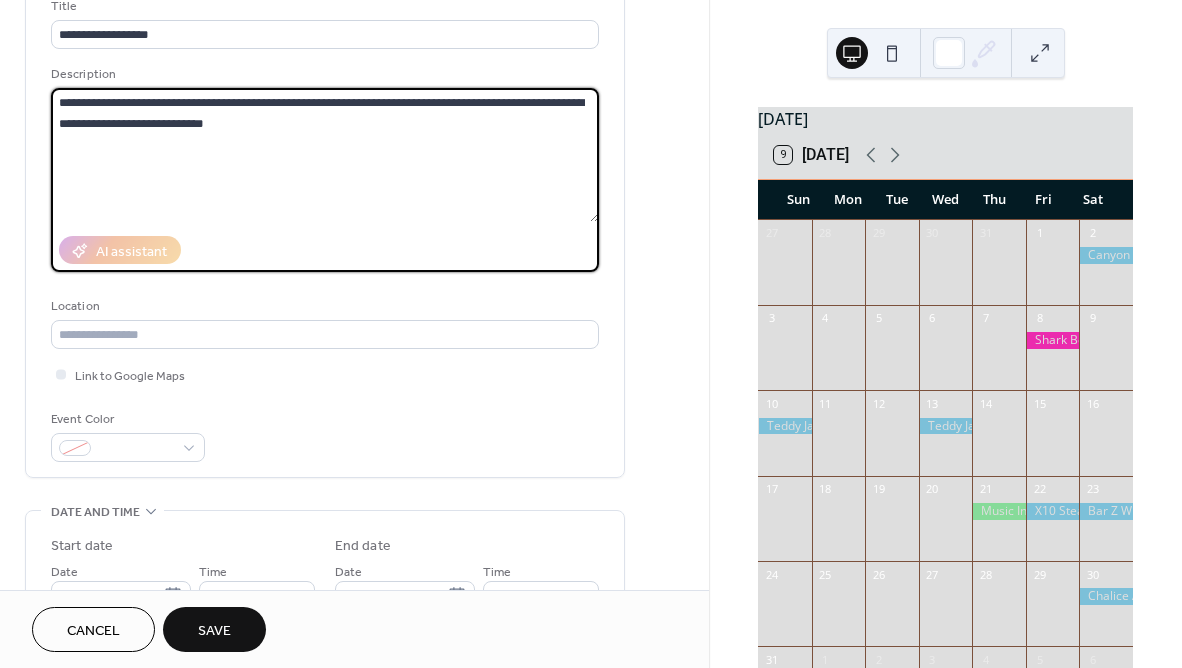 scroll, scrollTop: 151, scrollLeft: 0, axis: vertical 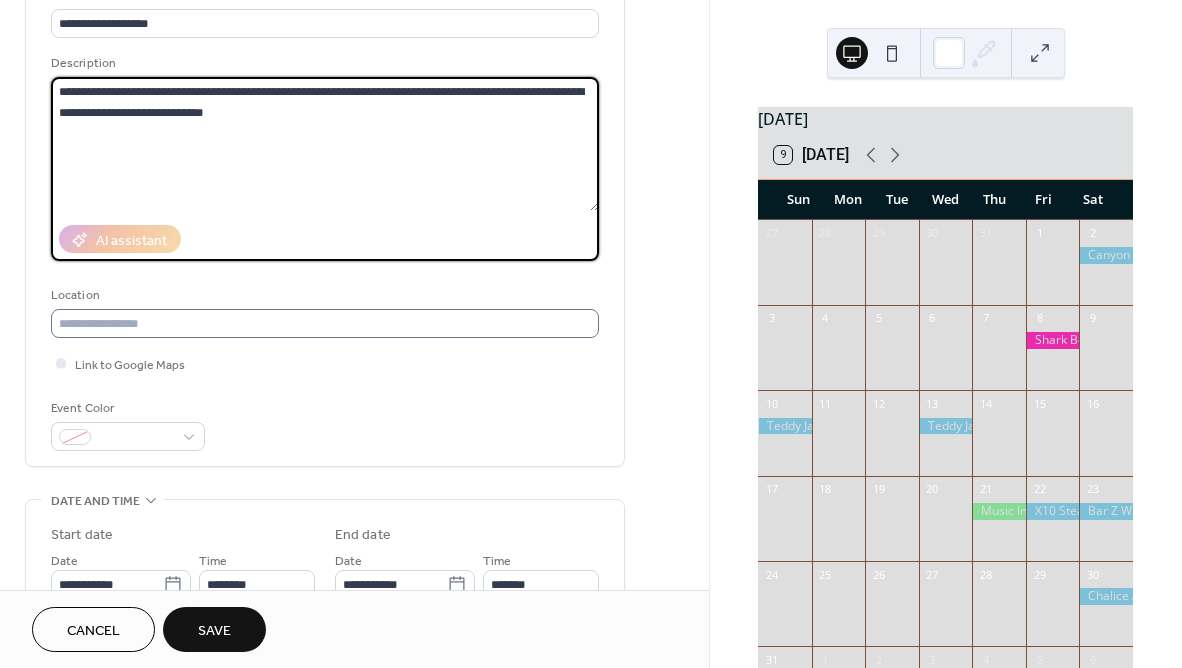 type on "**********" 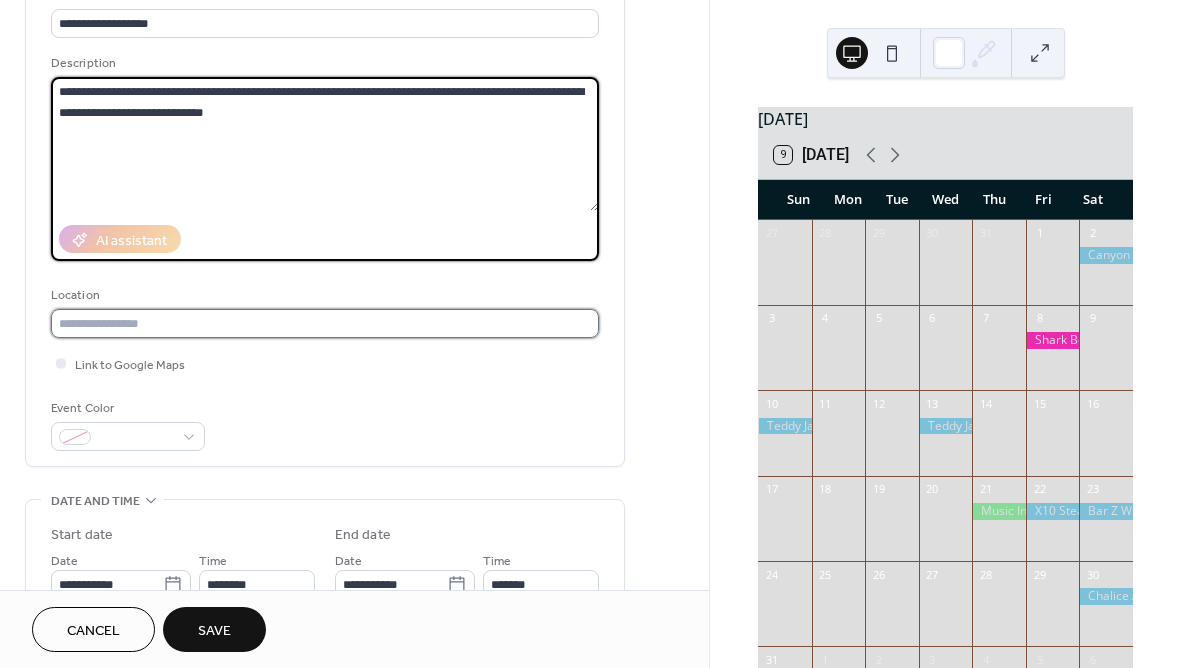 click at bounding box center [325, 323] 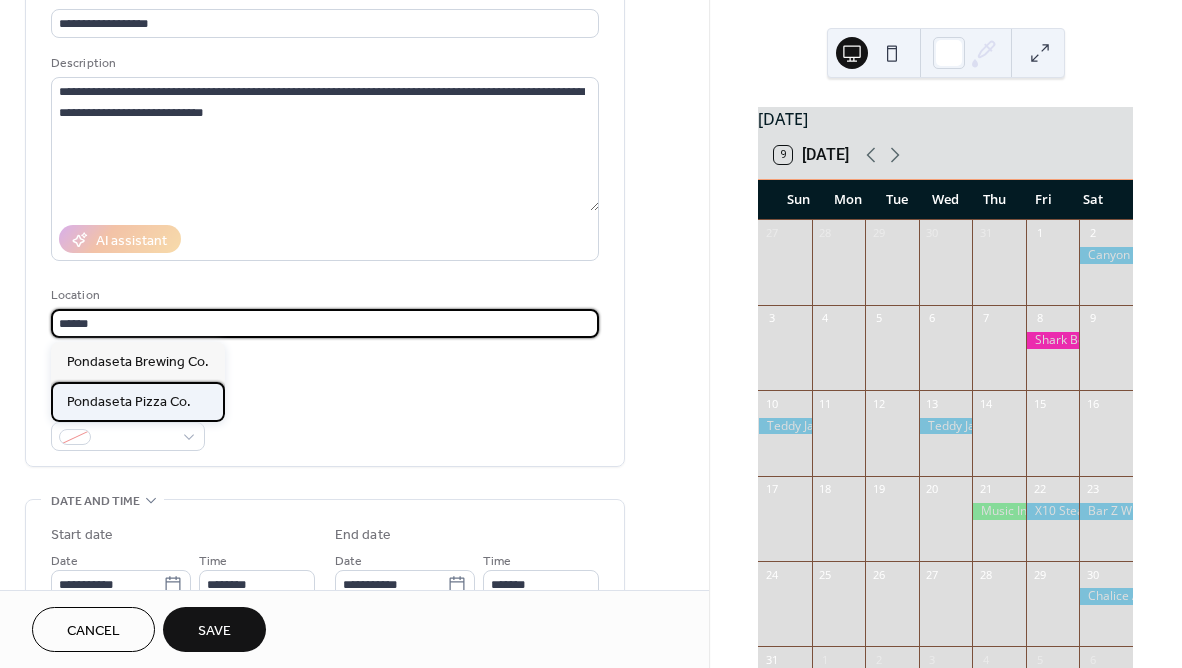 click on "Pondaseta Pizza Co." at bounding box center (129, 402) 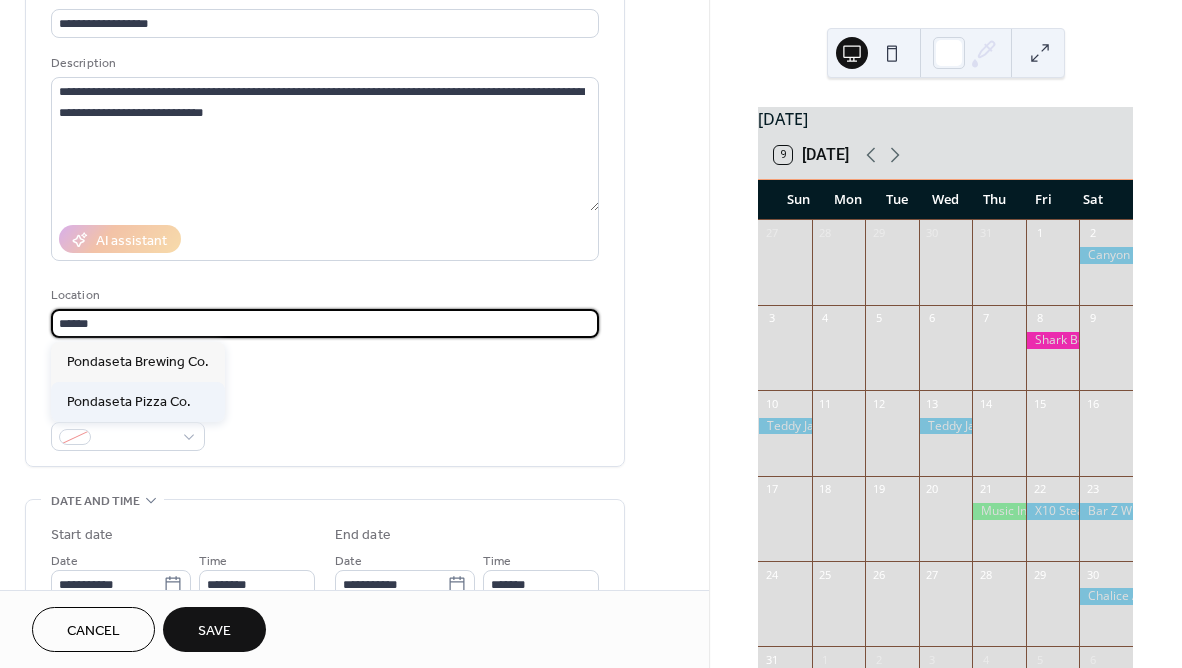 type on "**********" 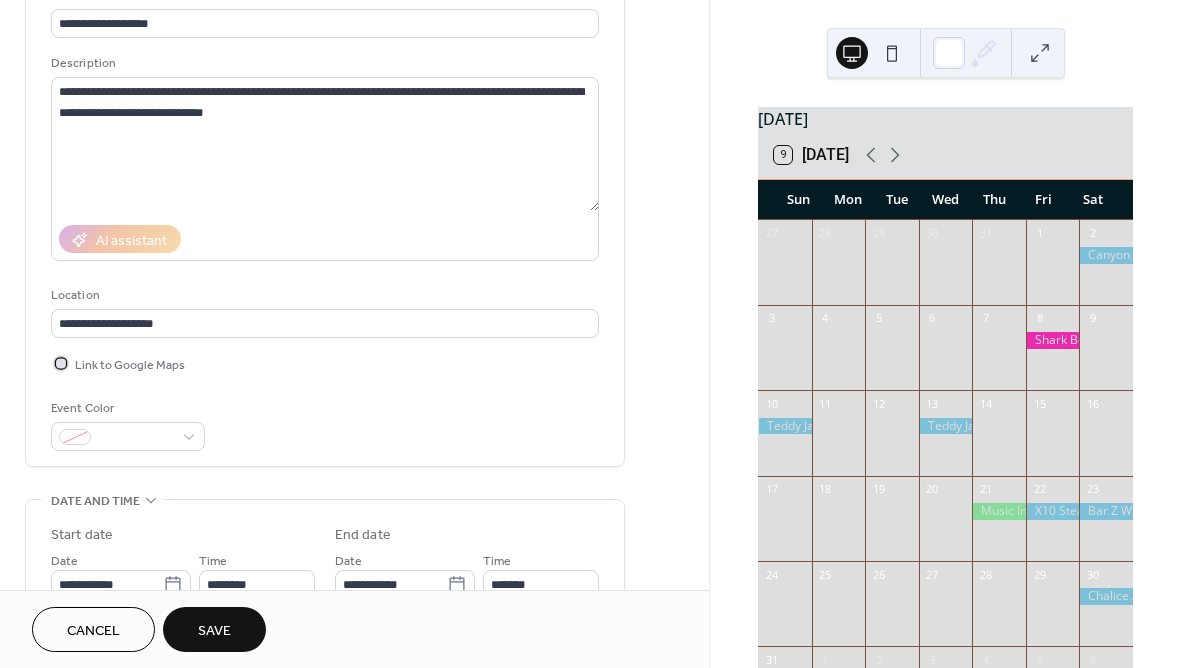 click at bounding box center [61, 363] 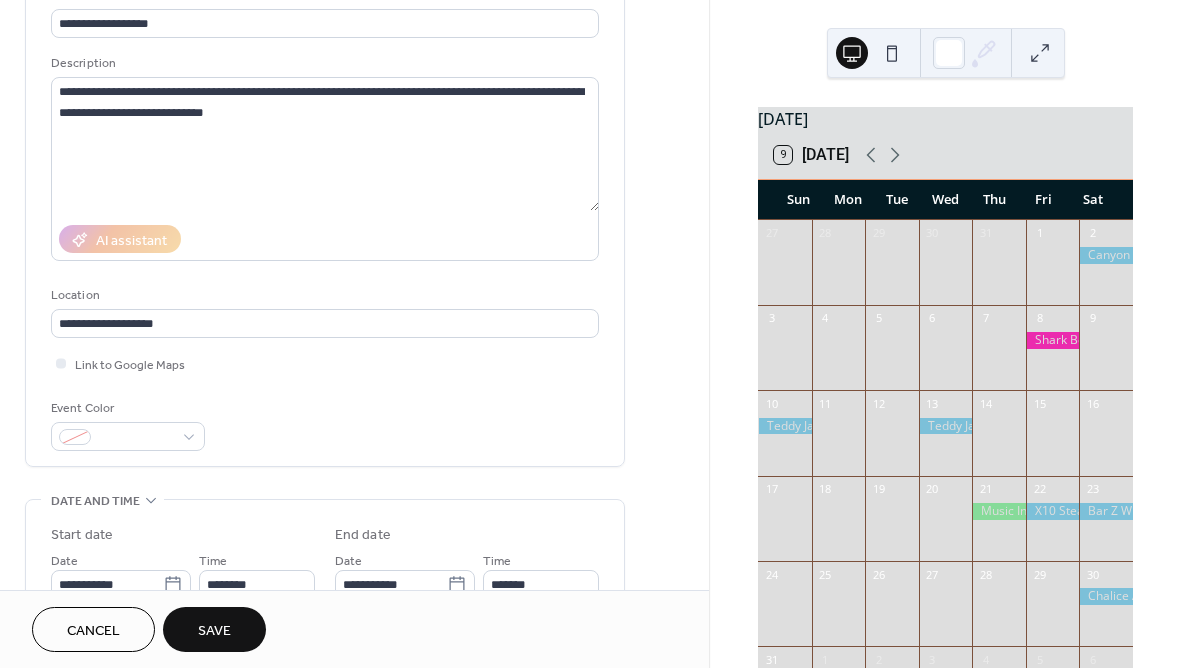 click on "**********" at bounding box center [325, 213] 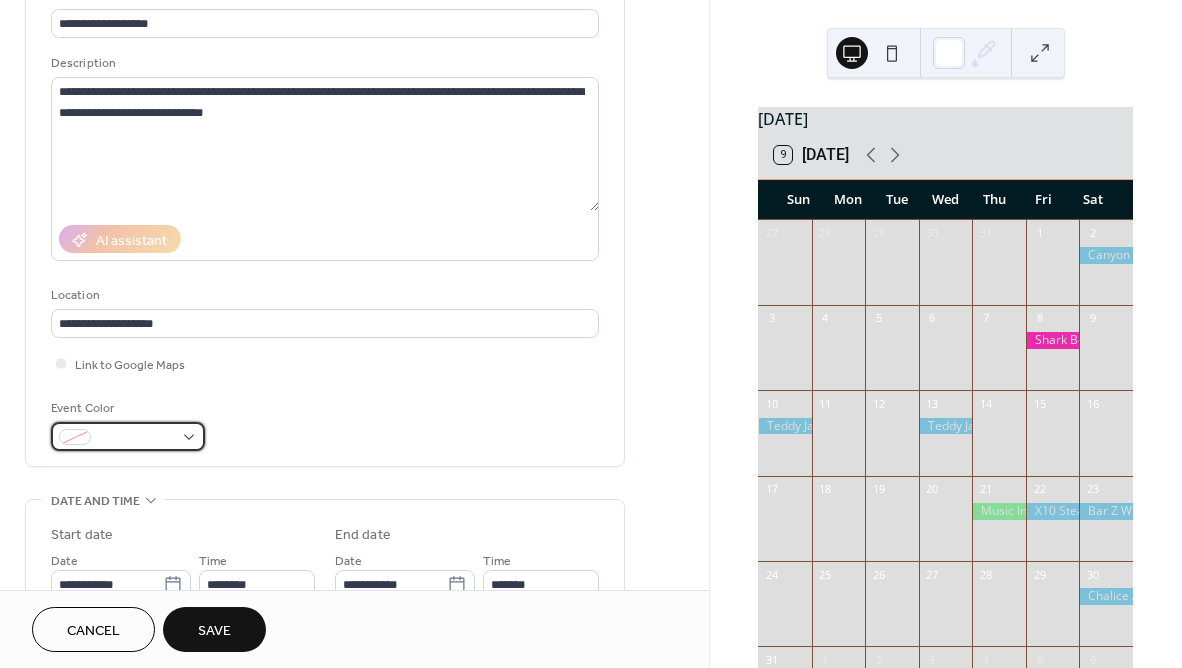 click at bounding box center [136, 438] 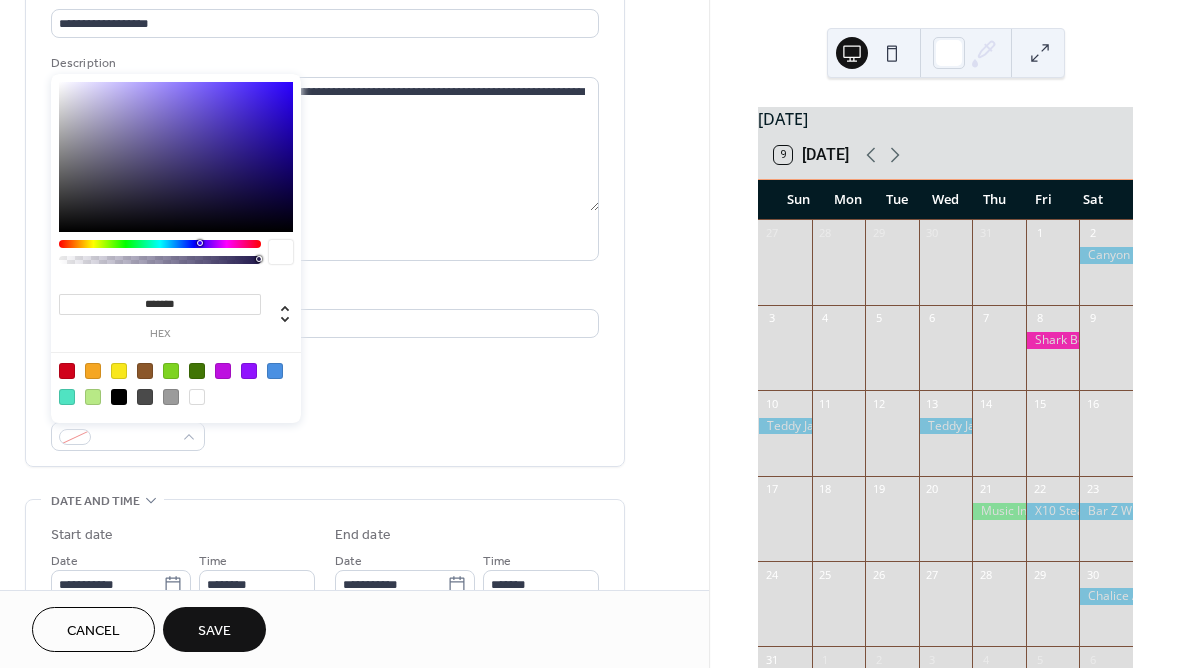 drag, startPoint x: 205, startPoint y: 298, endPoint x: 85, endPoint y: 297, distance: 120.004166 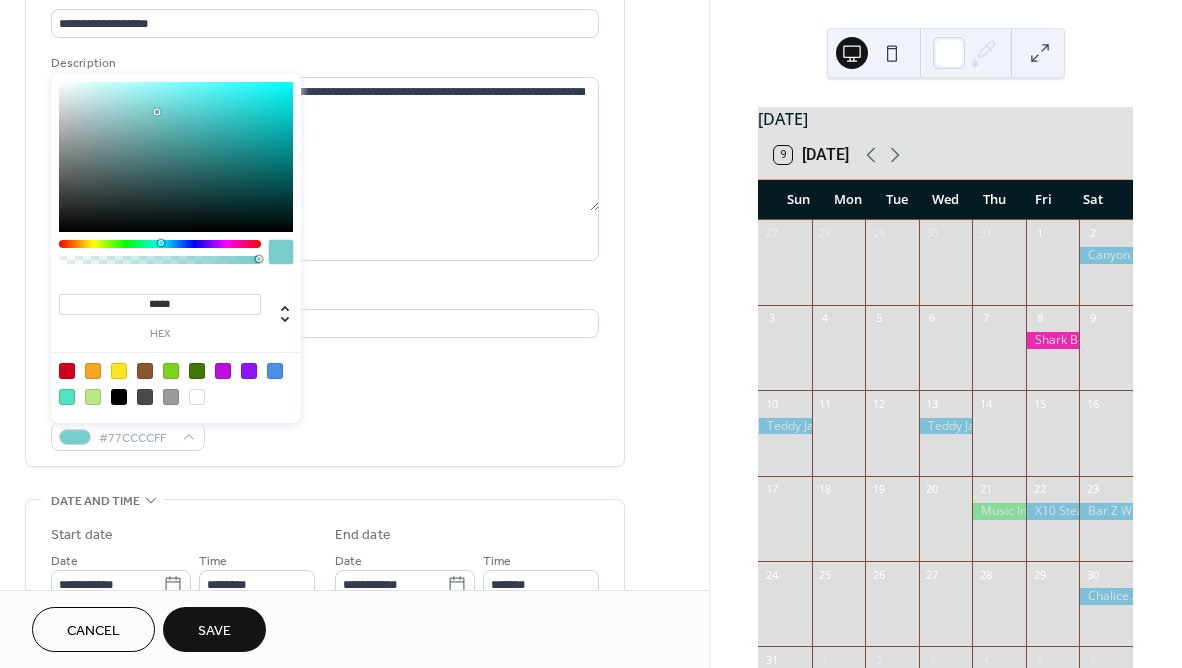 type on "******" 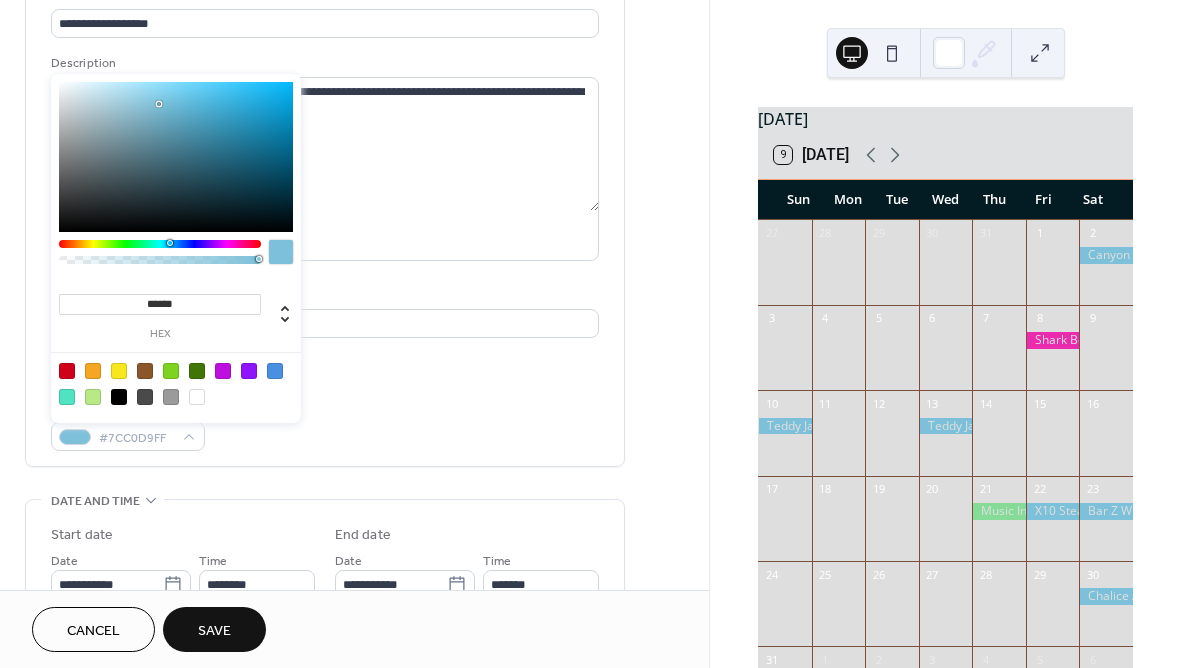 click on "**********" at bounding box center [325, 558] 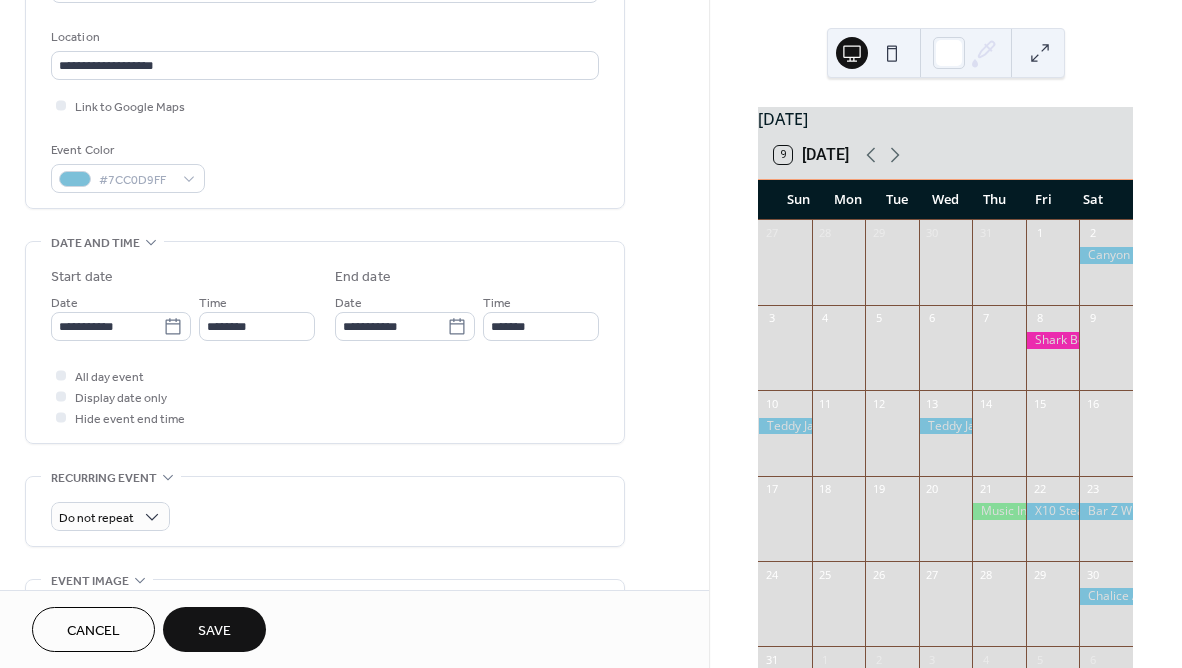 scroll, scrollTop: 423, scrollLeft: 0, axis: vertical 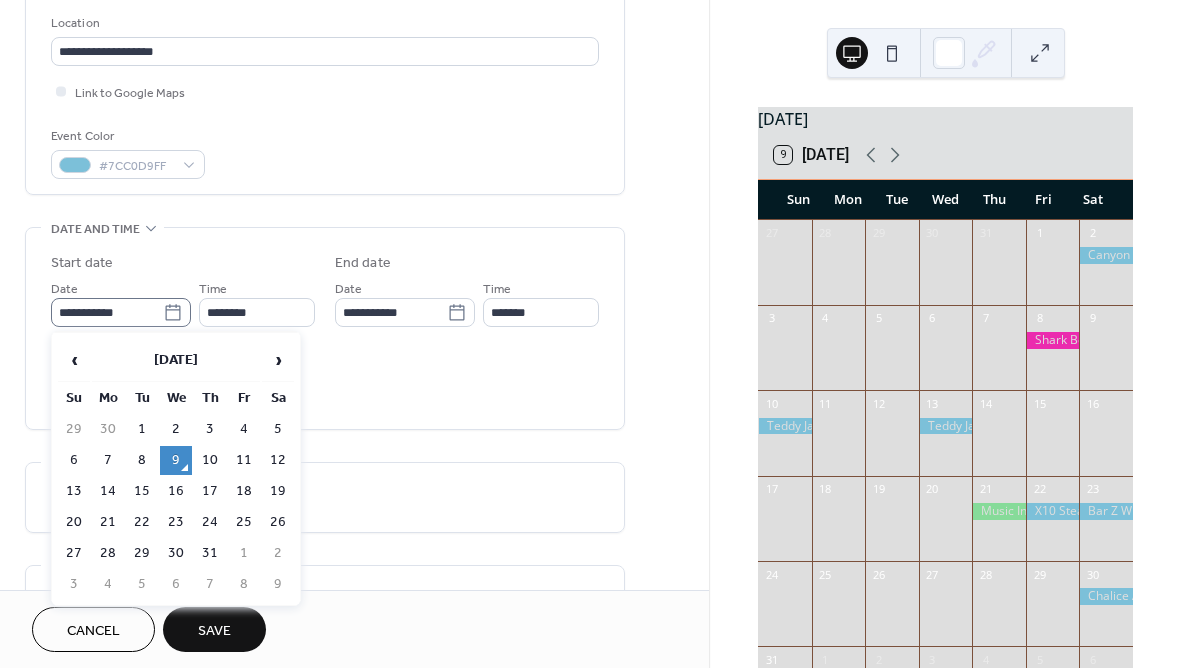 click 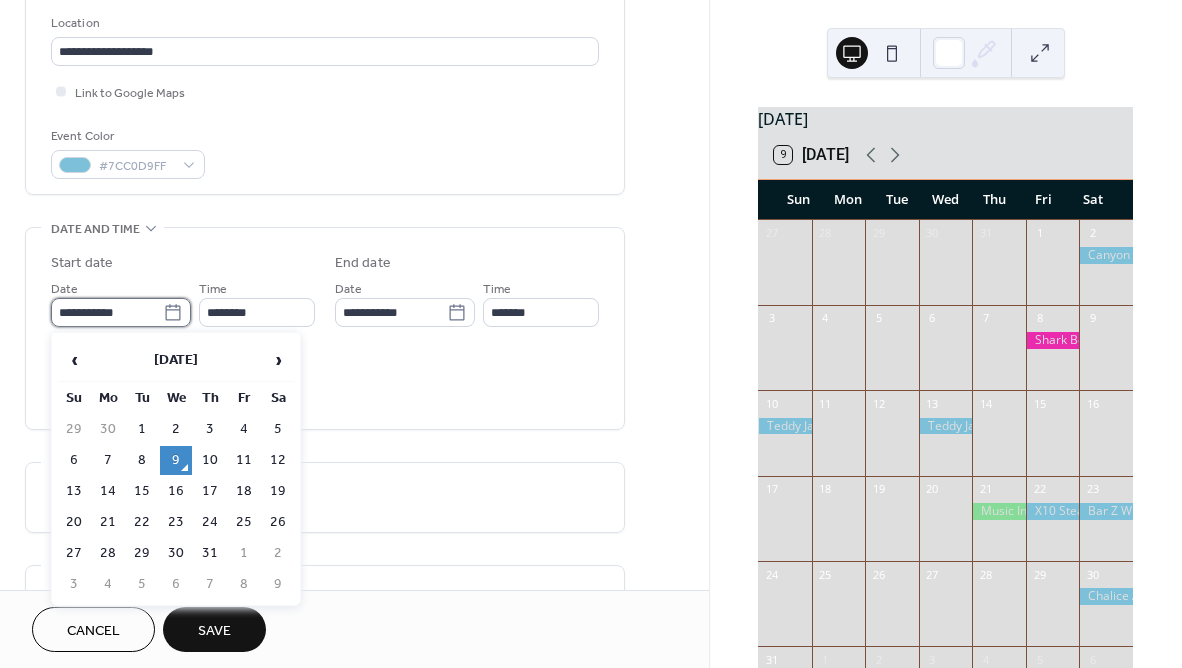 click on "**********" at bounding box center (107, 312) 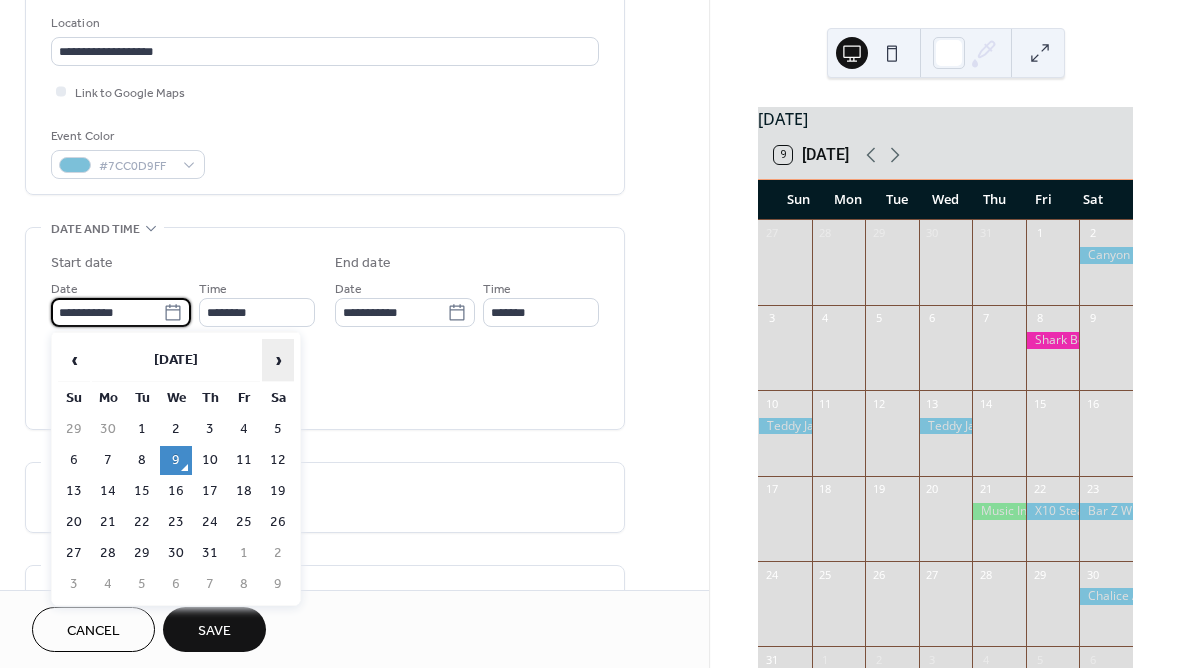 click on "›" at bounding box center (278, 360) 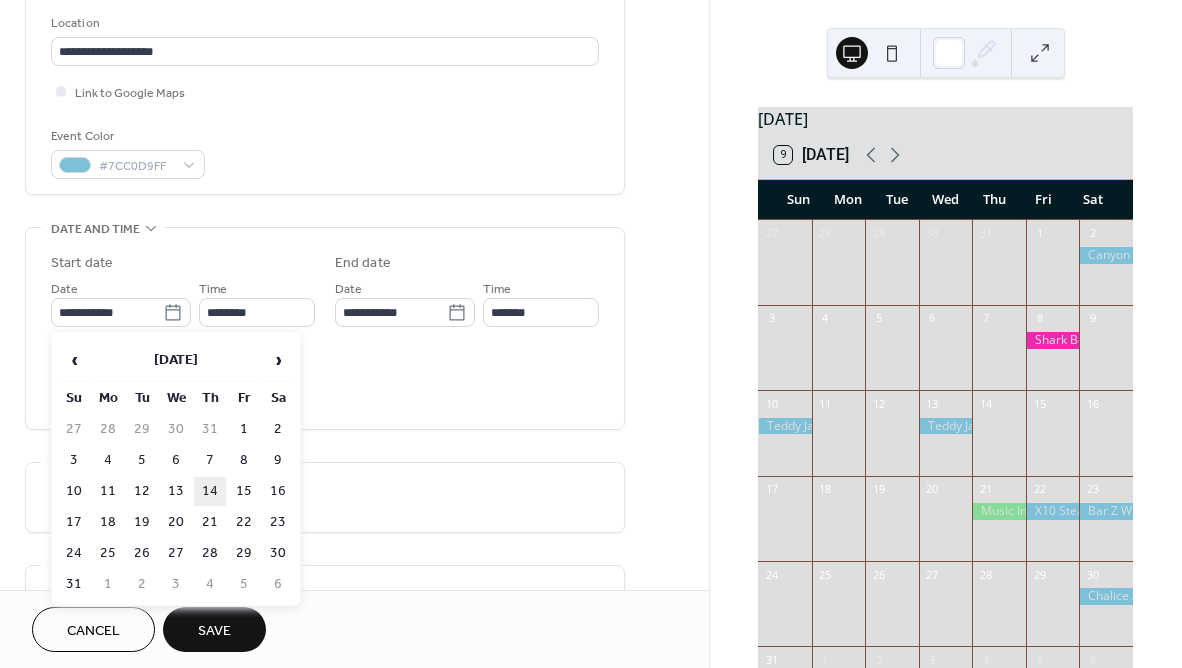 click on "14" at bounding box center (210, 491) 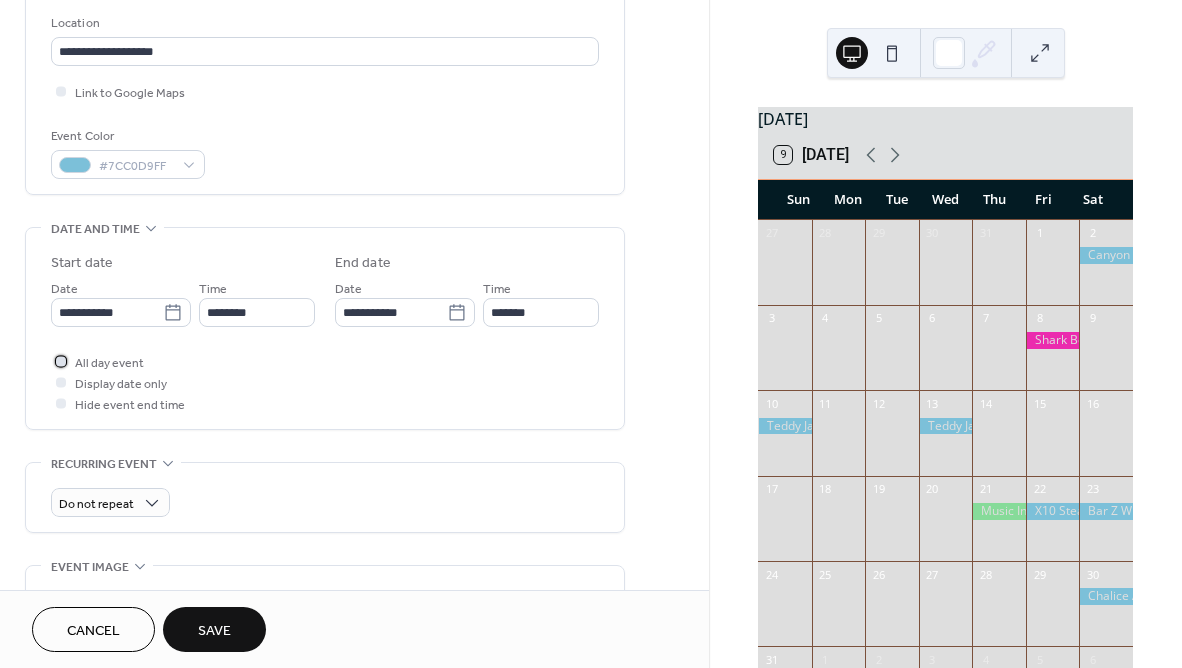 click at bounding box center (61, 361) 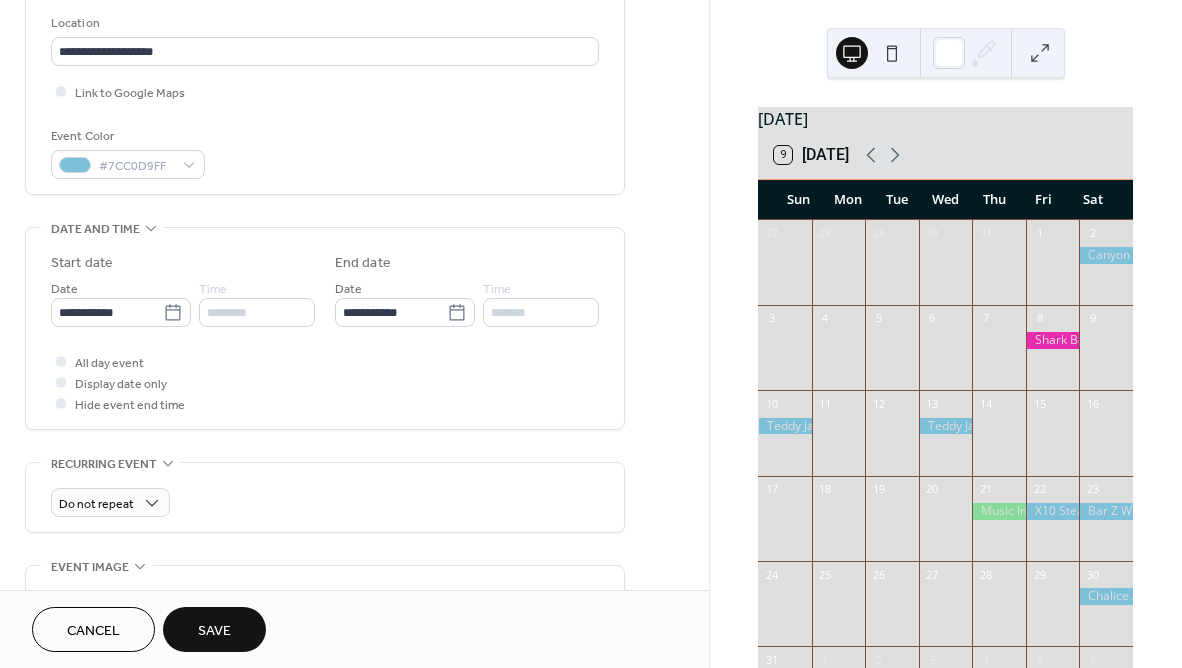 click on "Save" at bounding box center [214, 629] 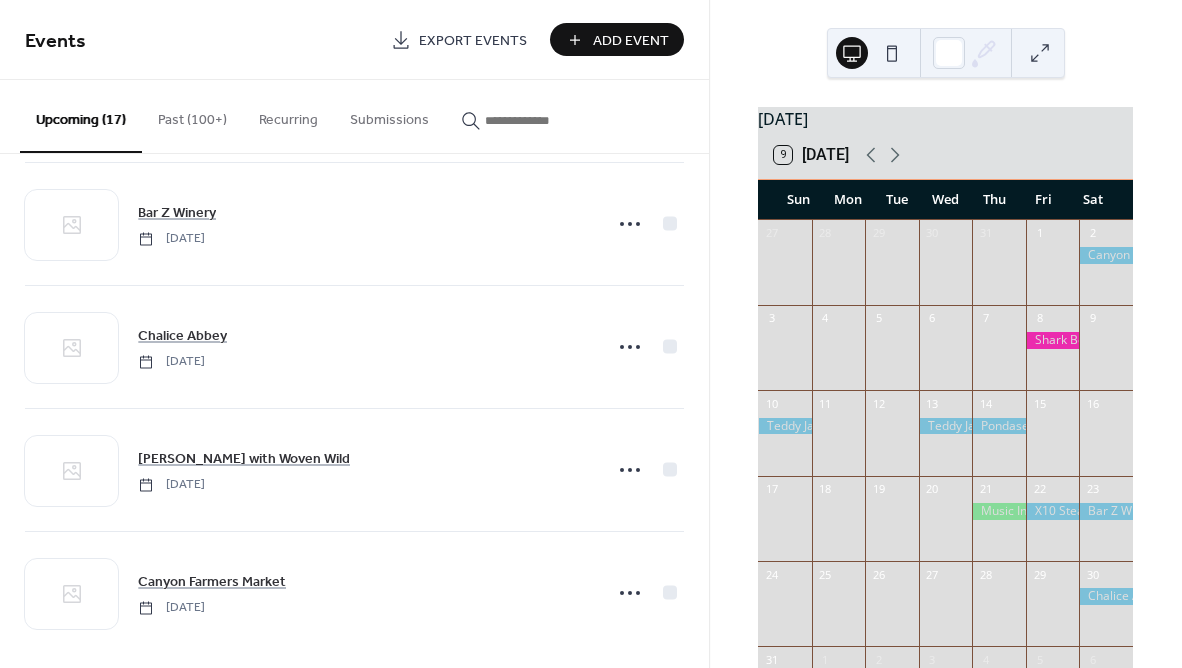 scroll, scrollTop: 1636, scrollLeft: 0, axis: vertical 